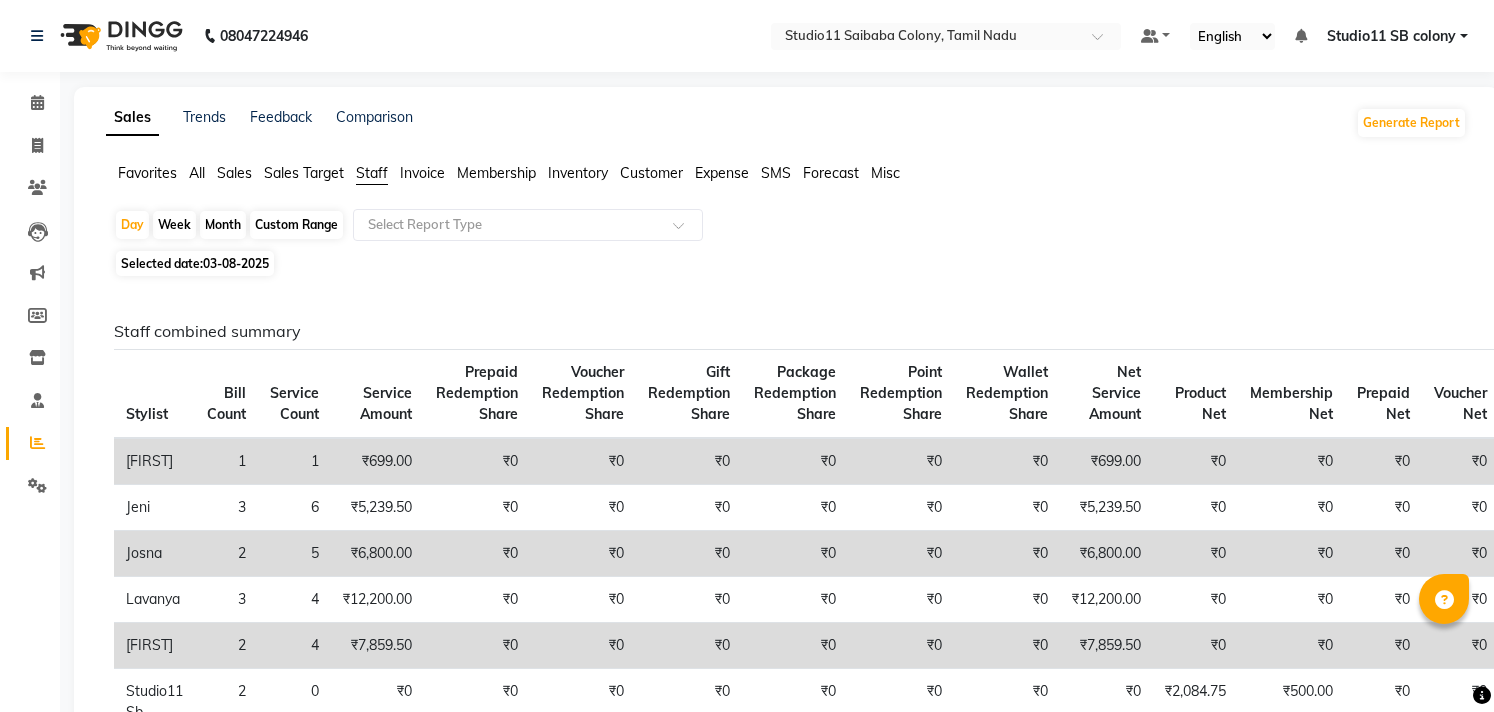 scroll, scrollTop: 666, scrollLeft: 0, axis: vertical 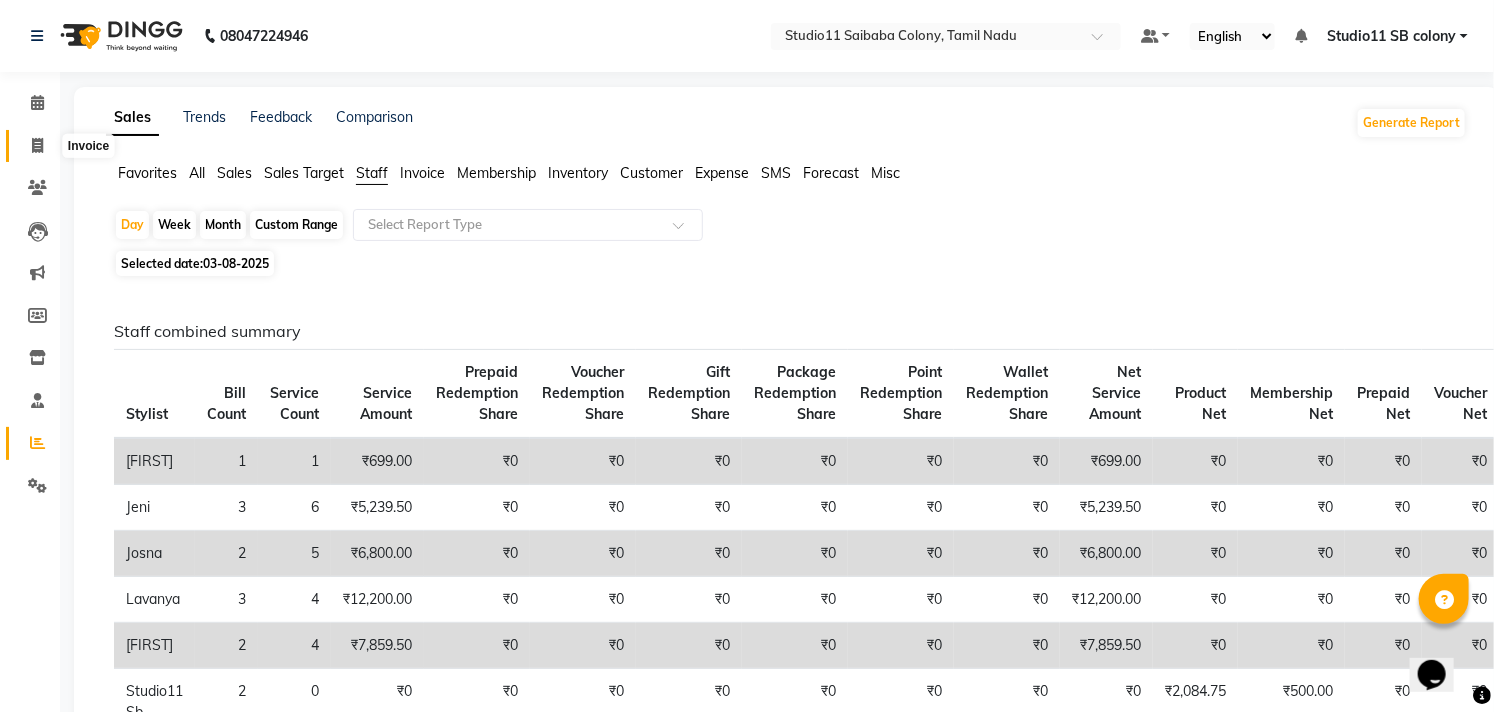 click 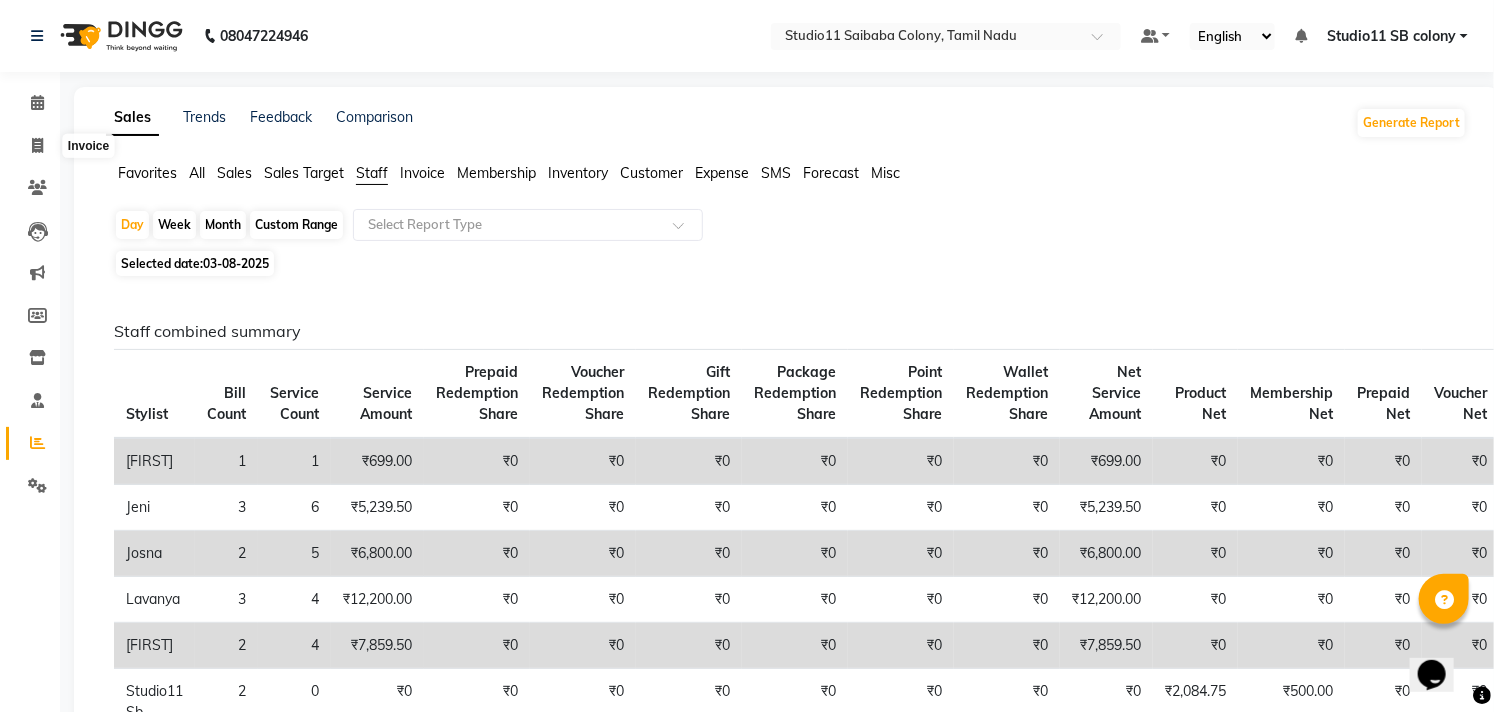 select on "service" 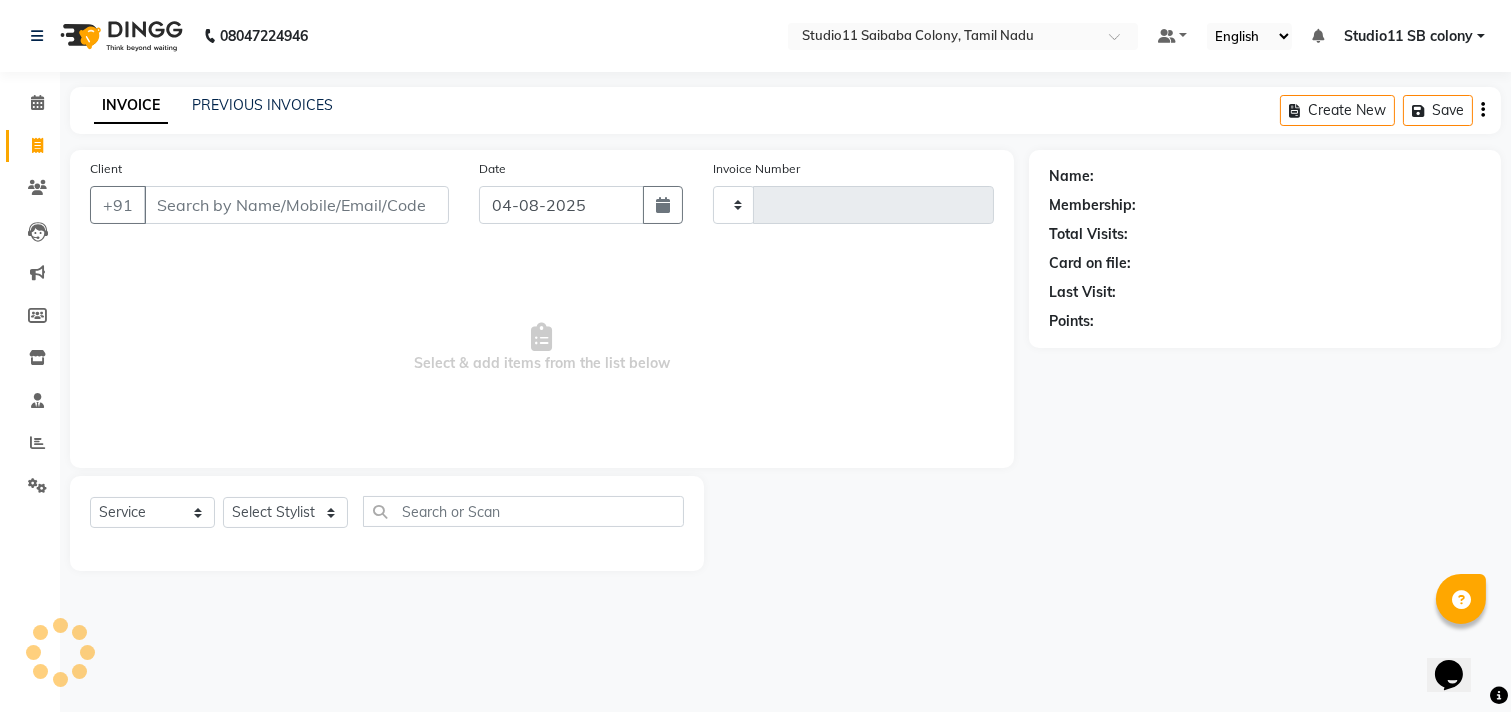 type on "[PHONE]" 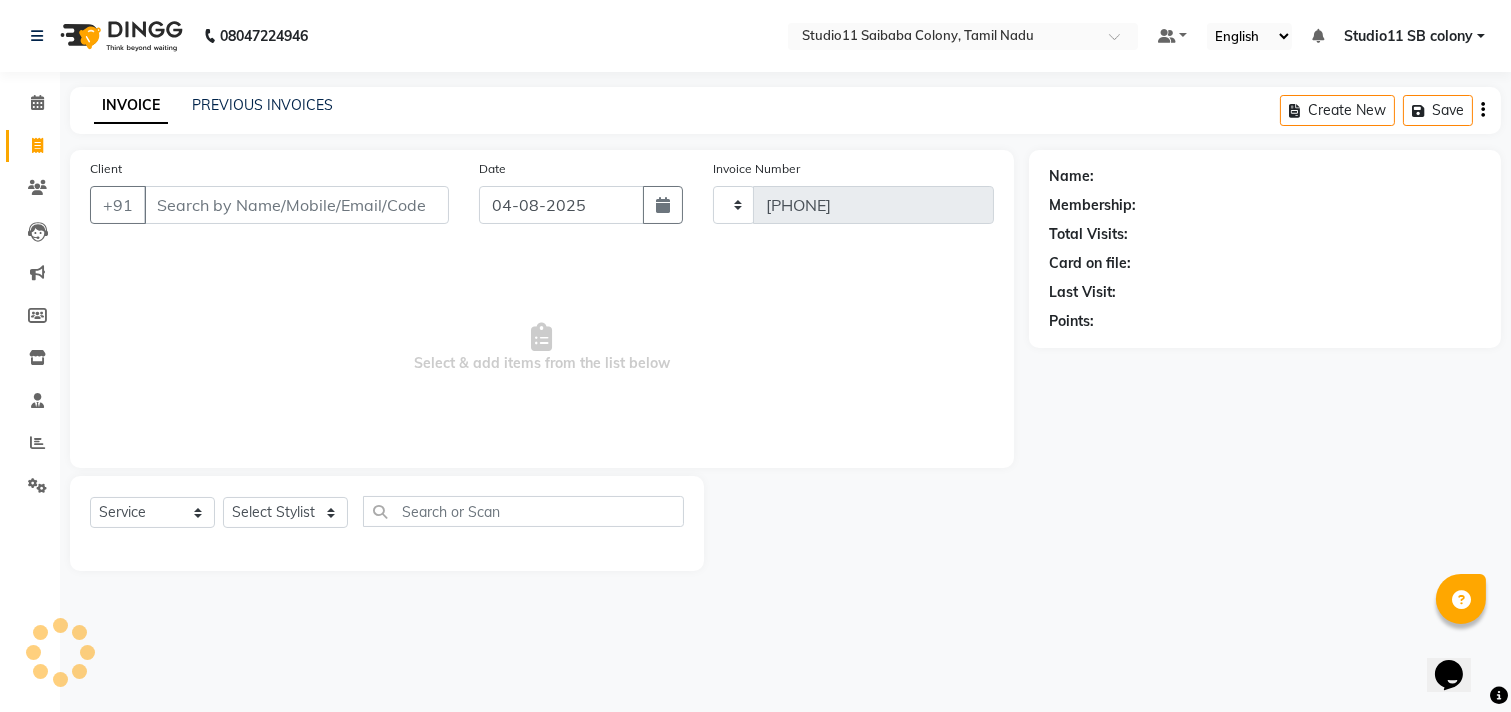 select on "[PHONE]" 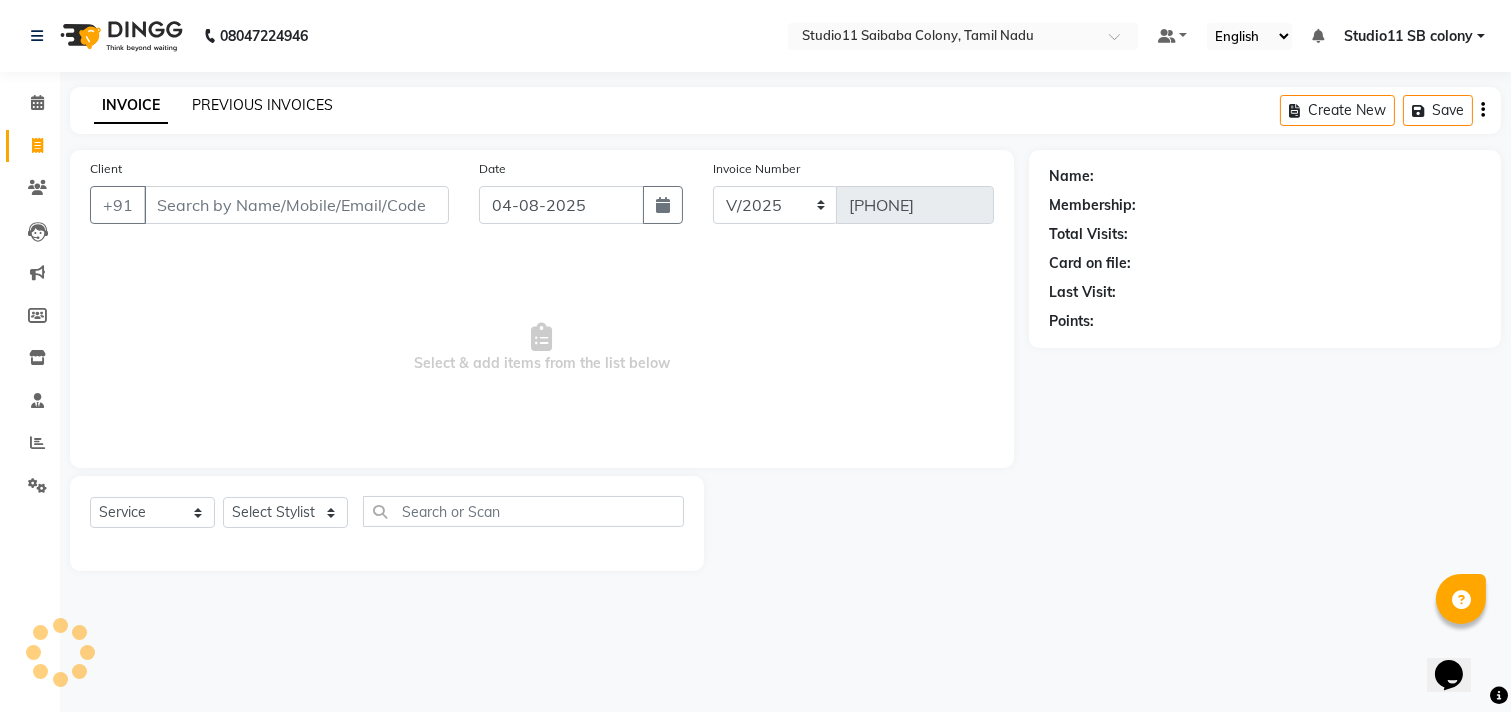 click on "PREVIOUS INVOICES" 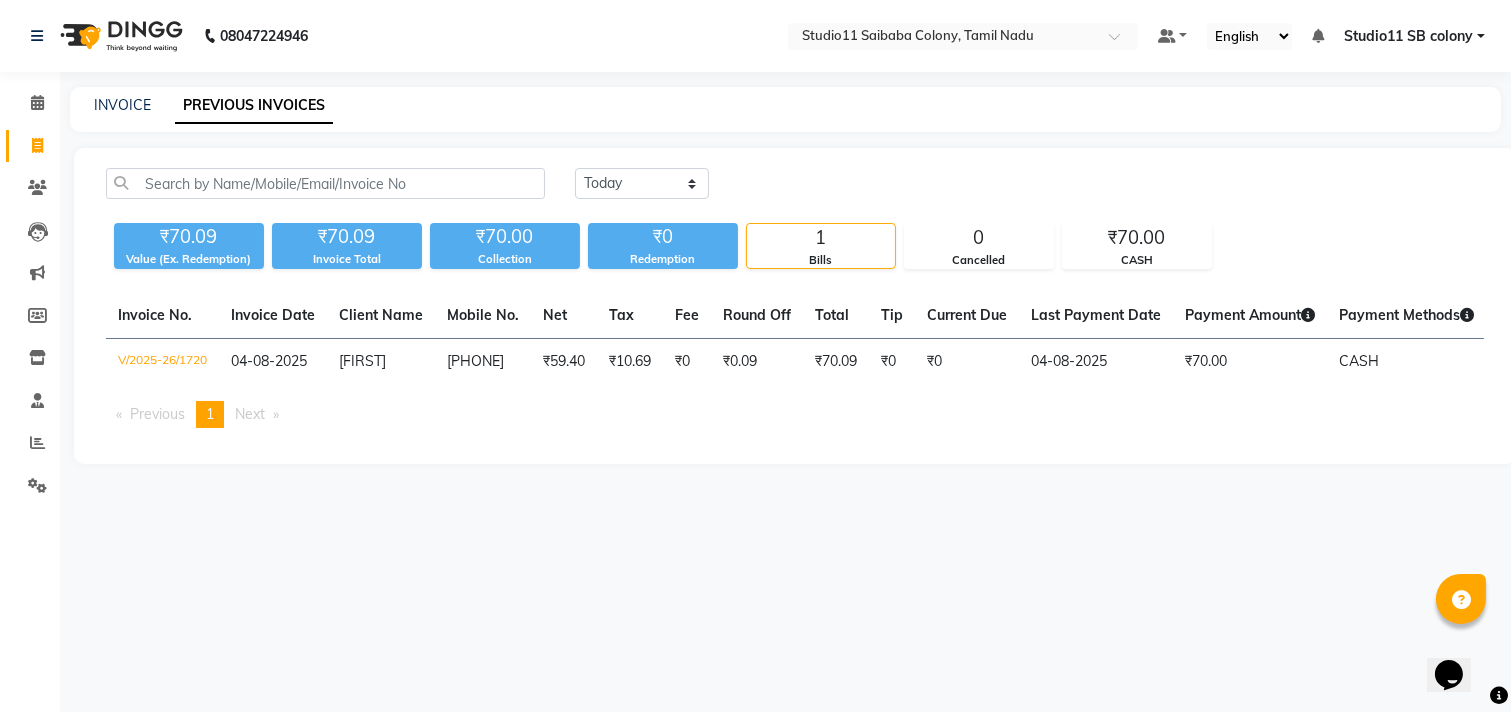 click on "INVOICE PREVIOUS INVOICES" 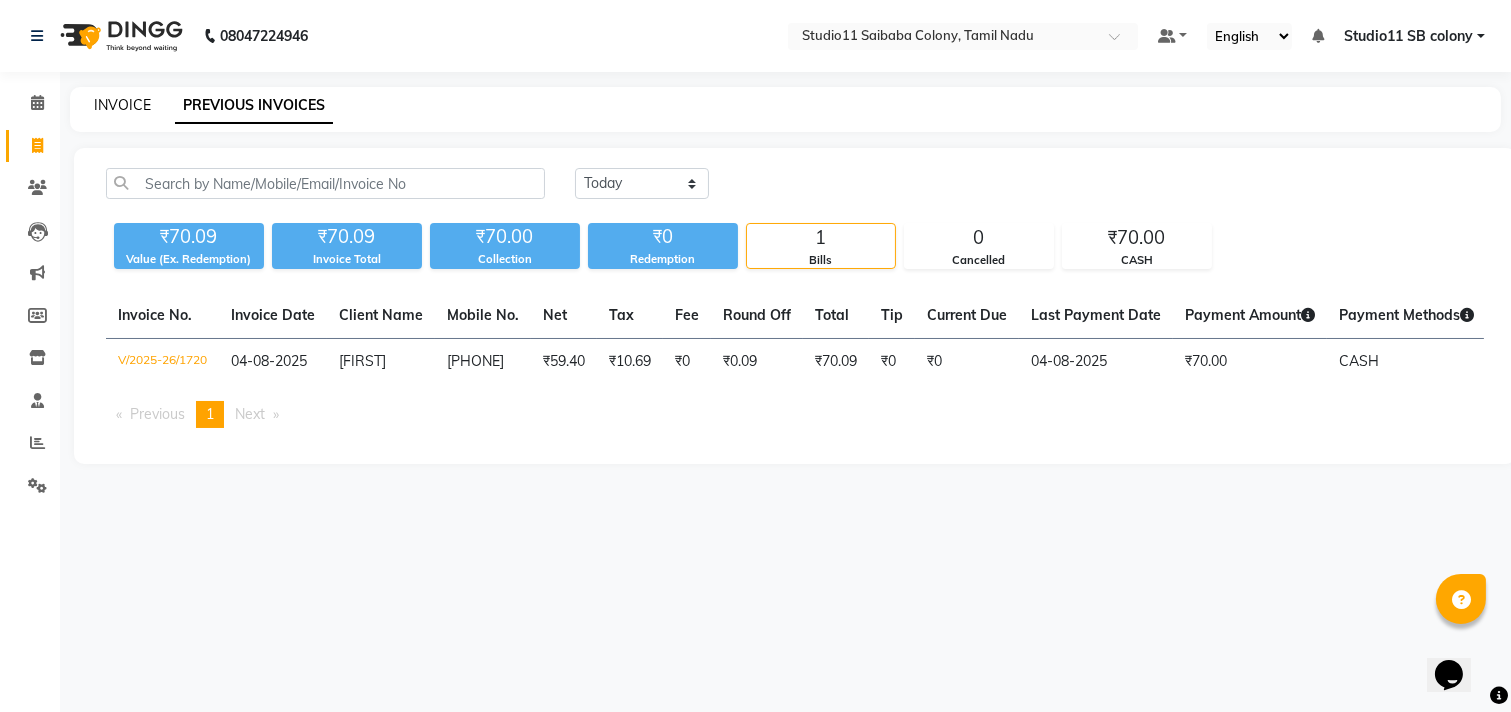 click on "INVOICE" 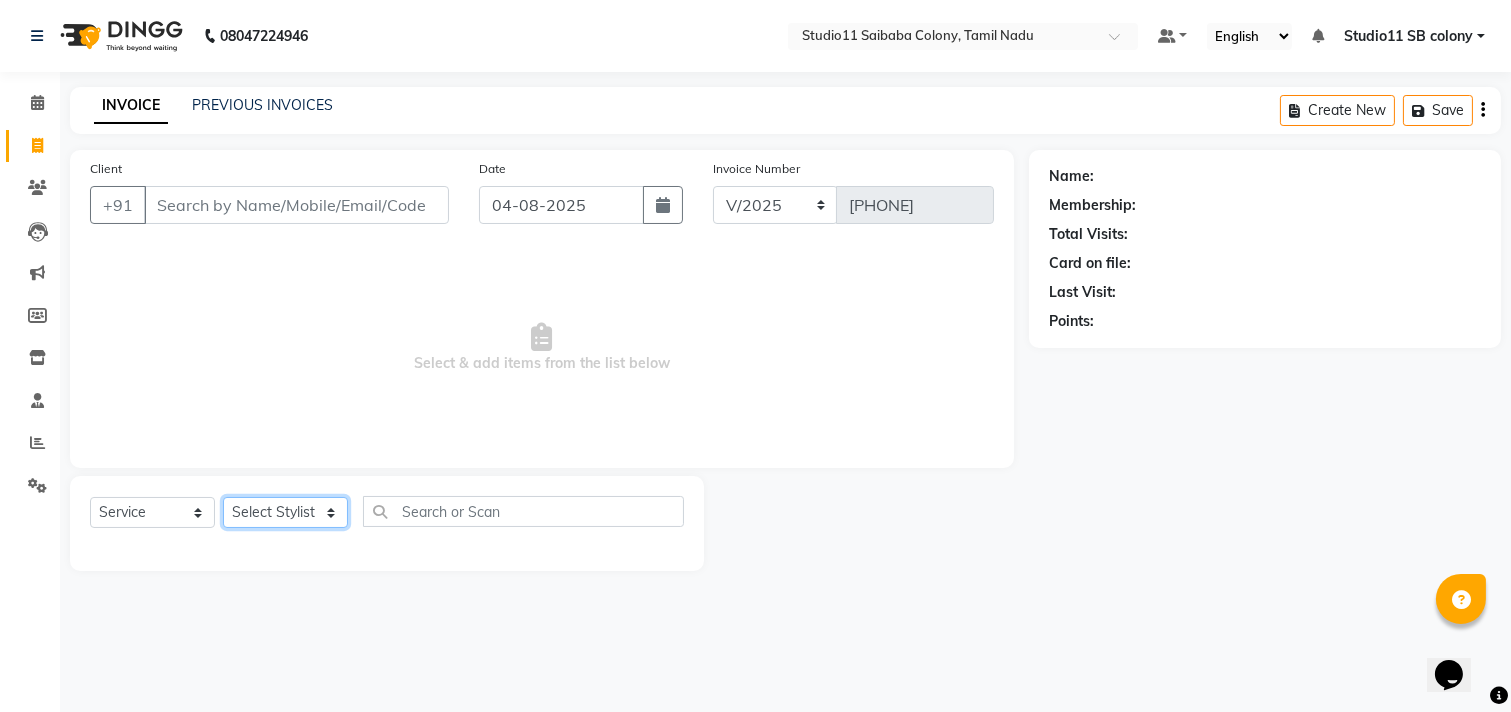 click on "Select Stylist Afzal Akbar Dani Jeni Josna kaif lavanya manimekalai Praveen Sonu Studio11 SB colony Tahir tamil" 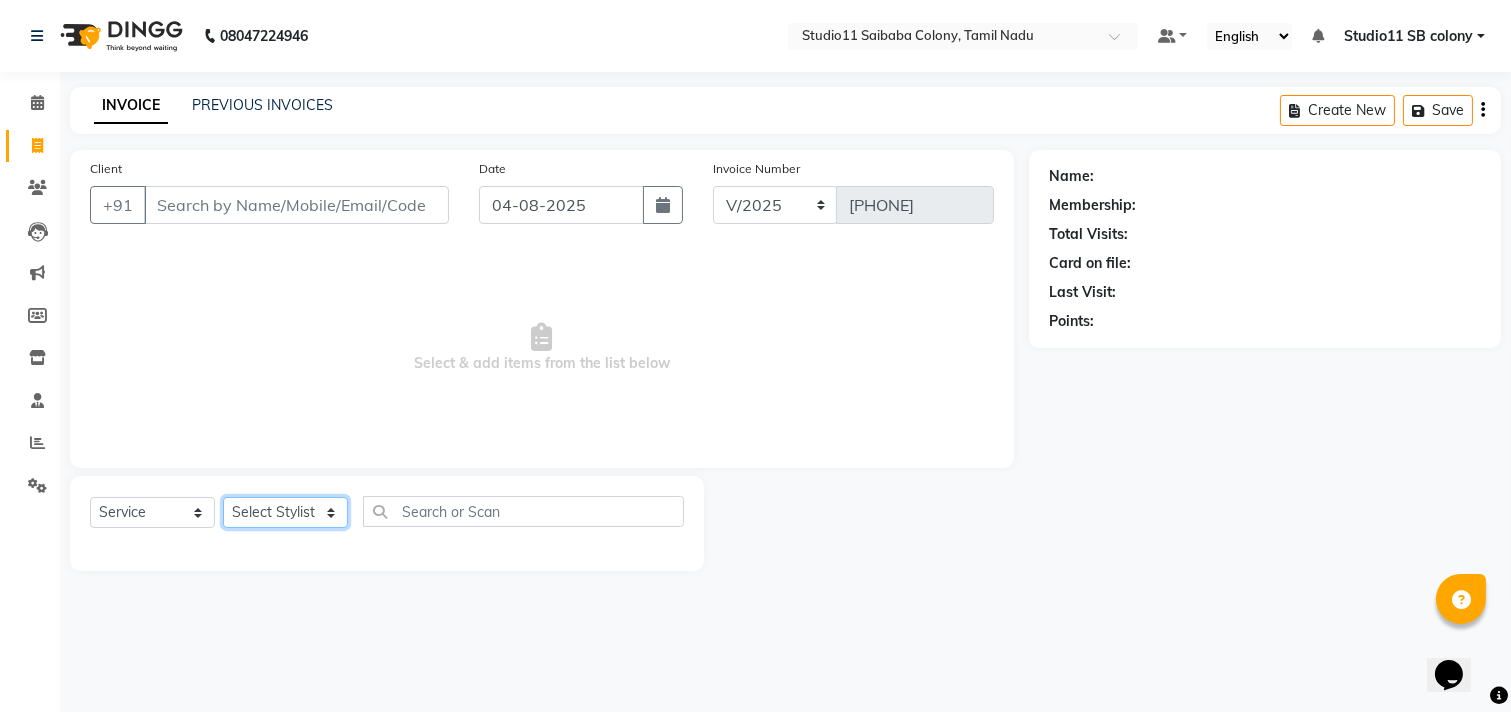 select on "68719" 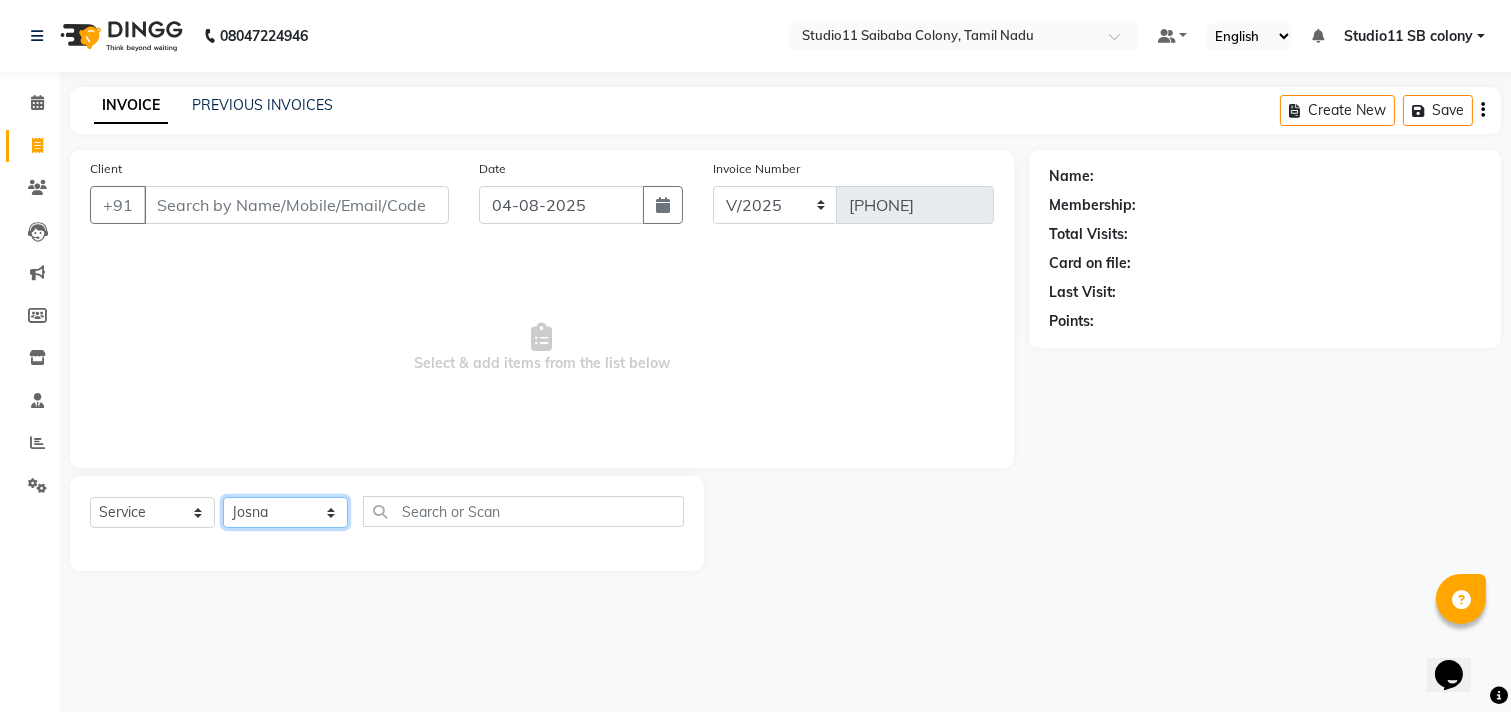 click on "Select Stylist Afzal Akbar Dani Jeni Josna kaif lavanya manimekalai Praveen Sonu Studio11 SB colony Tahir tamil" 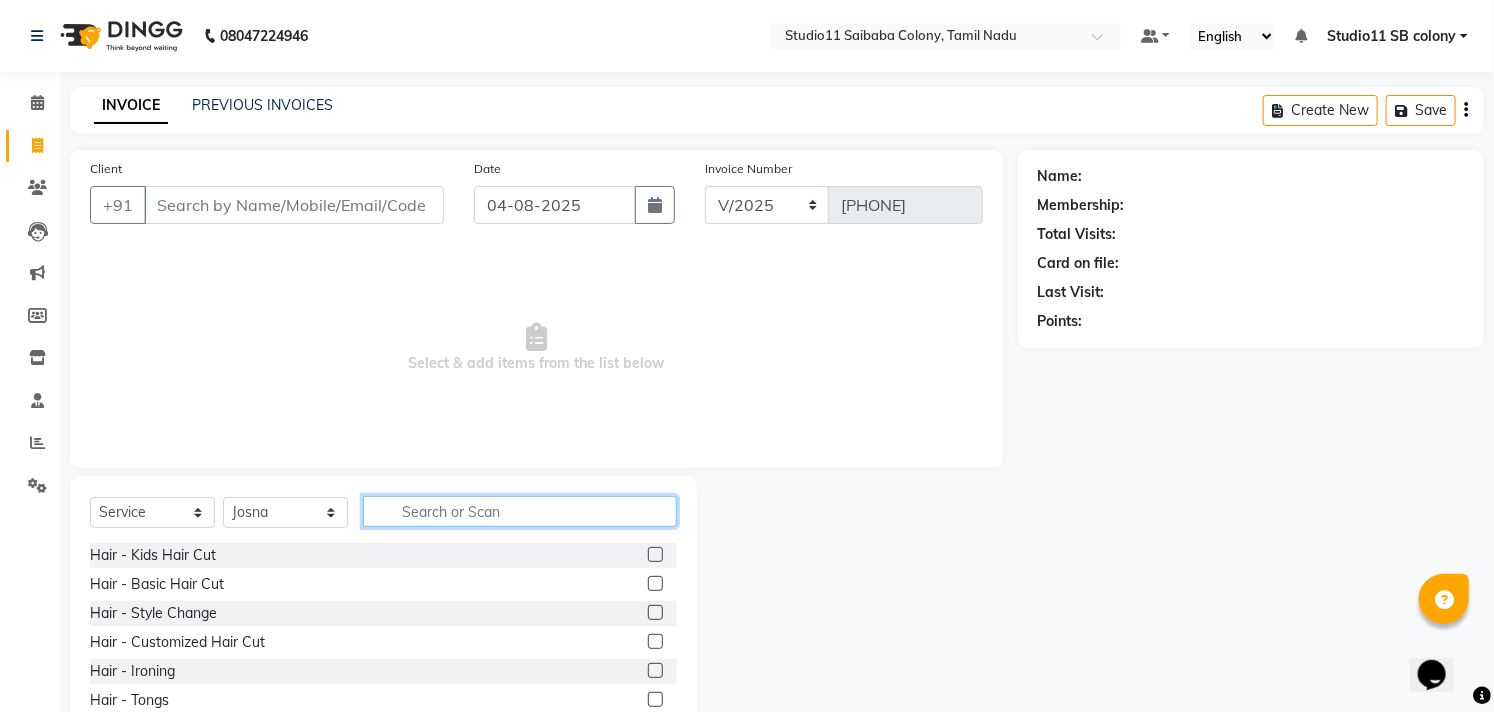 click 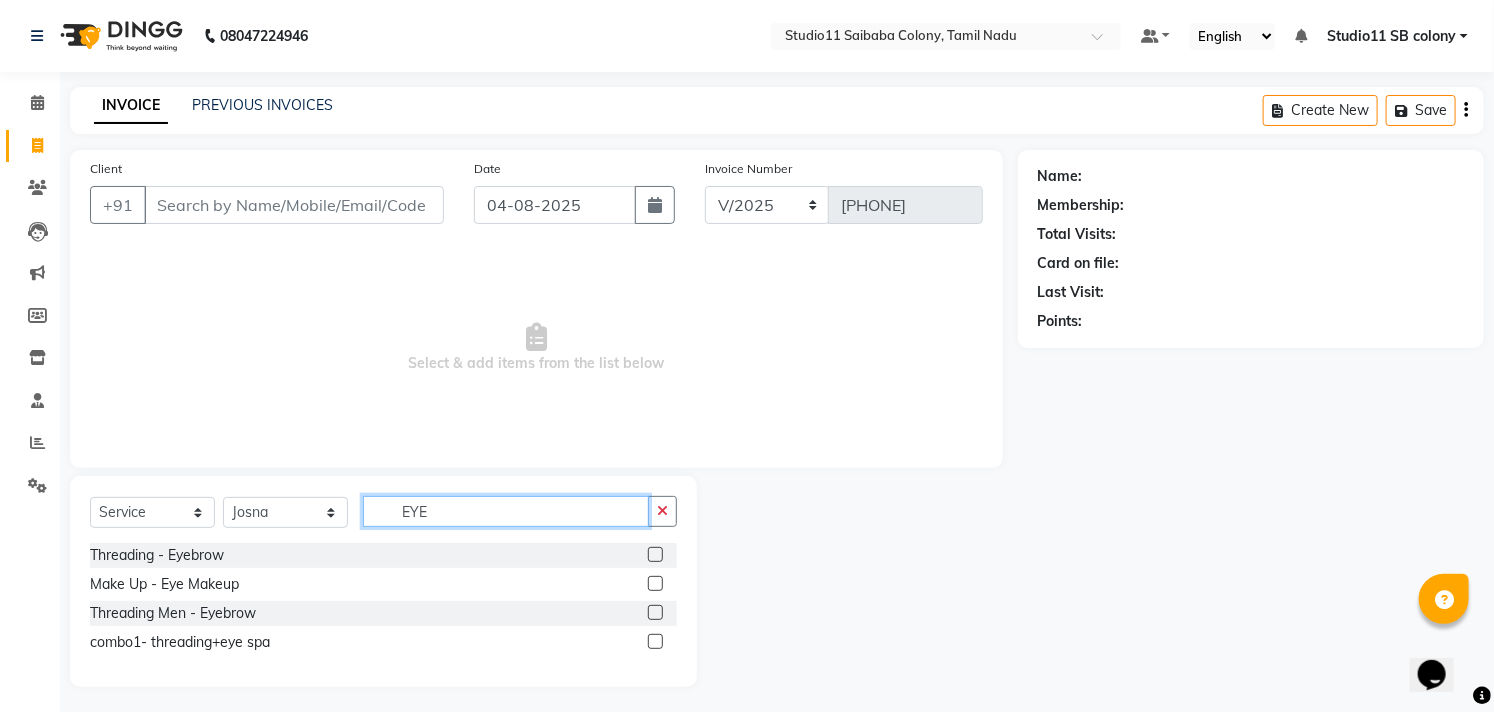 type on "EYE" 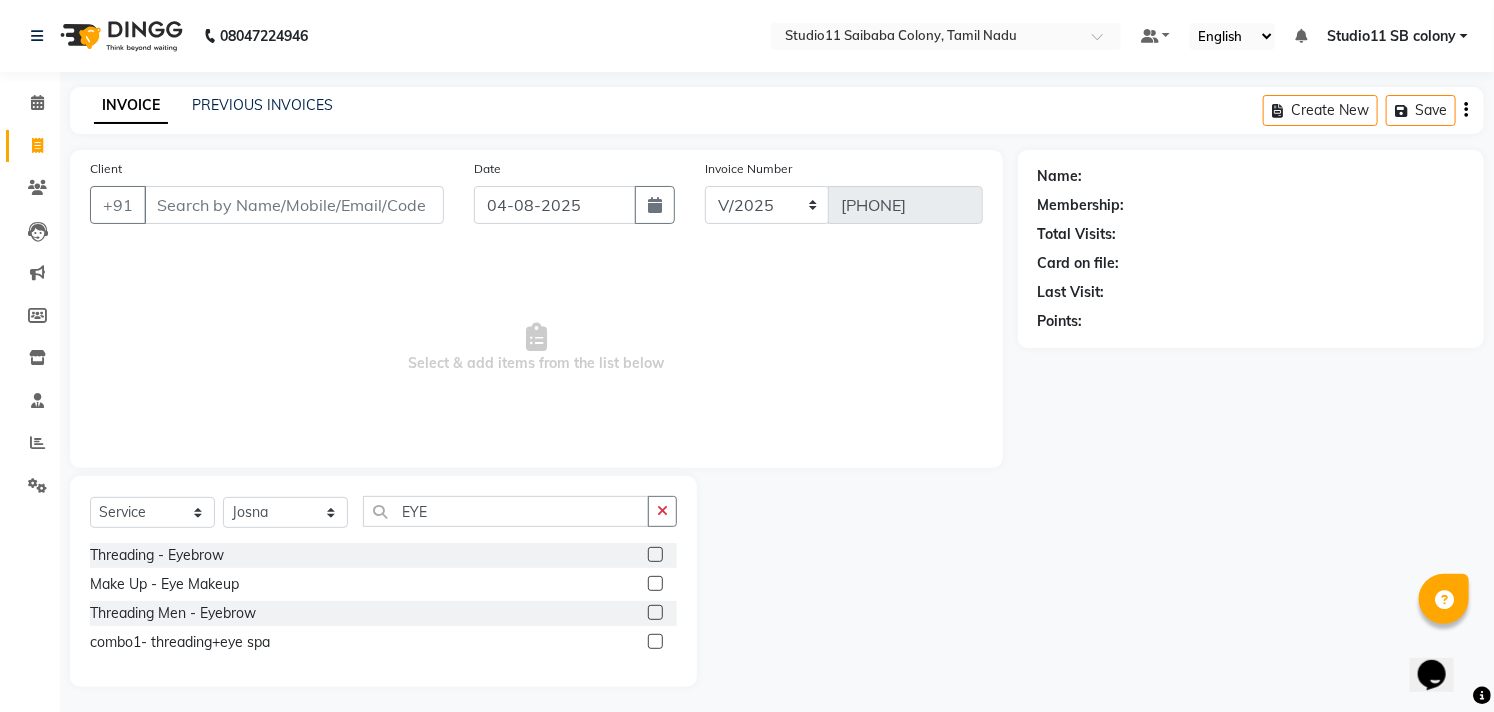 click 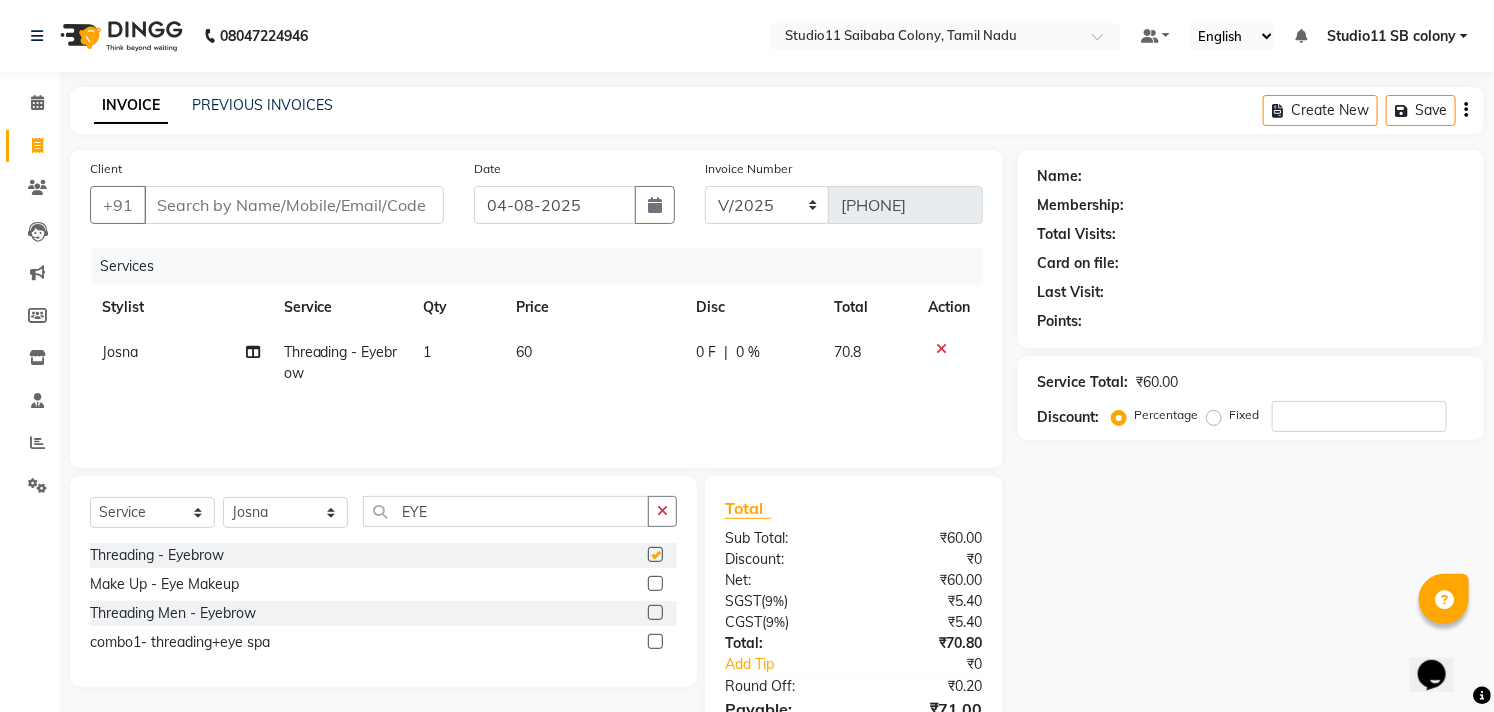 checkbox on "false" 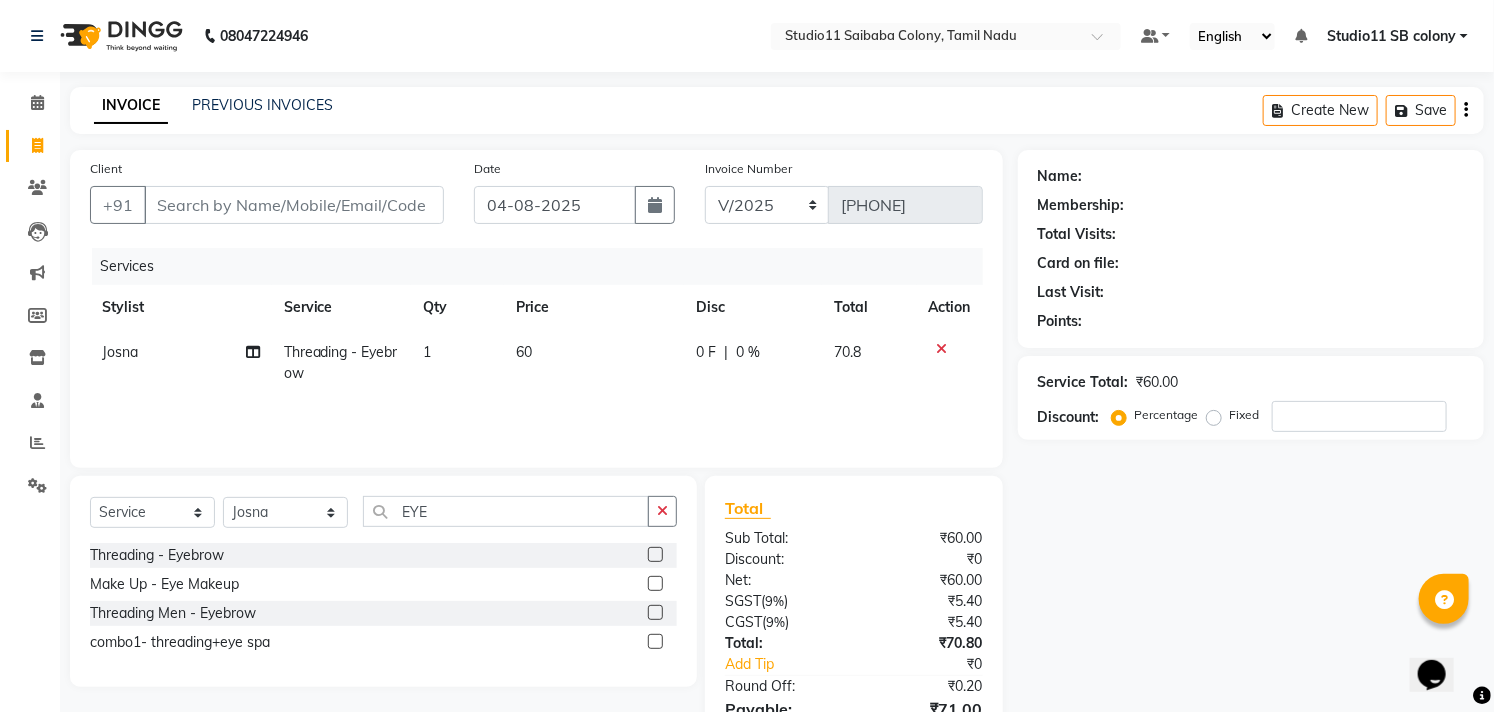 click on "Select Service Product Membership Package VoucherPrepaid Gift Card Select Stylist [FIRST] [FIRST] Dani Jeni [FIRST] [FIRST] [FIRST] [FIRST] [FIRST] [FIRST] [FIRST] [FIRST] [FIRST] [FIRST] [FIRST] [FIRST] [FIRST]" 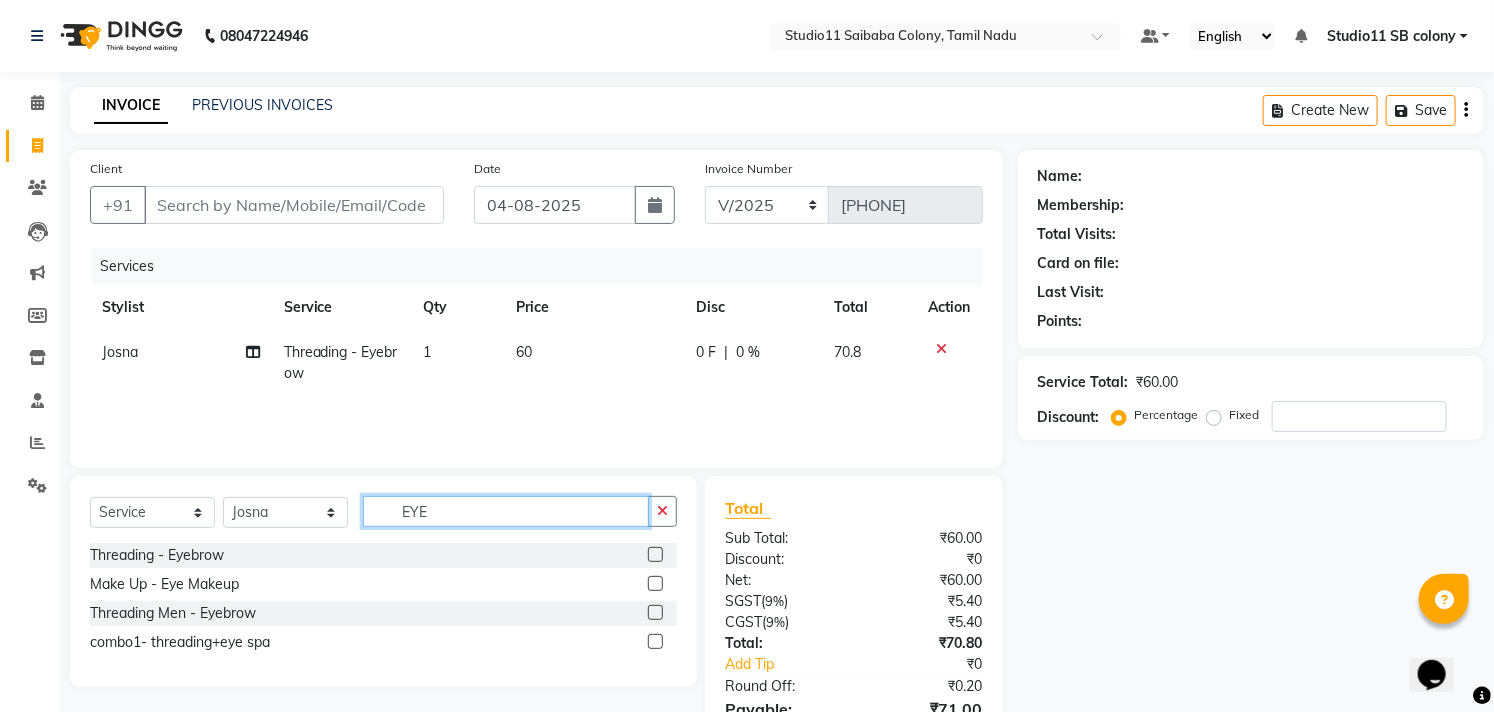 click on "EYE" 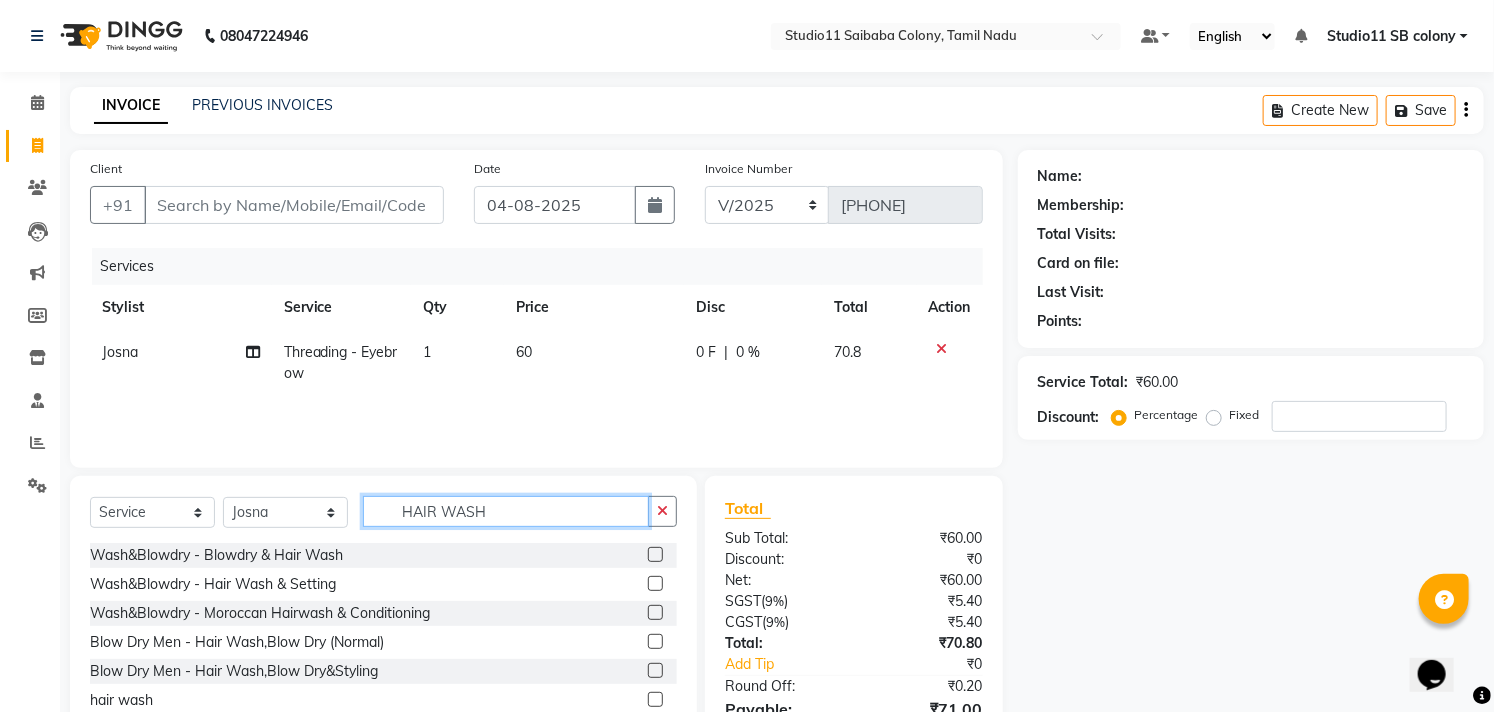 type on "HAIR WASH" 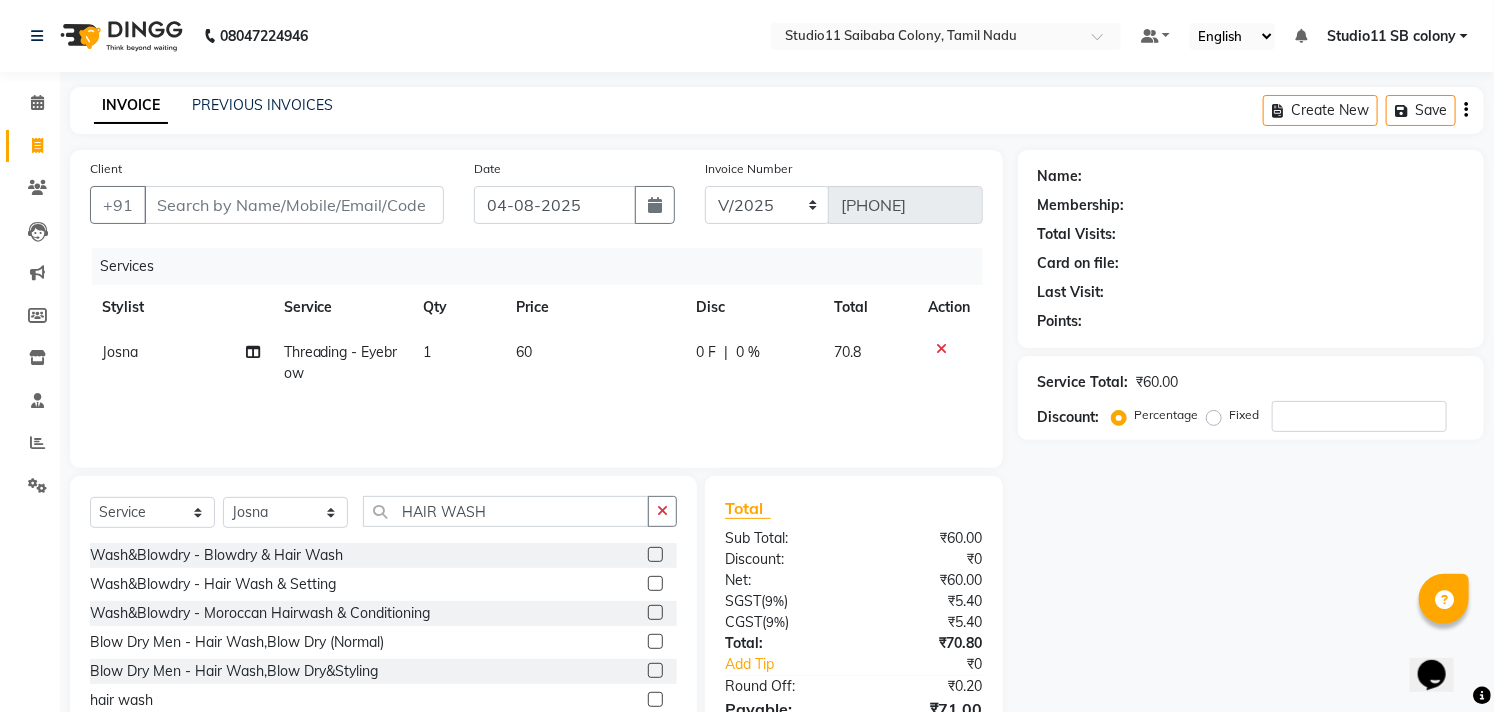 click 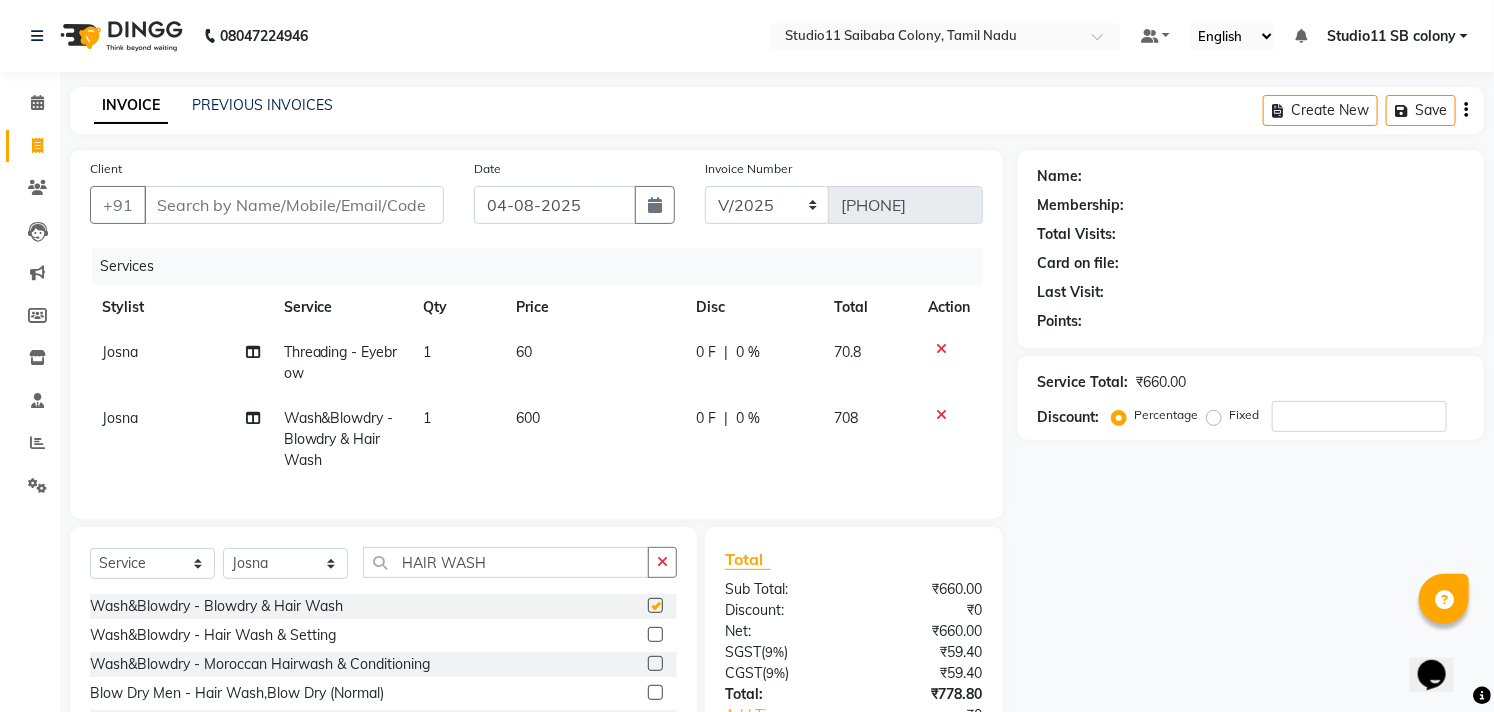 checkbox on "false" 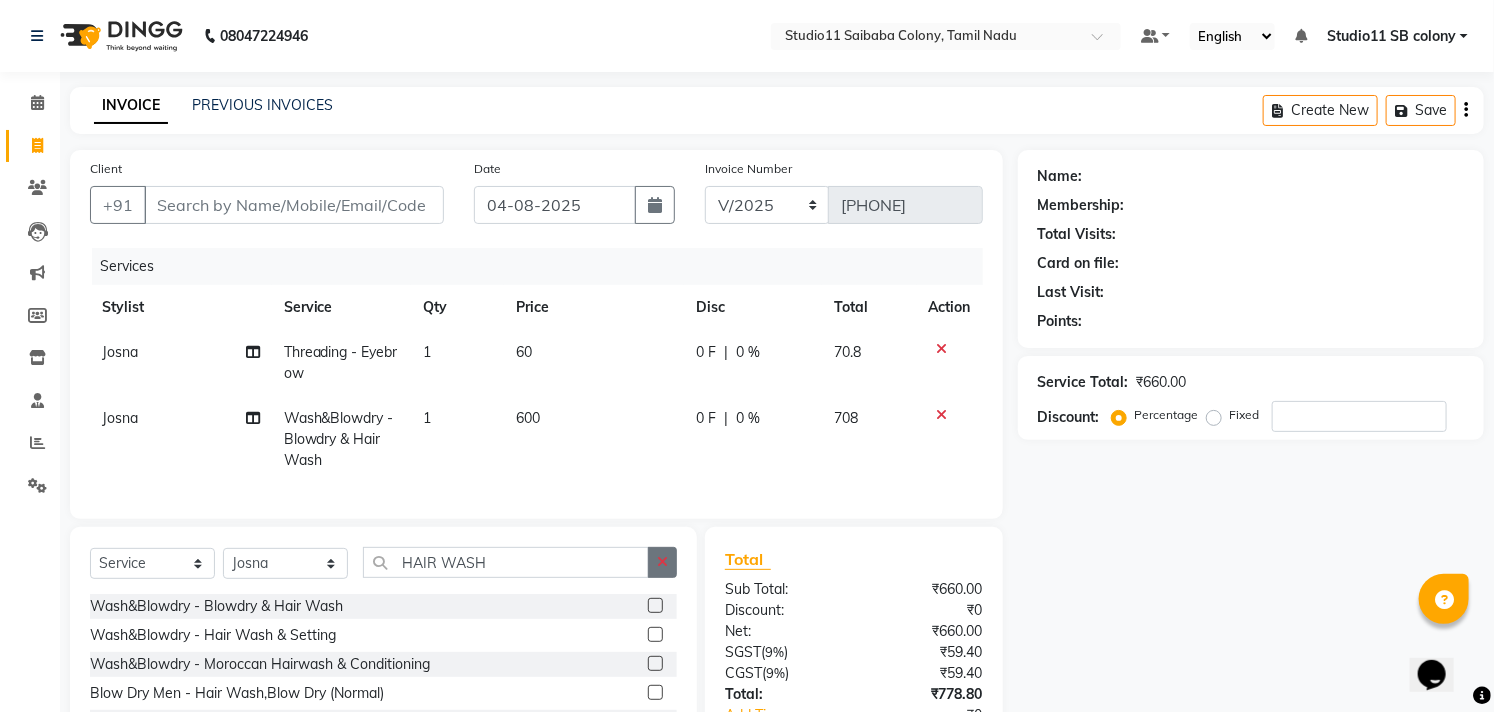 click 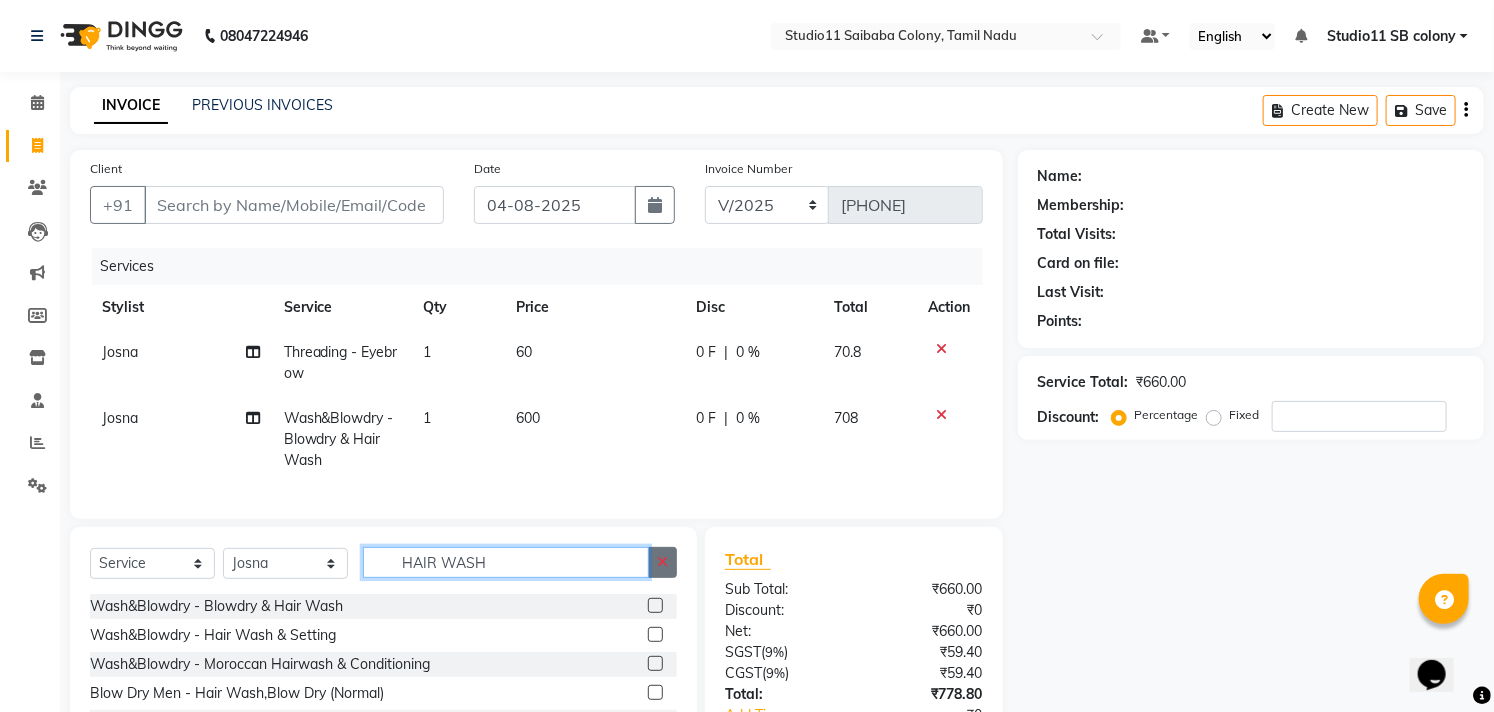 type 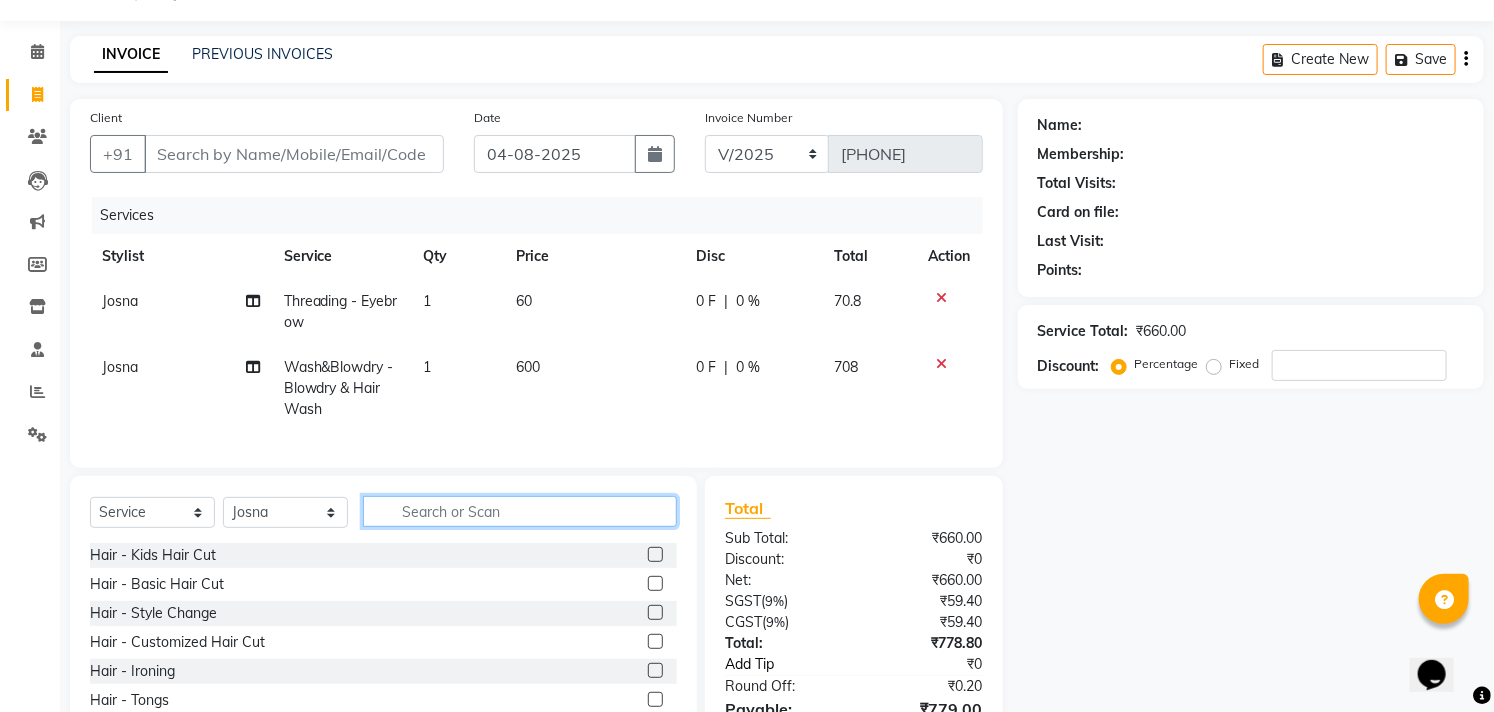 scroll, scrollTop: 0, scrollLeft: 0, axis: both 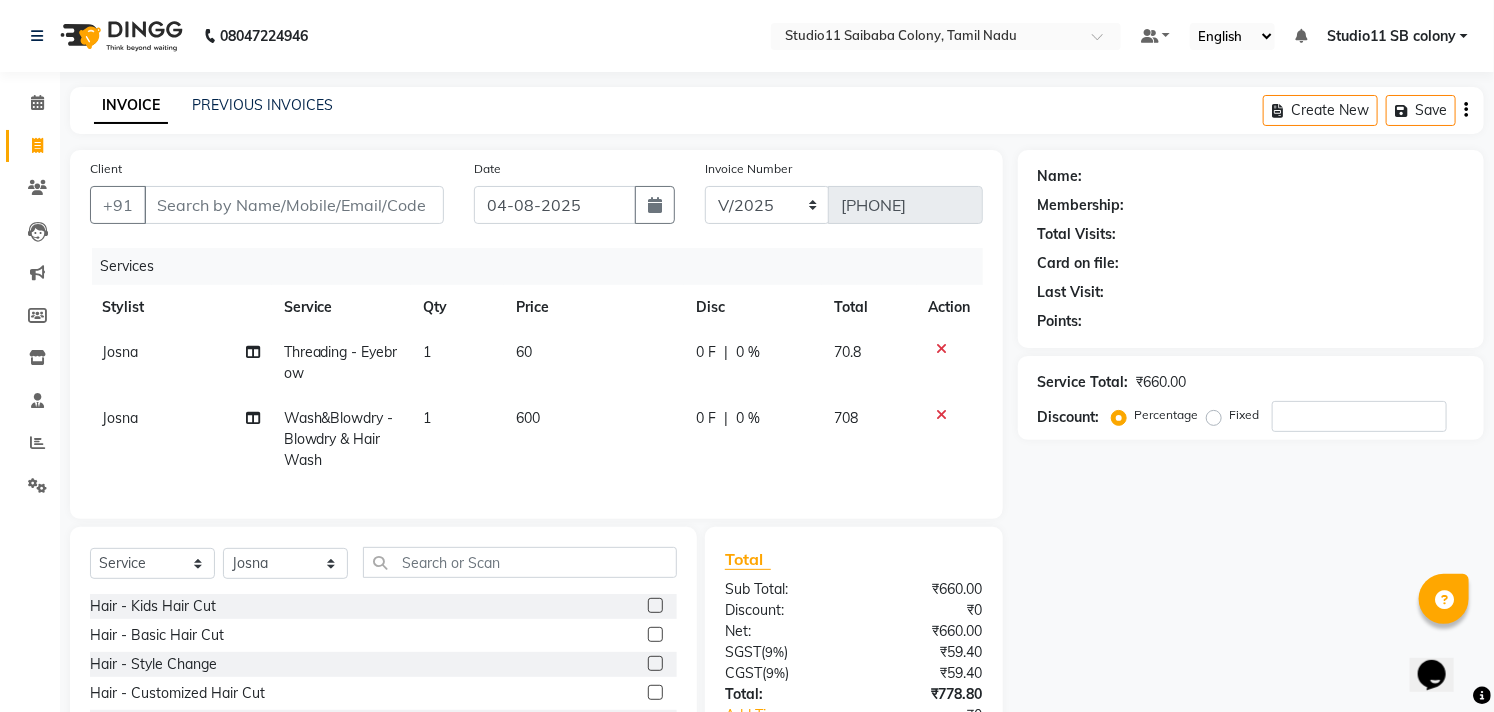 click 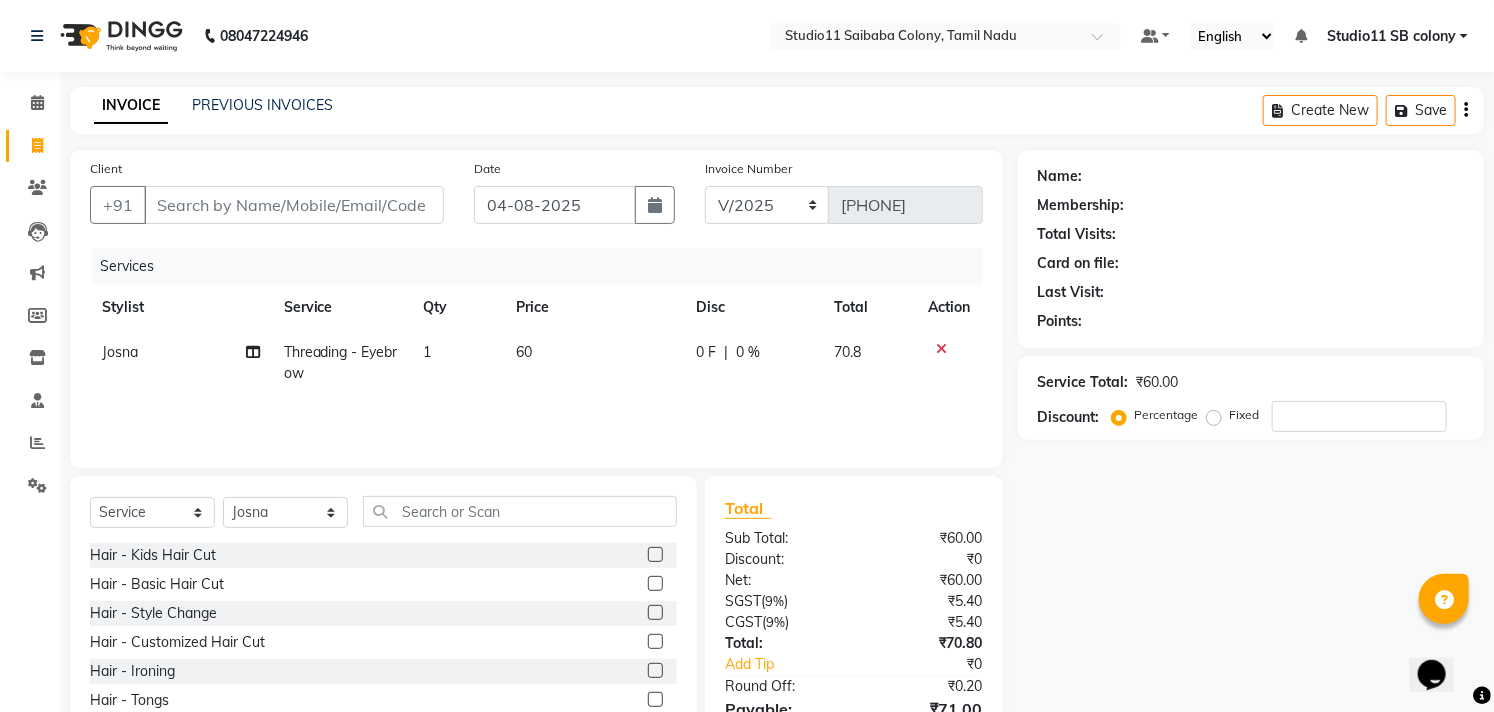 click 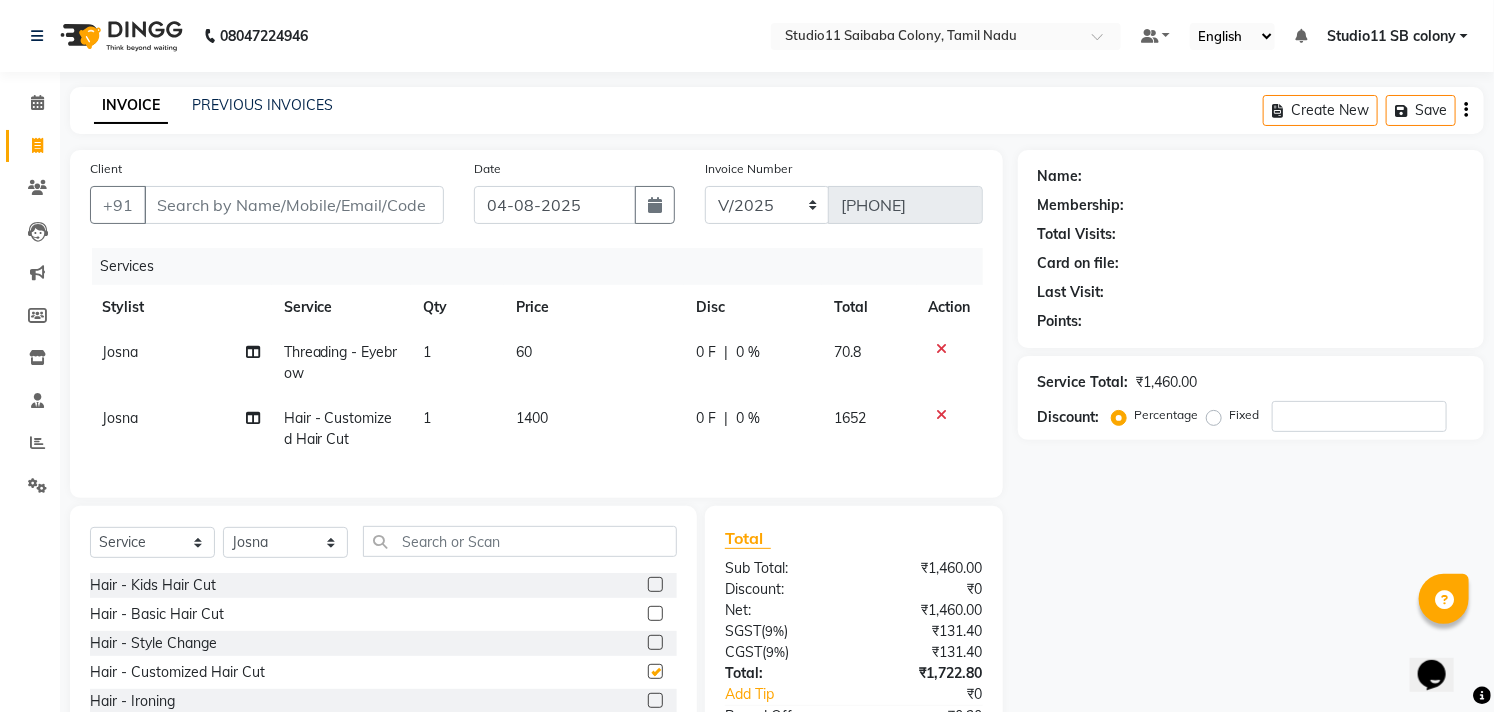 checkbox on "false" 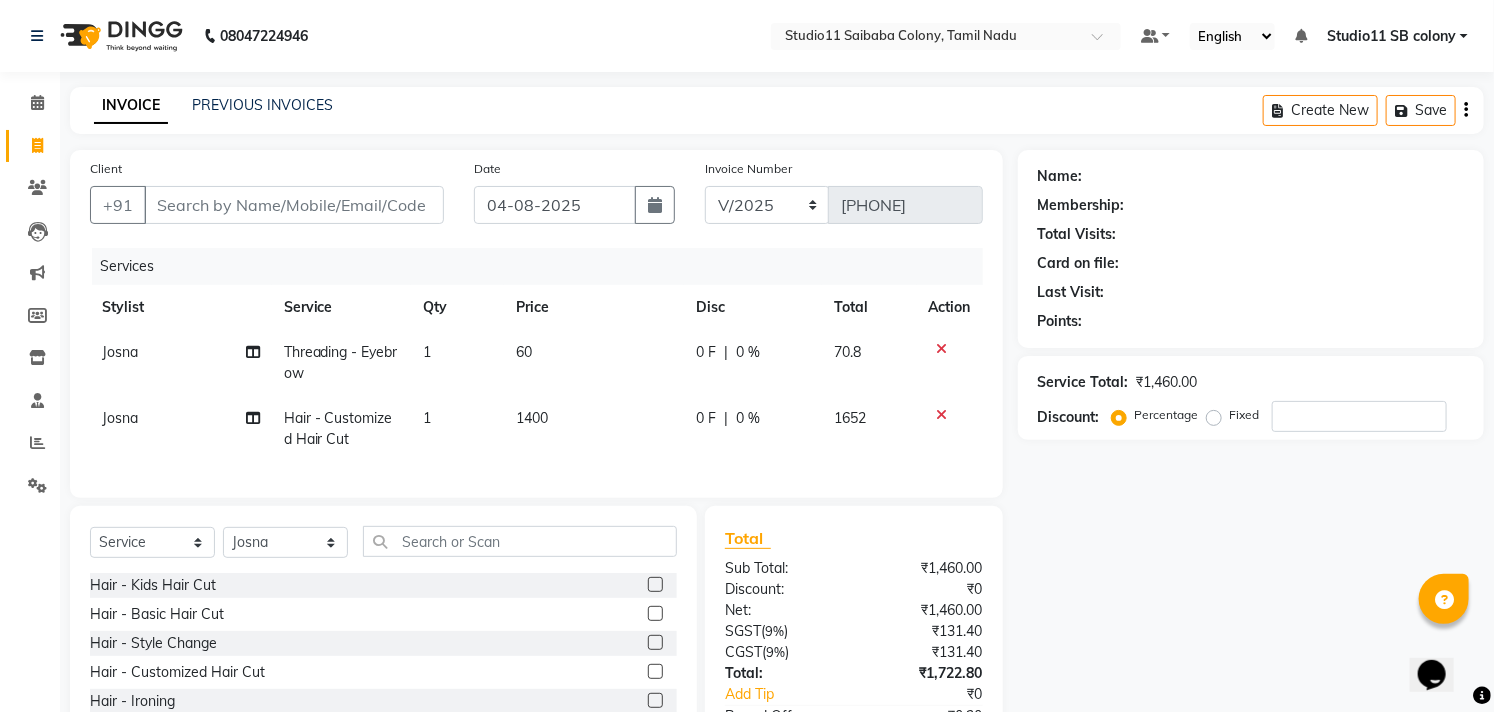 click 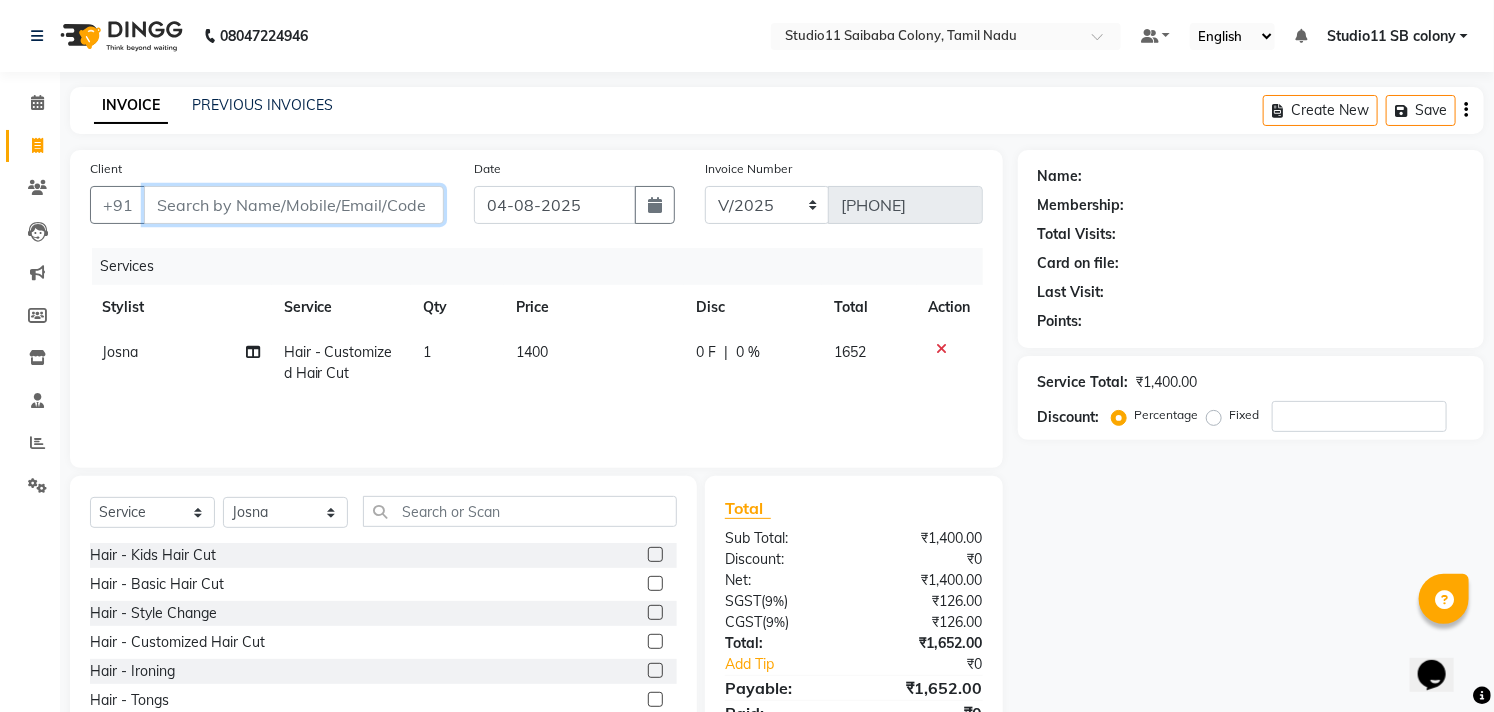 click on "Client" at bounding box center (294, 205) 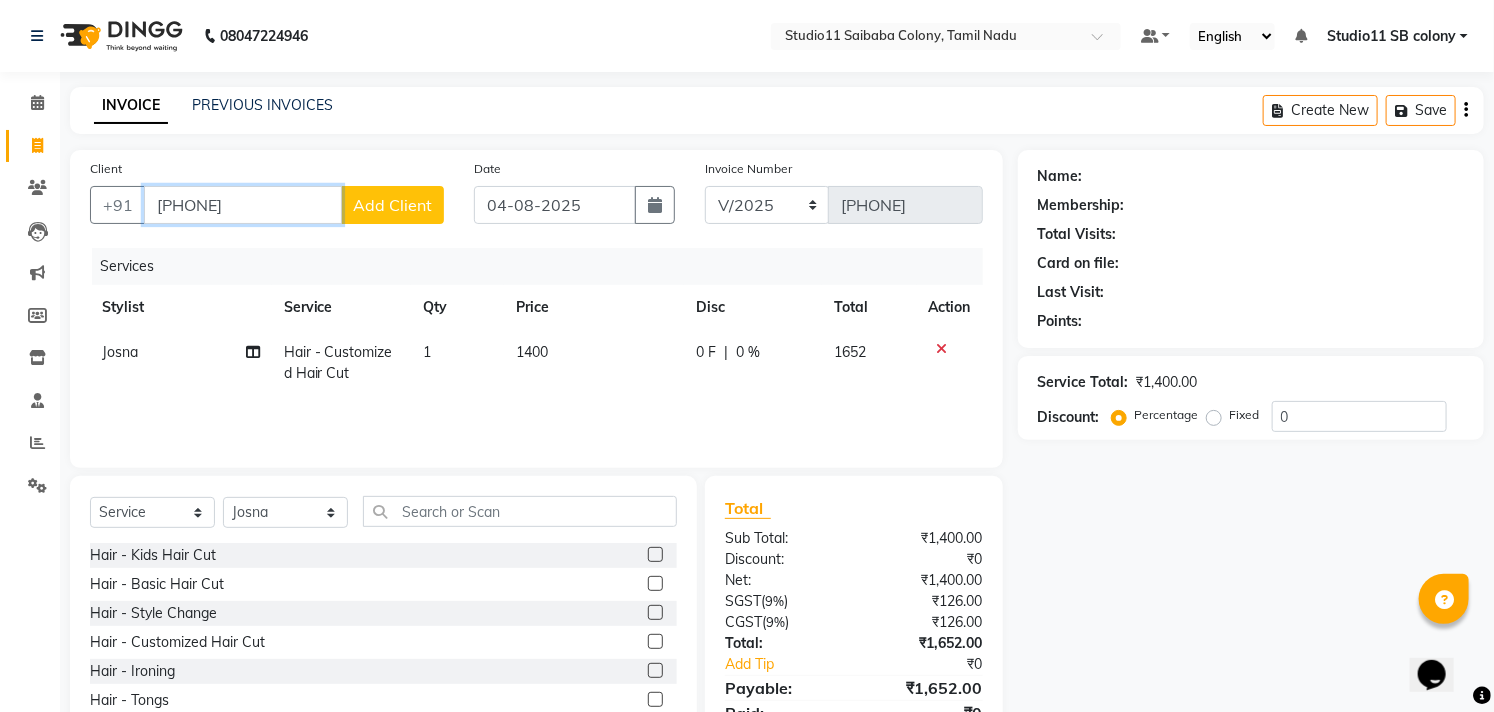 type on "[PHONE]" 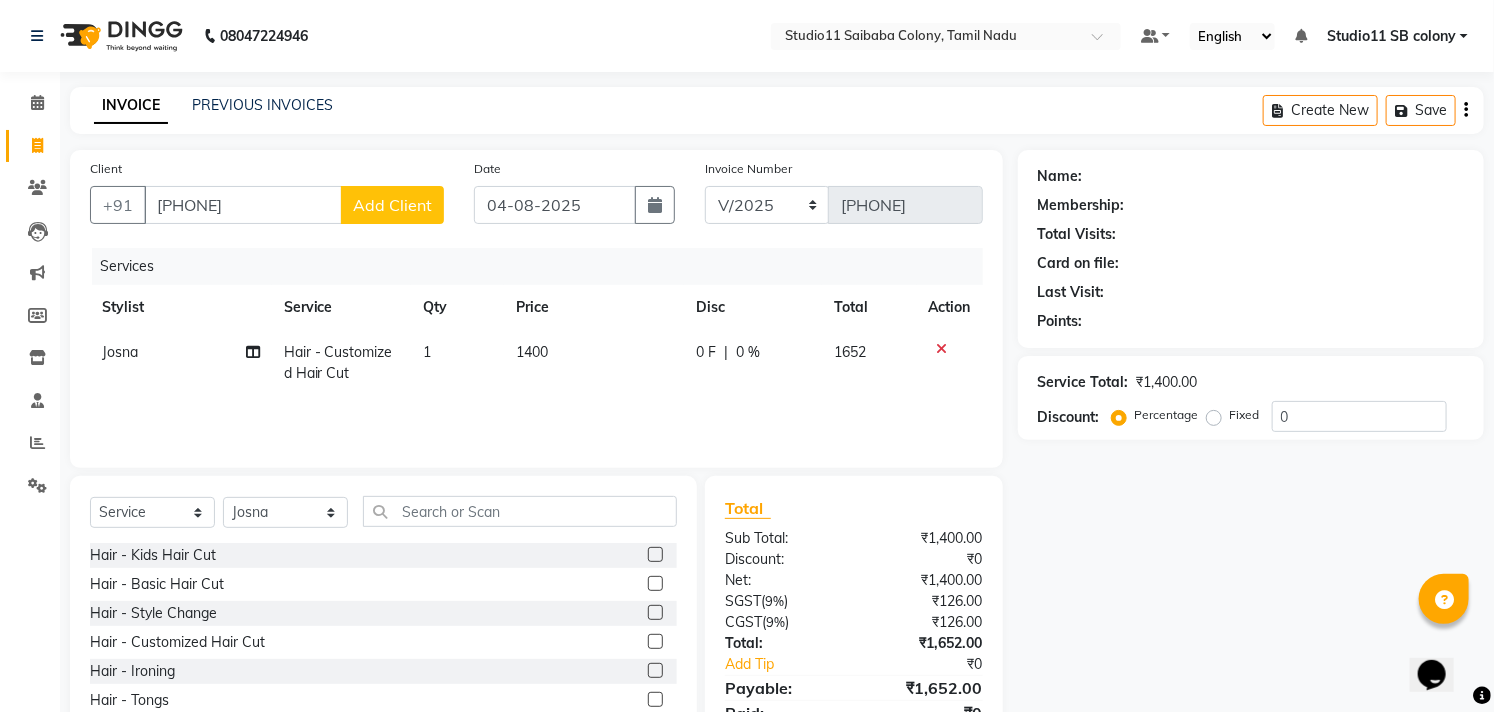 click on "Add Client" 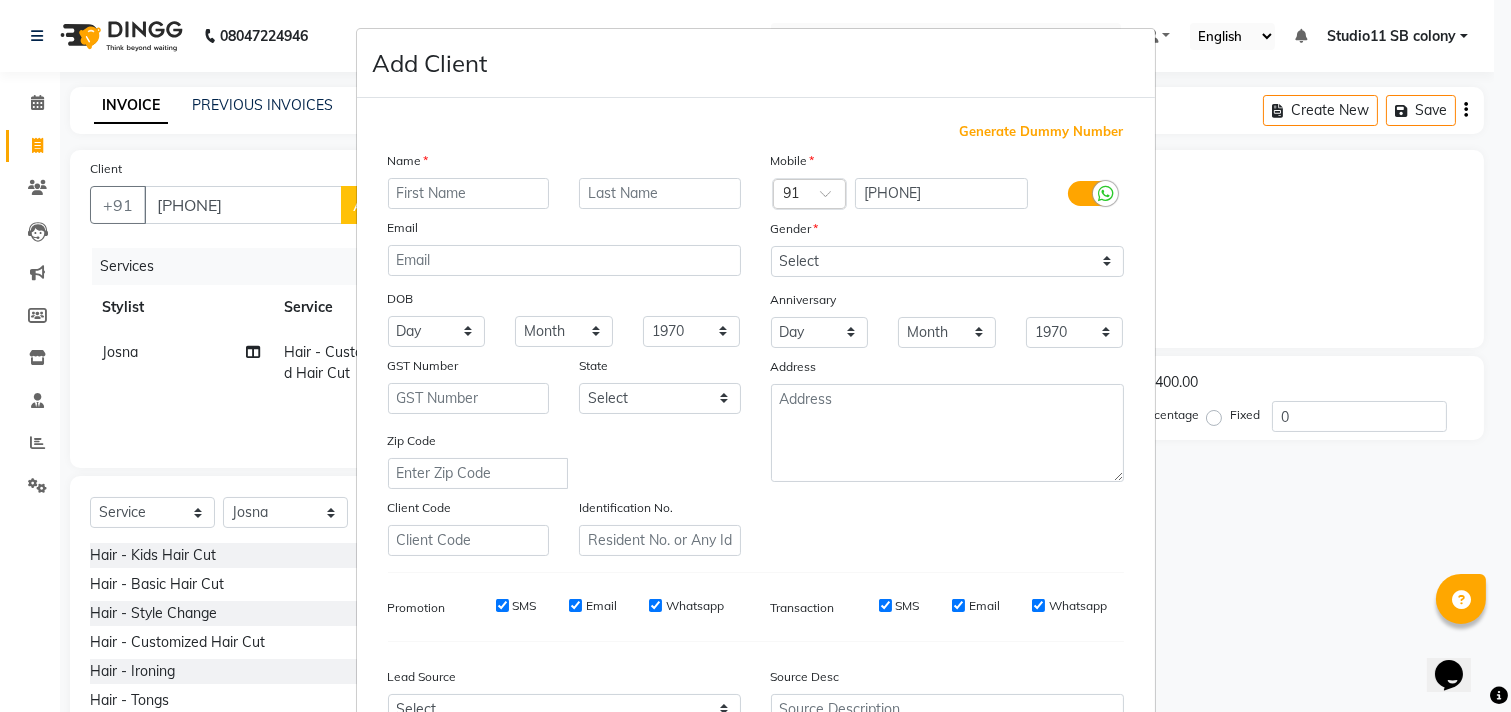 click at bounding box center [469, 193] 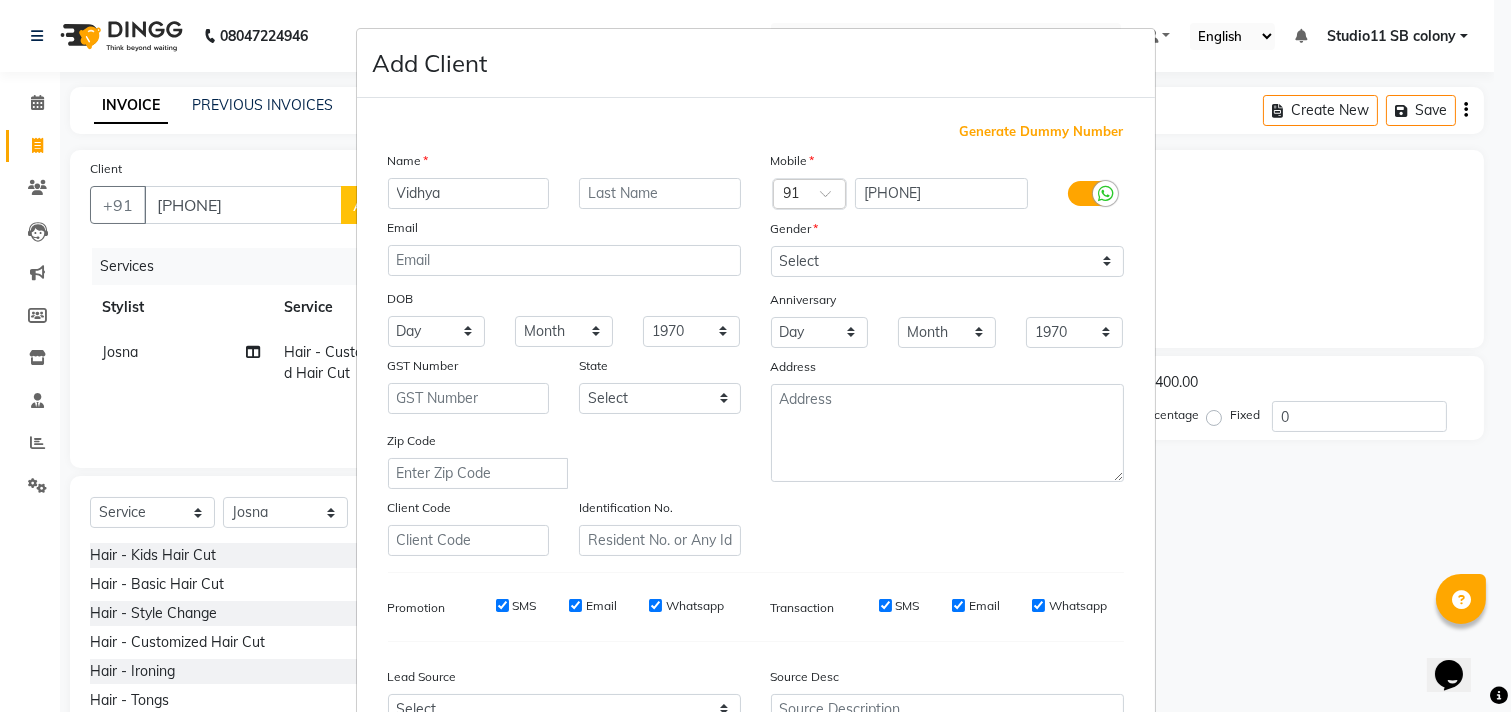 type on "Vidhya" 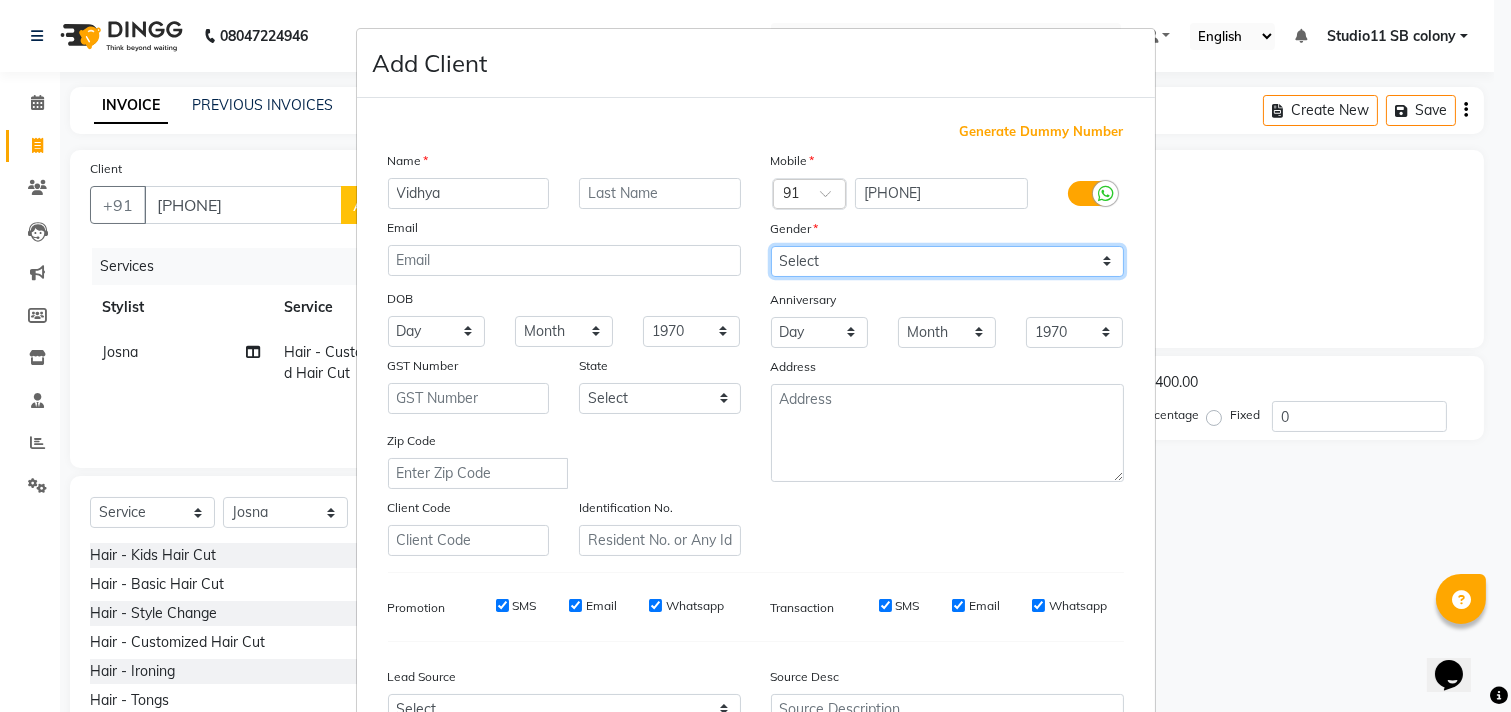 click on "Select Male Female Other Prefer Not To Say" at bounding box center (947, 261) 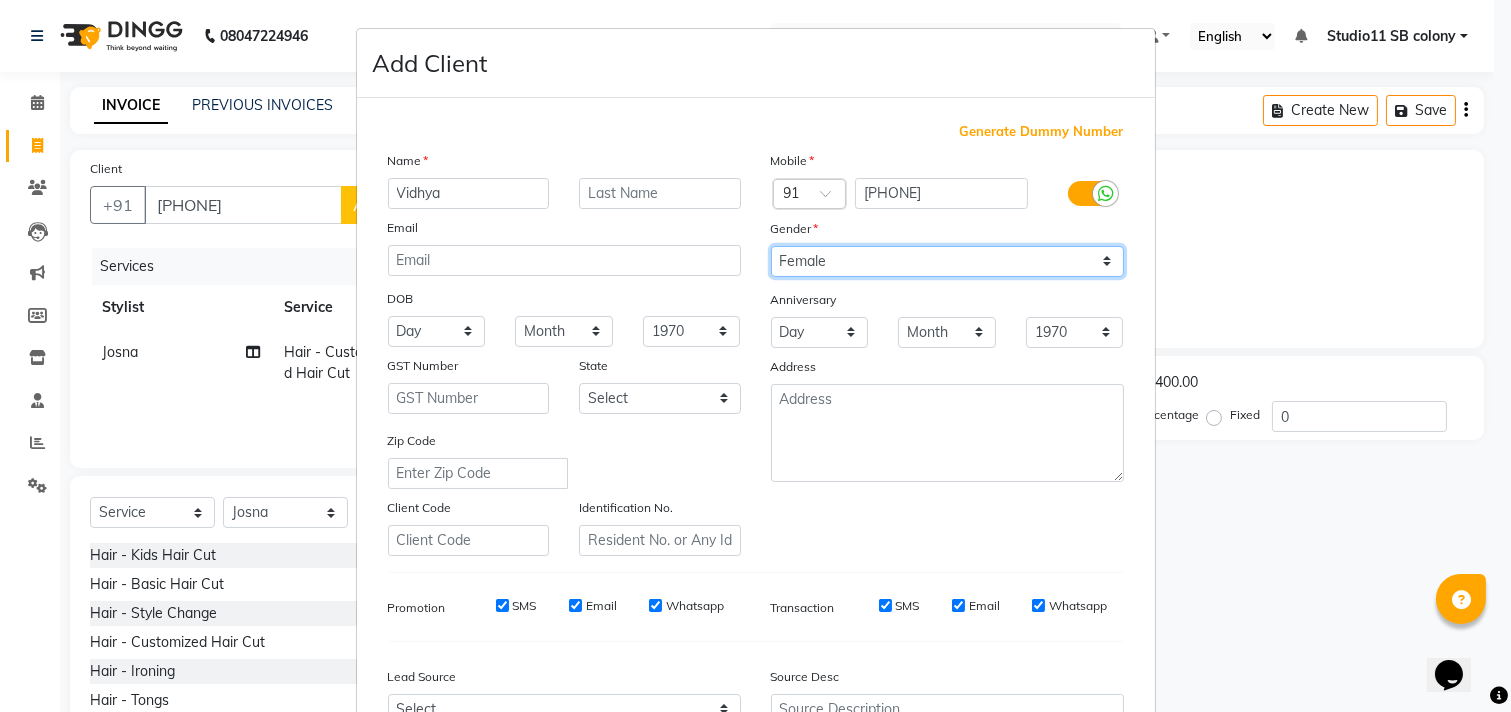click on "Select Male Female Other Prefer Not To Say" at bounding box center (947, 261) 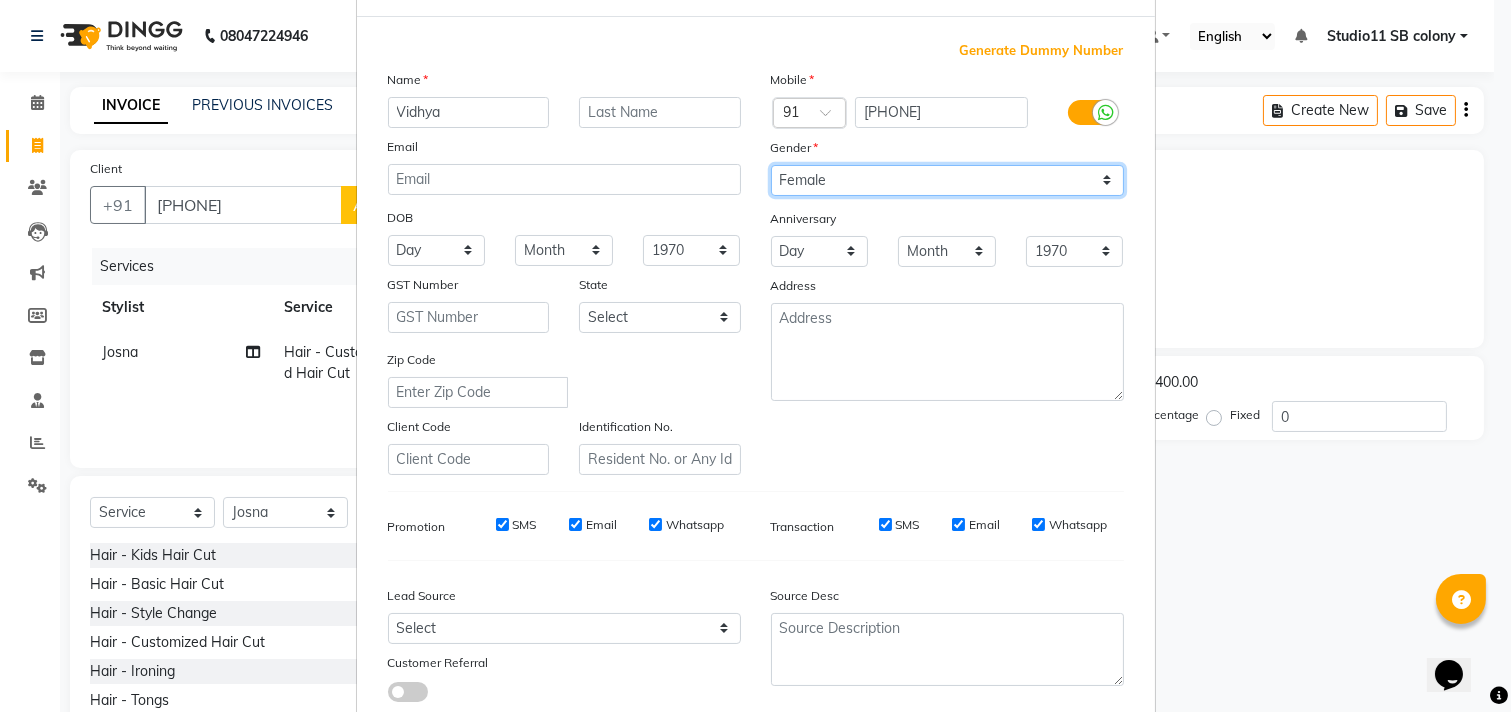 scroll, scrollTop: 212, scrollLeft: 0, axis: vertical 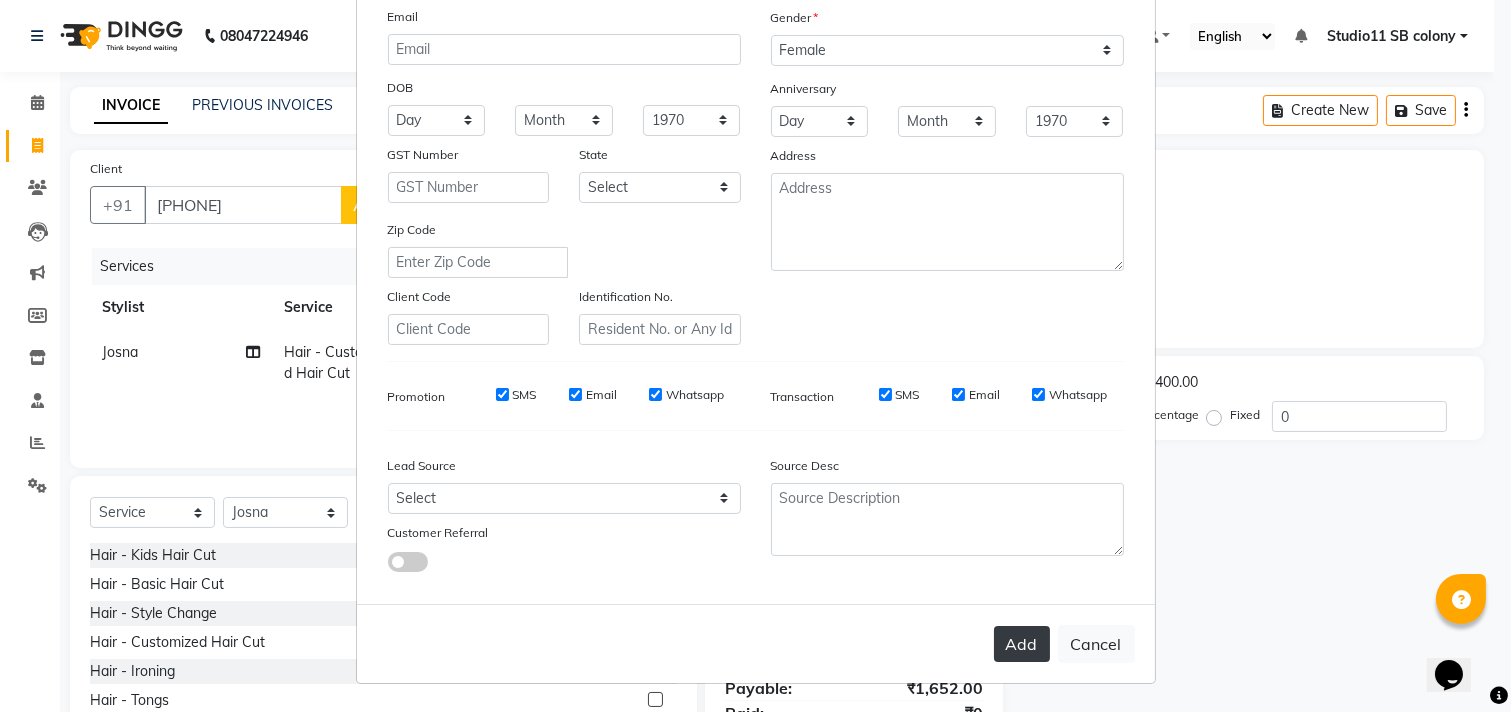 click on "Add" at bounding box center [1022, 644] 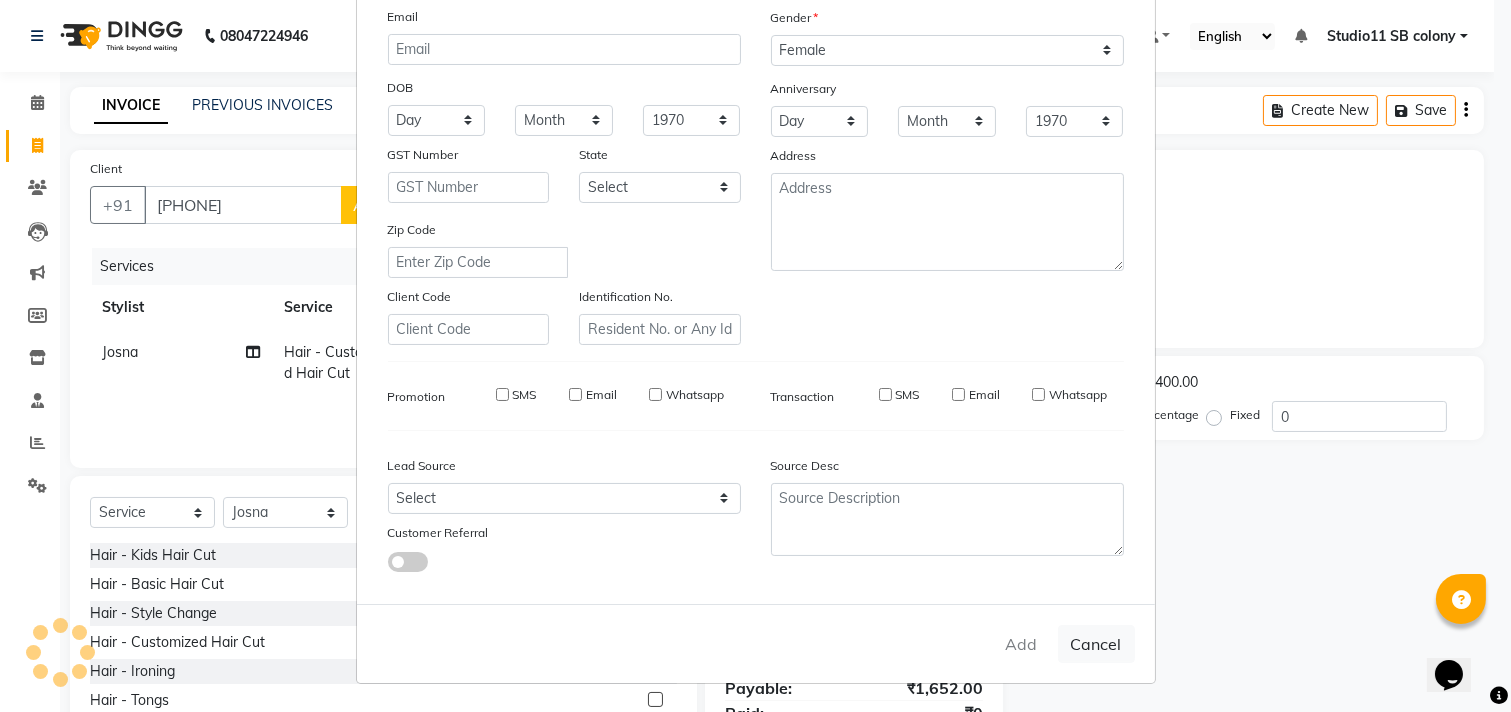 type 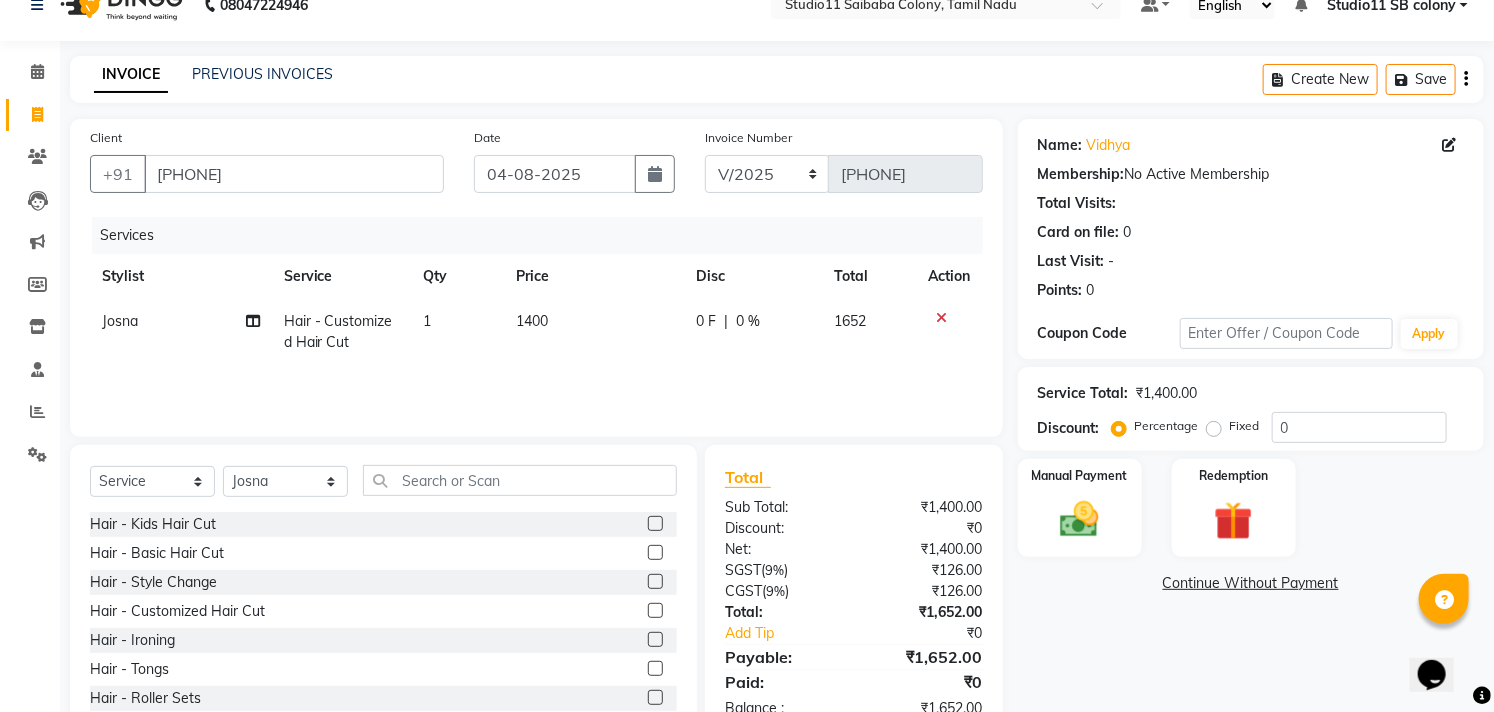 scroll, scrollTop: 0, scrollLeft: 0, axis: both 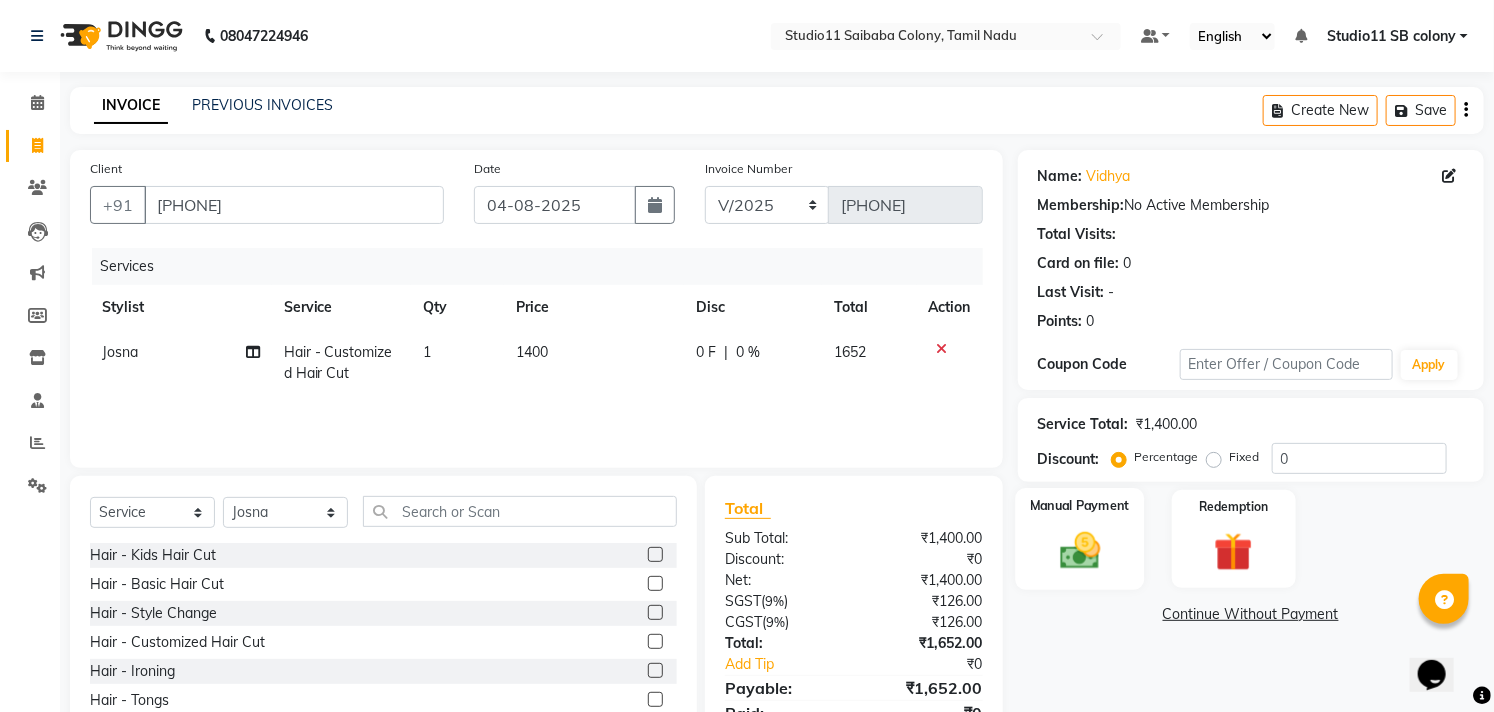 click 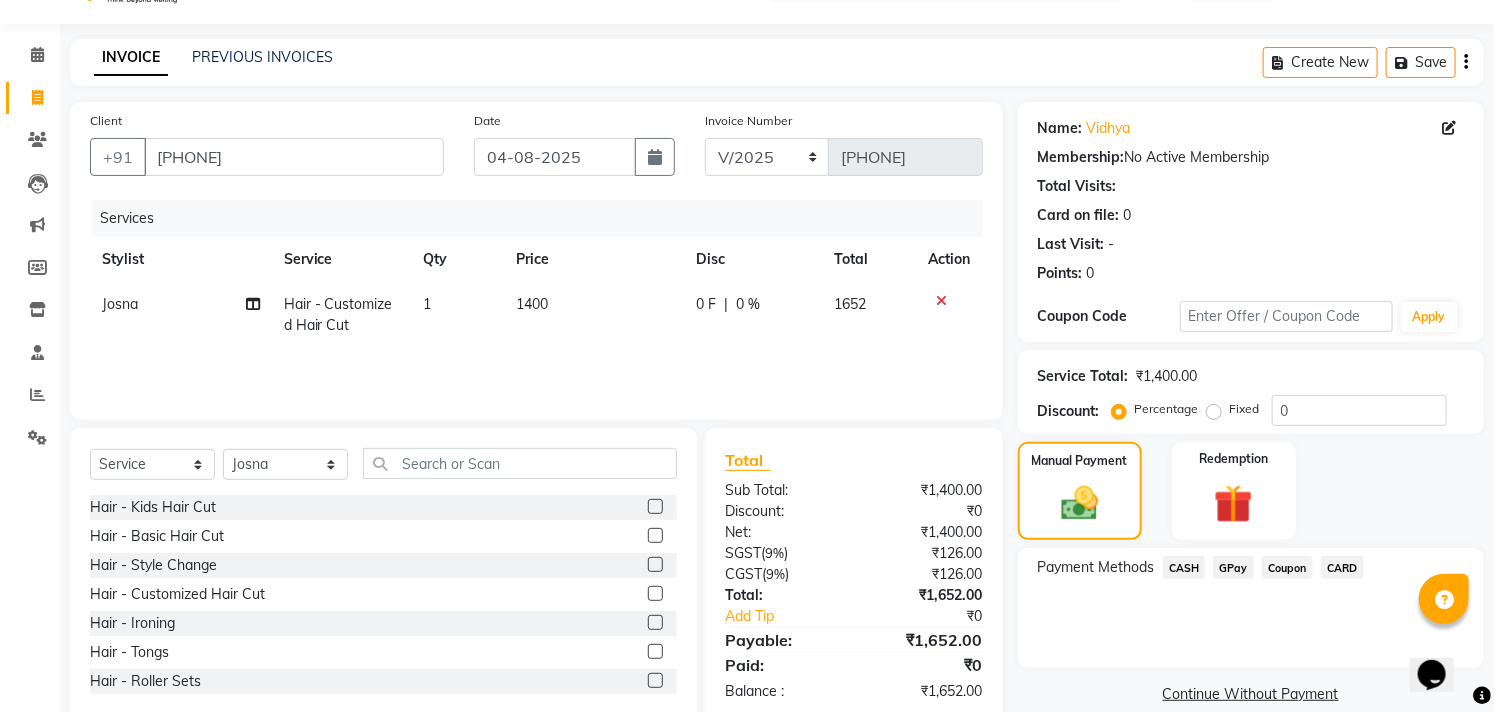 scroll, scrollTop: 88, scrollLeft: 0, axis: vertical 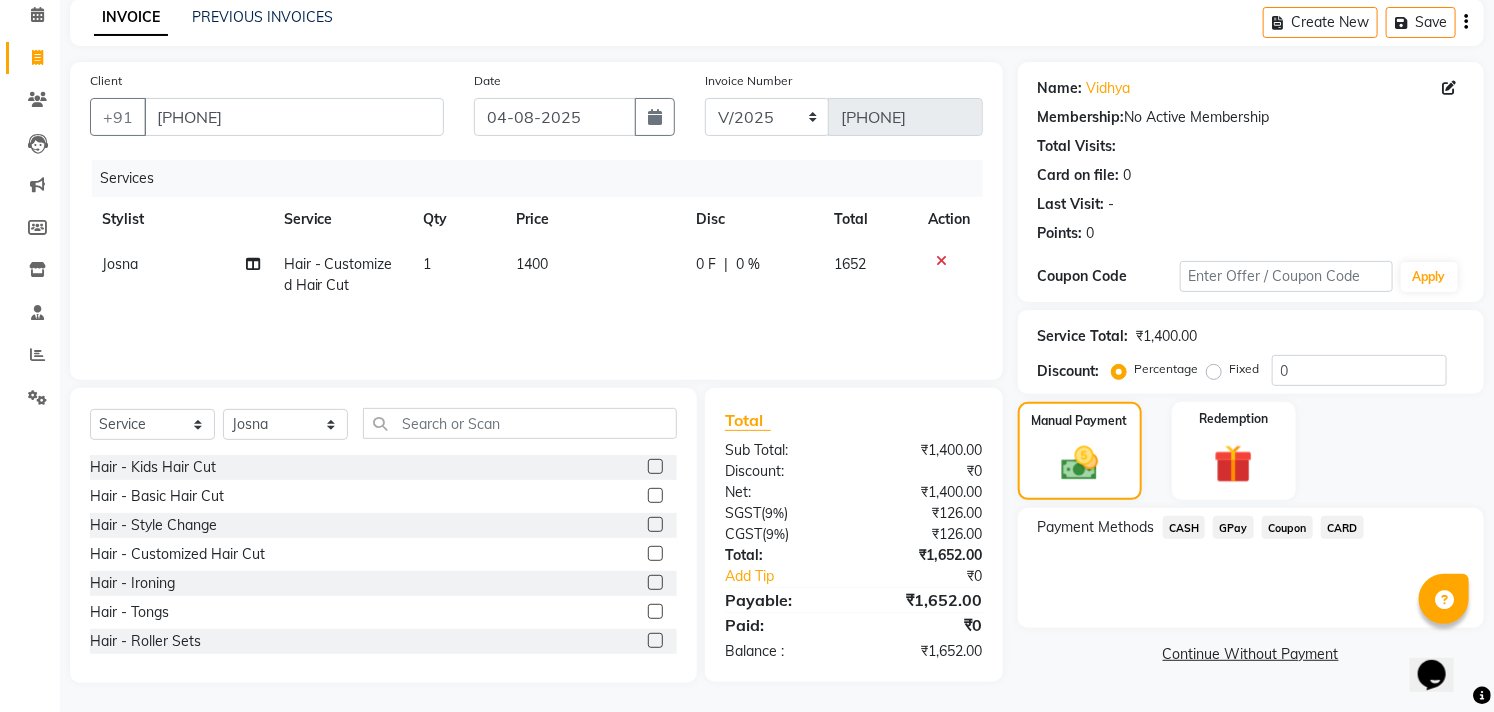 click on "CARD" 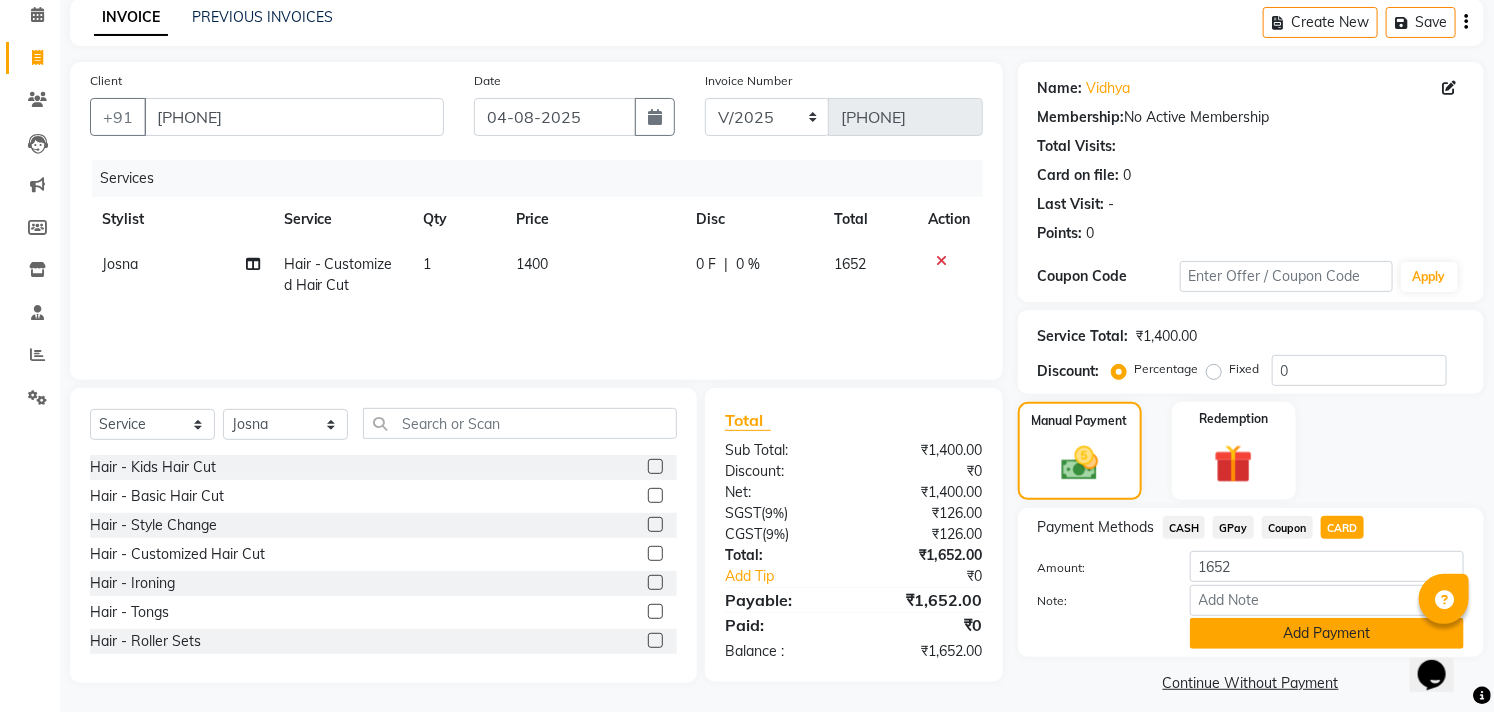 click on "Add Payment" 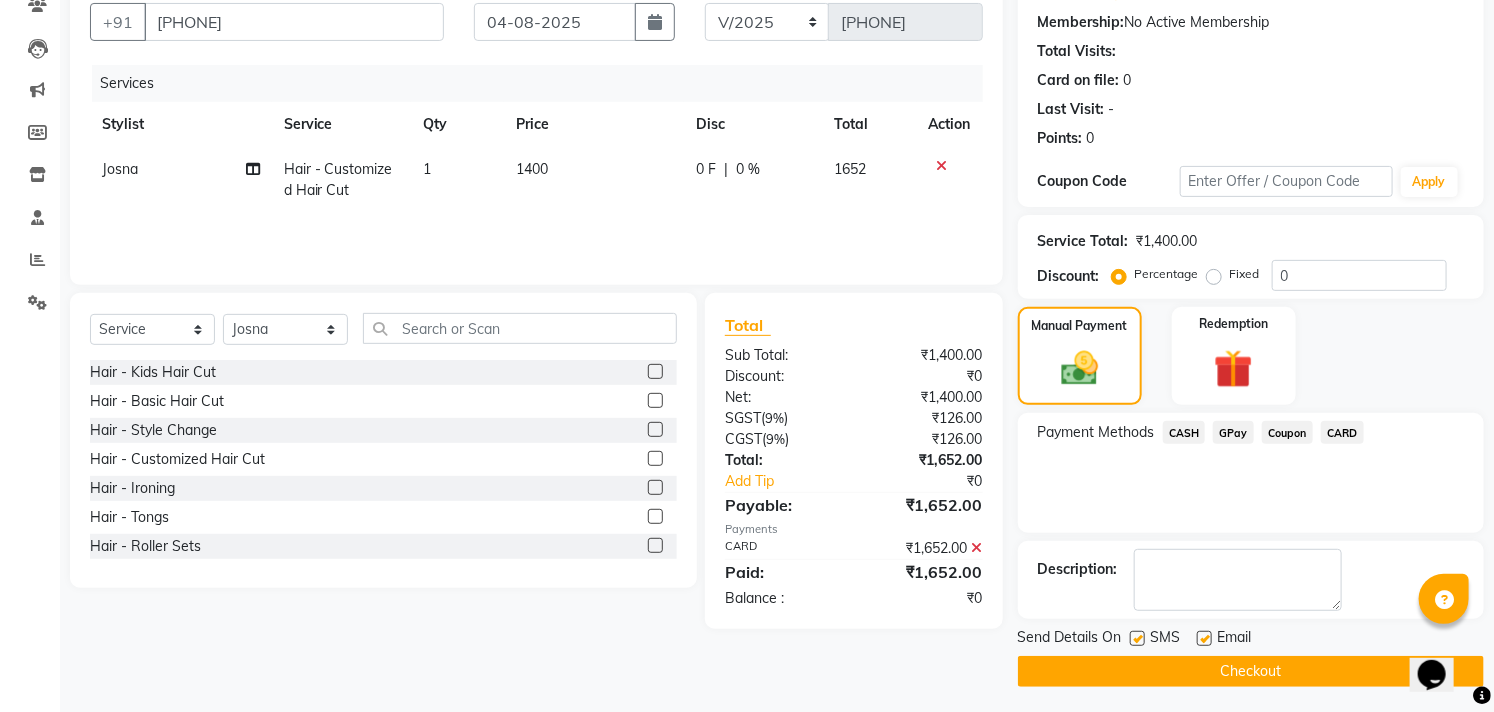 scroll, scrollTop: 187, scrollLeft: 0, axis: vertical 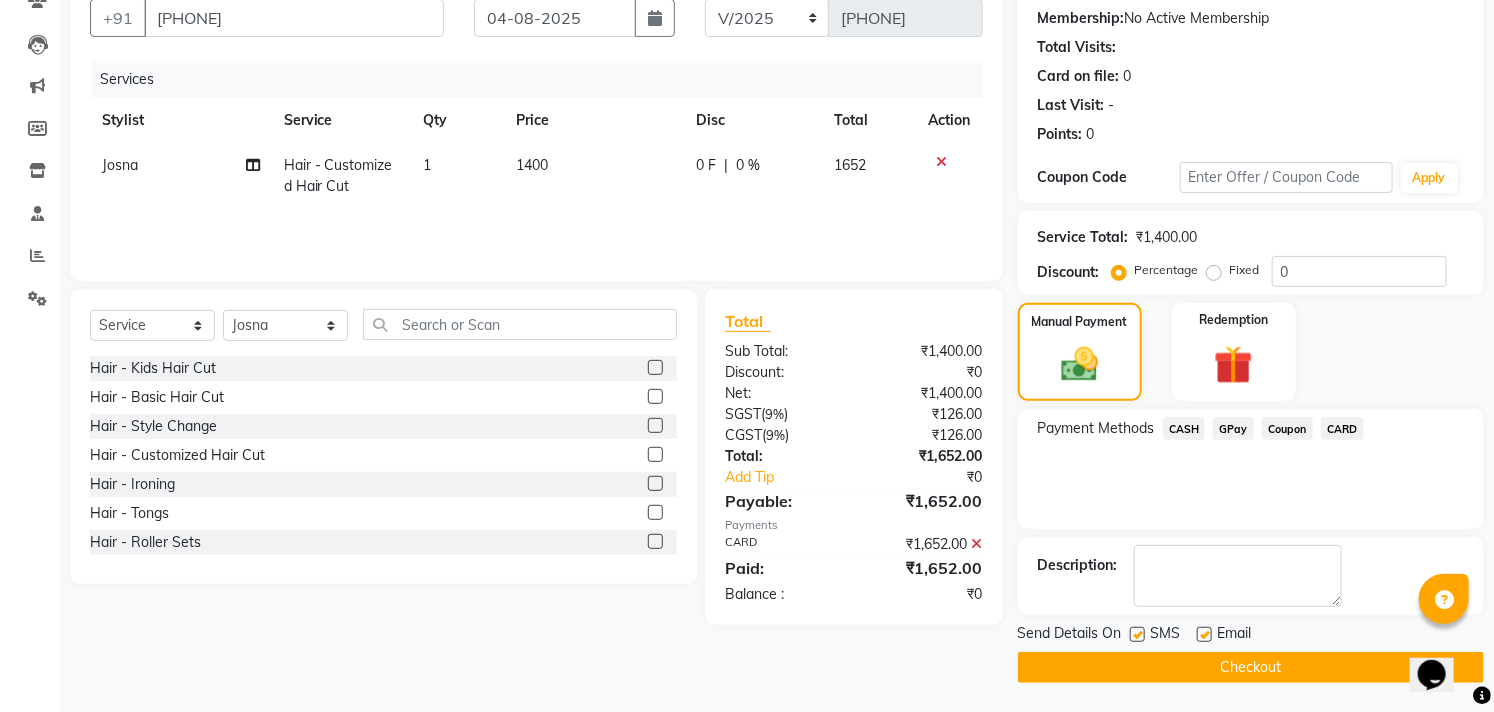 click 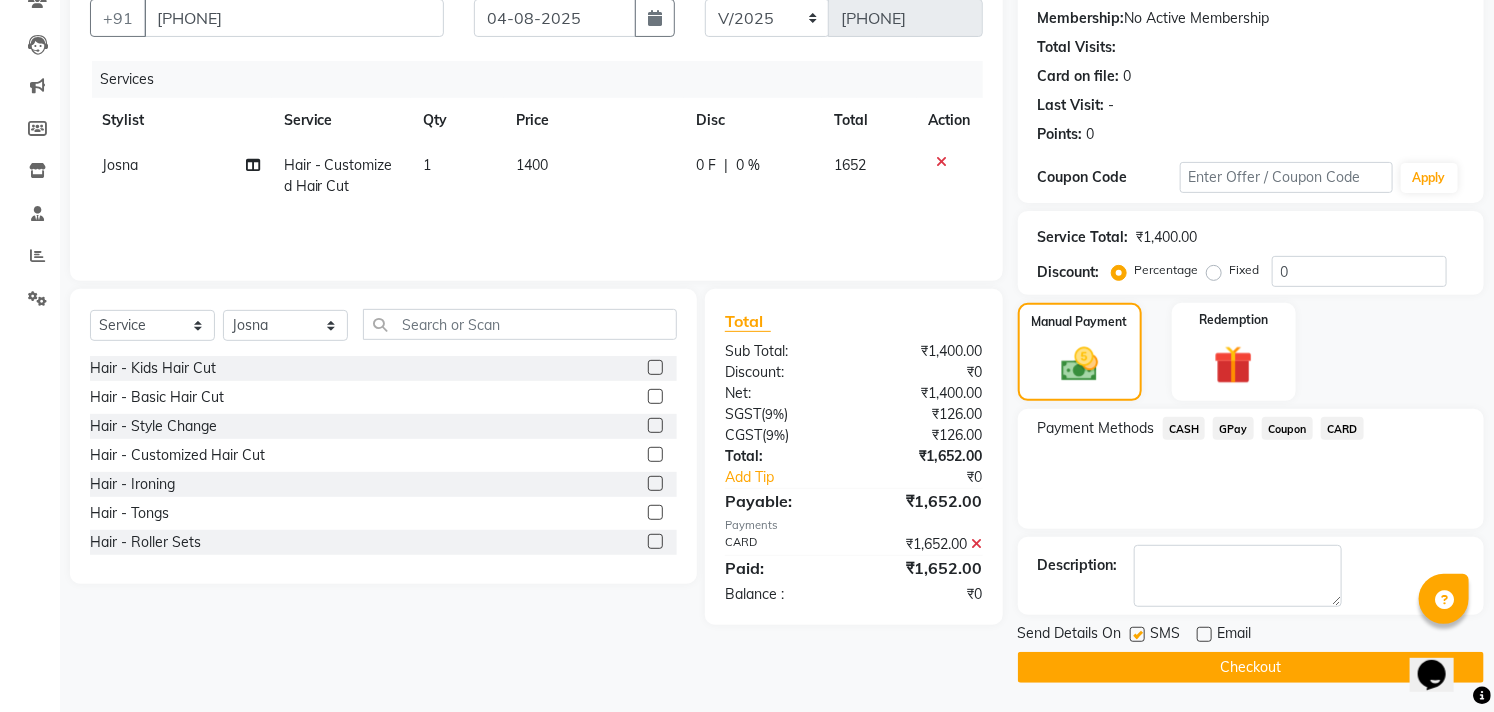 click 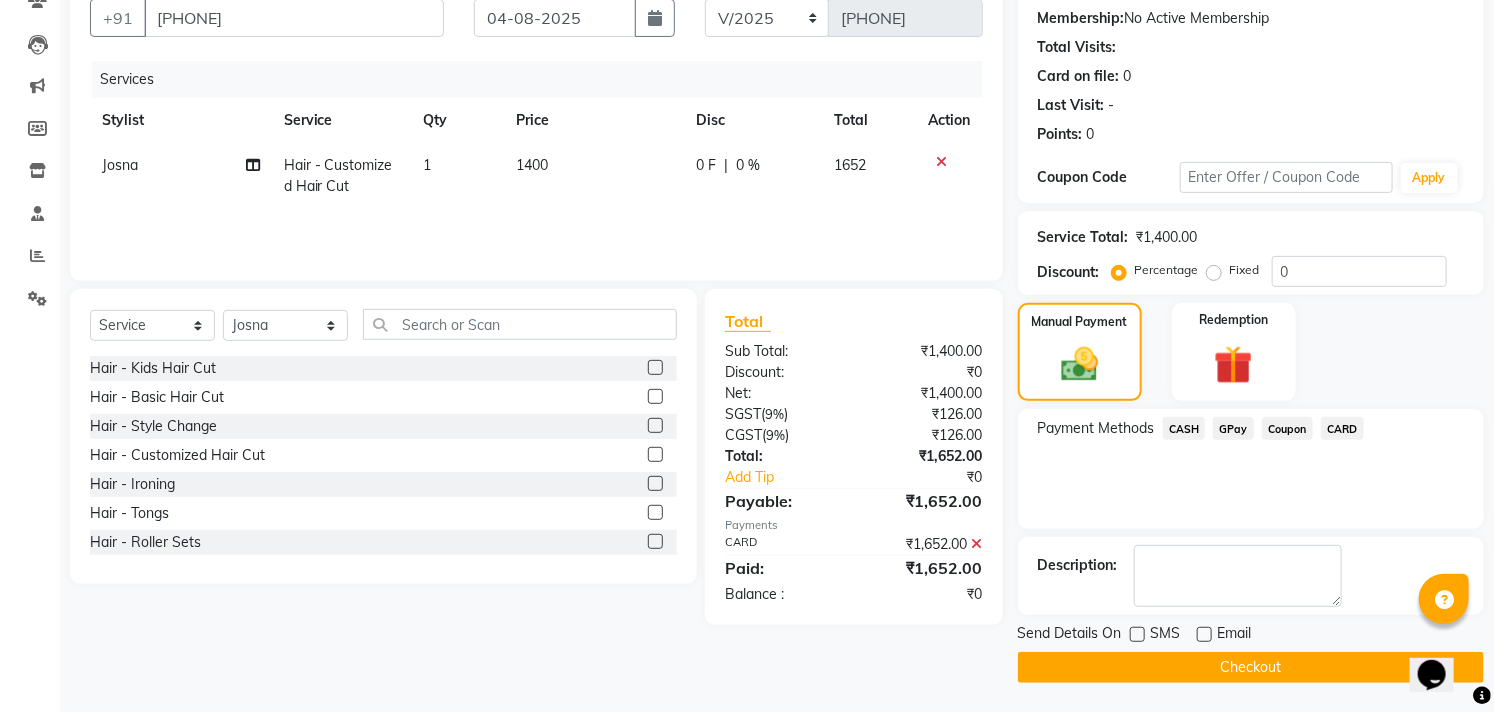 click on "Checkout" 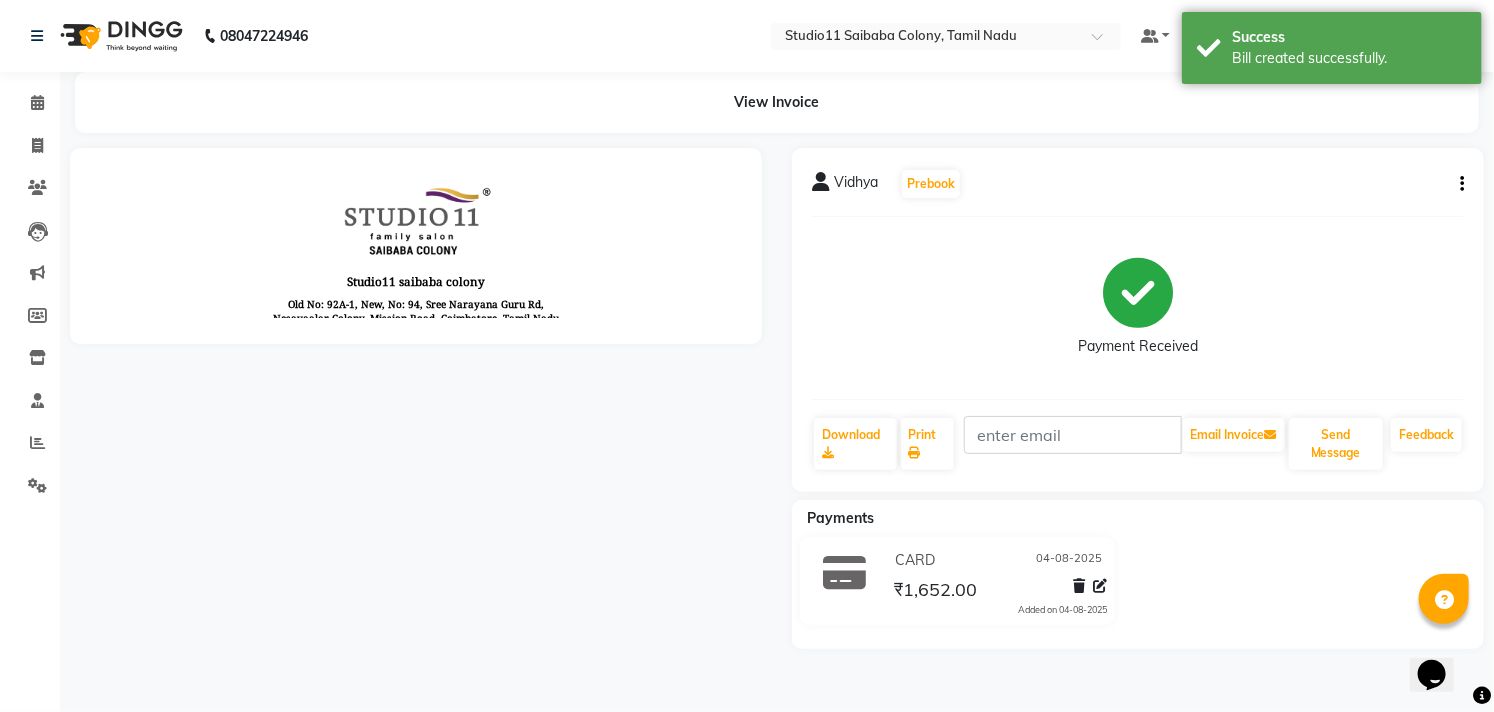 scroll, scrollTop: 0, scrollLeft: 0, axis: both 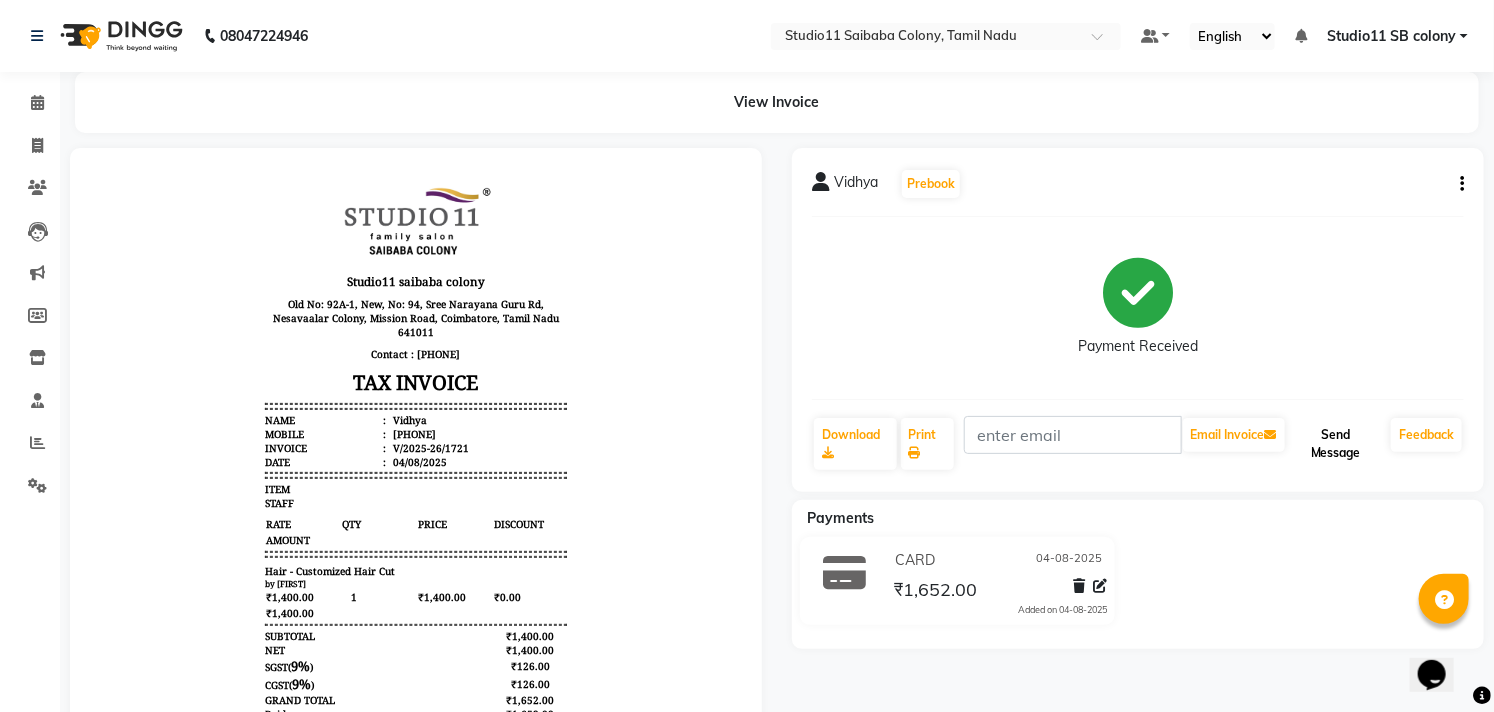 click on "Send Message" 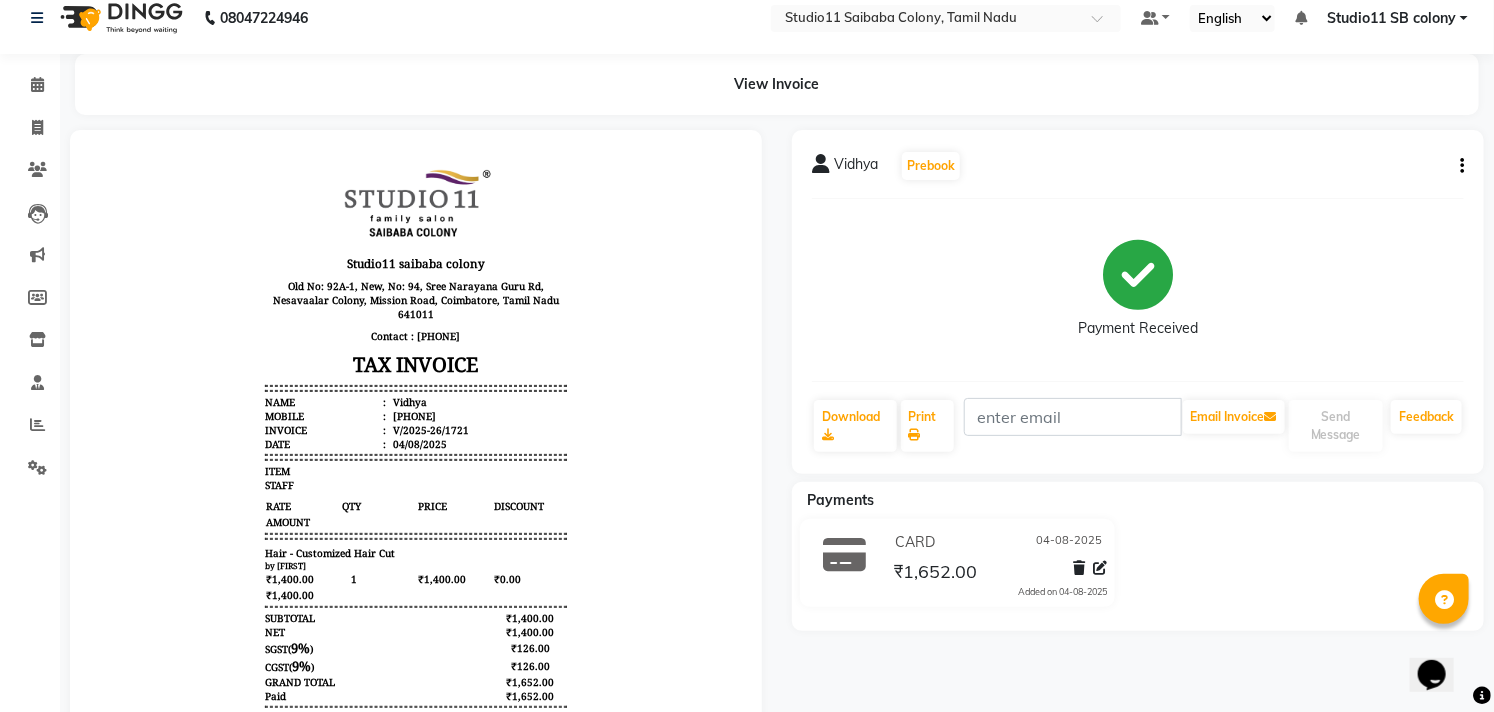 scroll, scrollTop: 0, scrollLeft: 0, axis: both 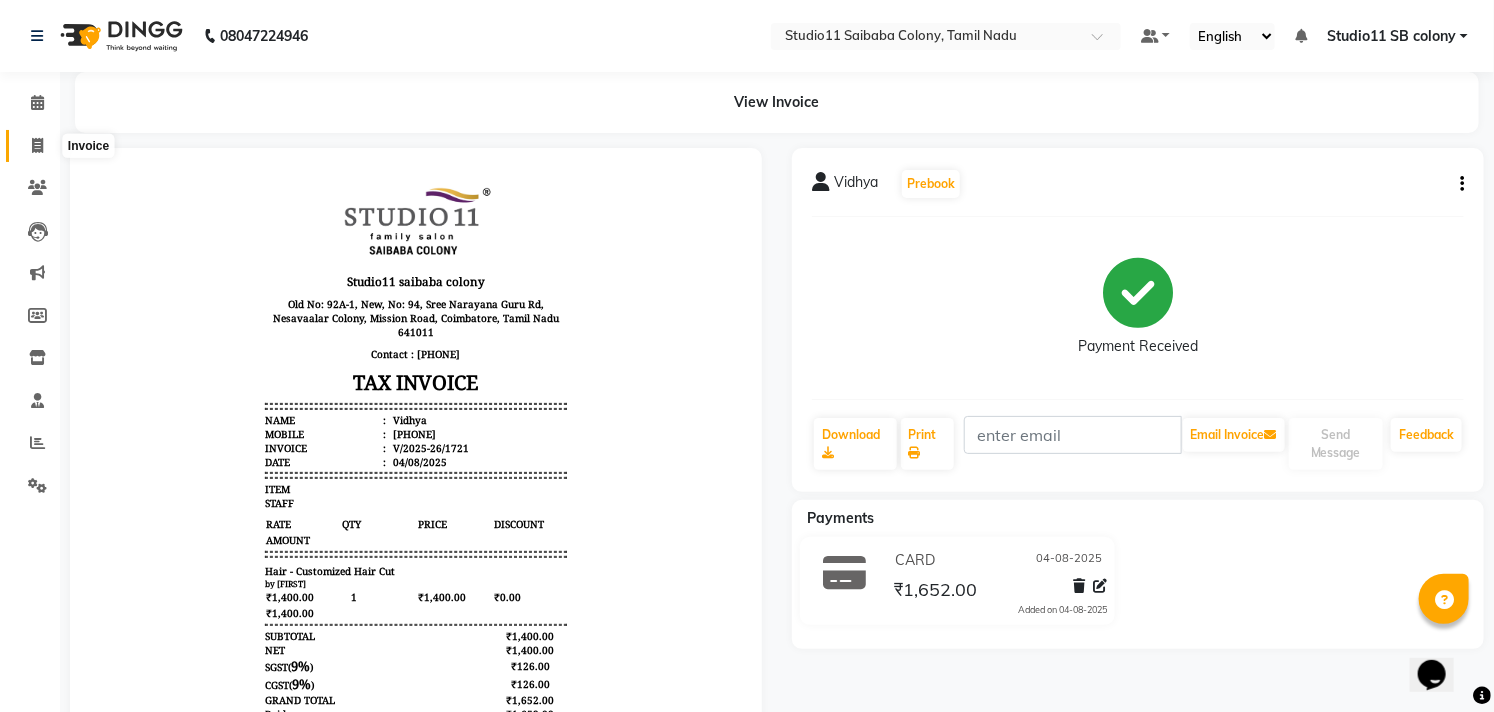 click 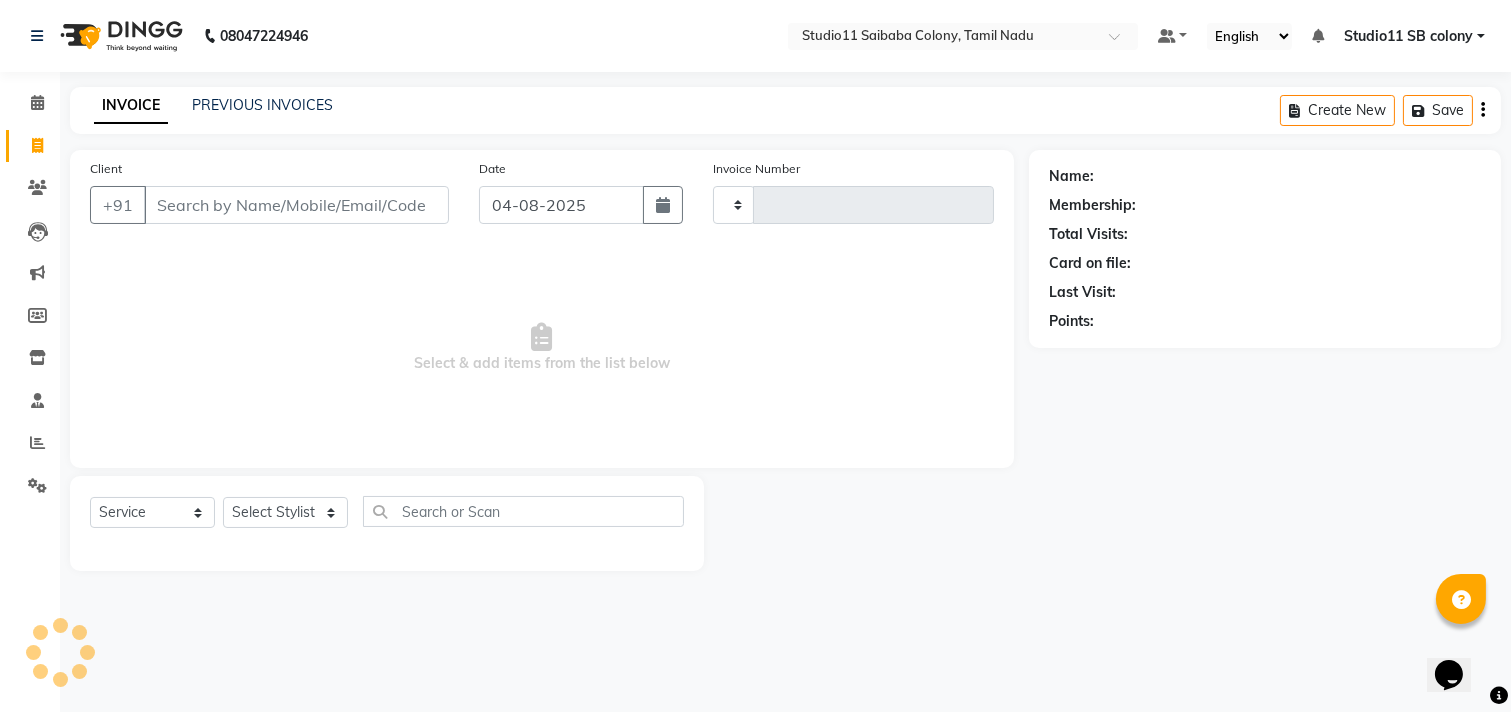 type on "[PHONE]" 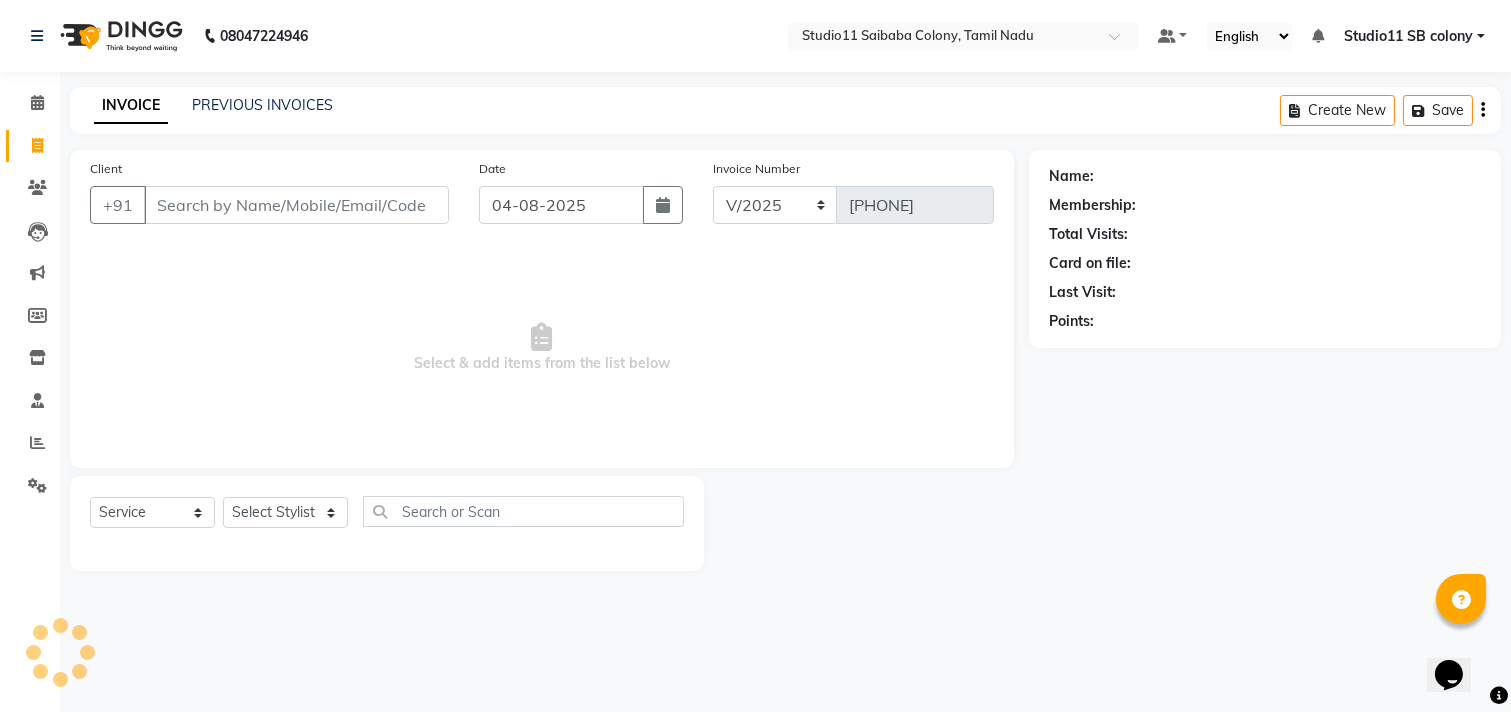 click on "Client" at bounding box center [296, 205] 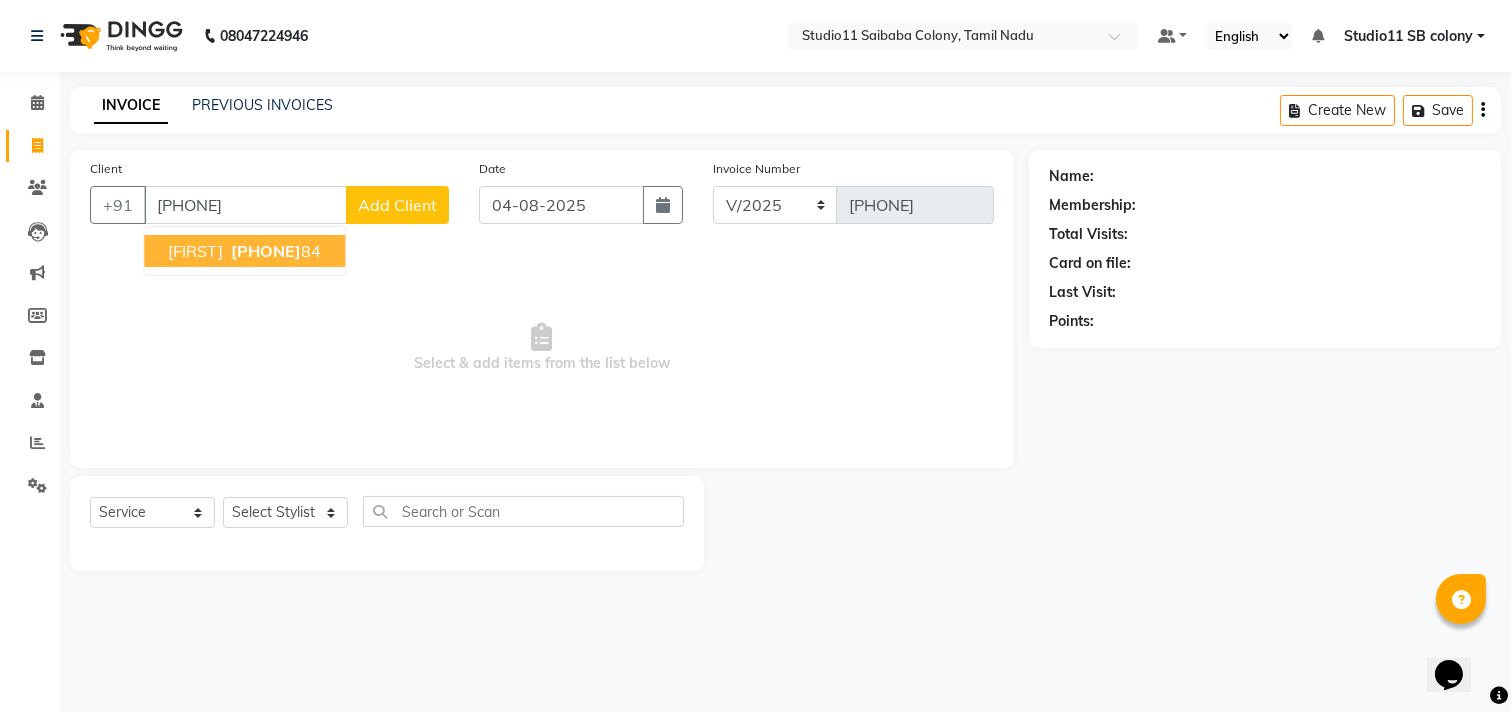 click on "[PHONE]" at bounding box center [266, 251] 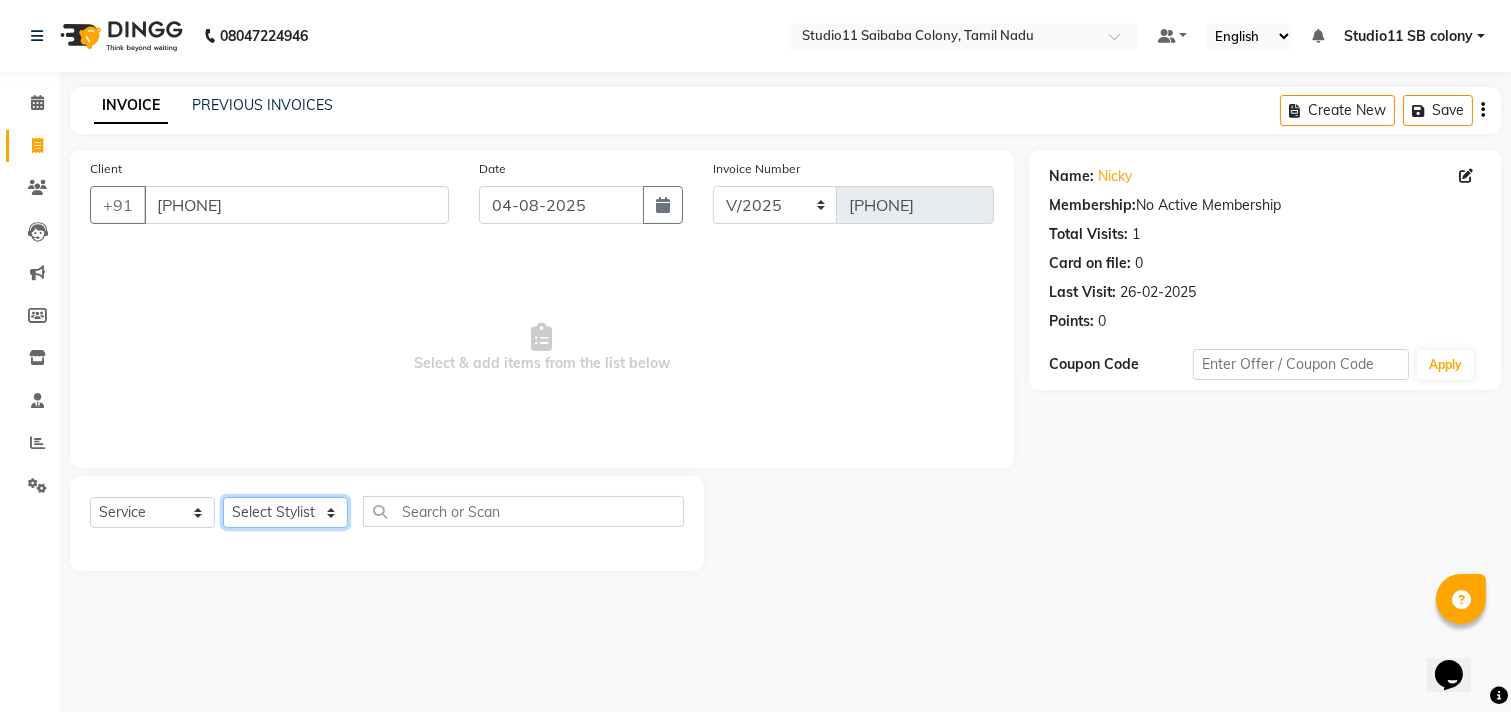 click on "Select Stylist Afzal Akbar Dani Jeni Josna kaif lavanya manimekalai Praveen Sonu Studio11 SB colony Tahir tamil" 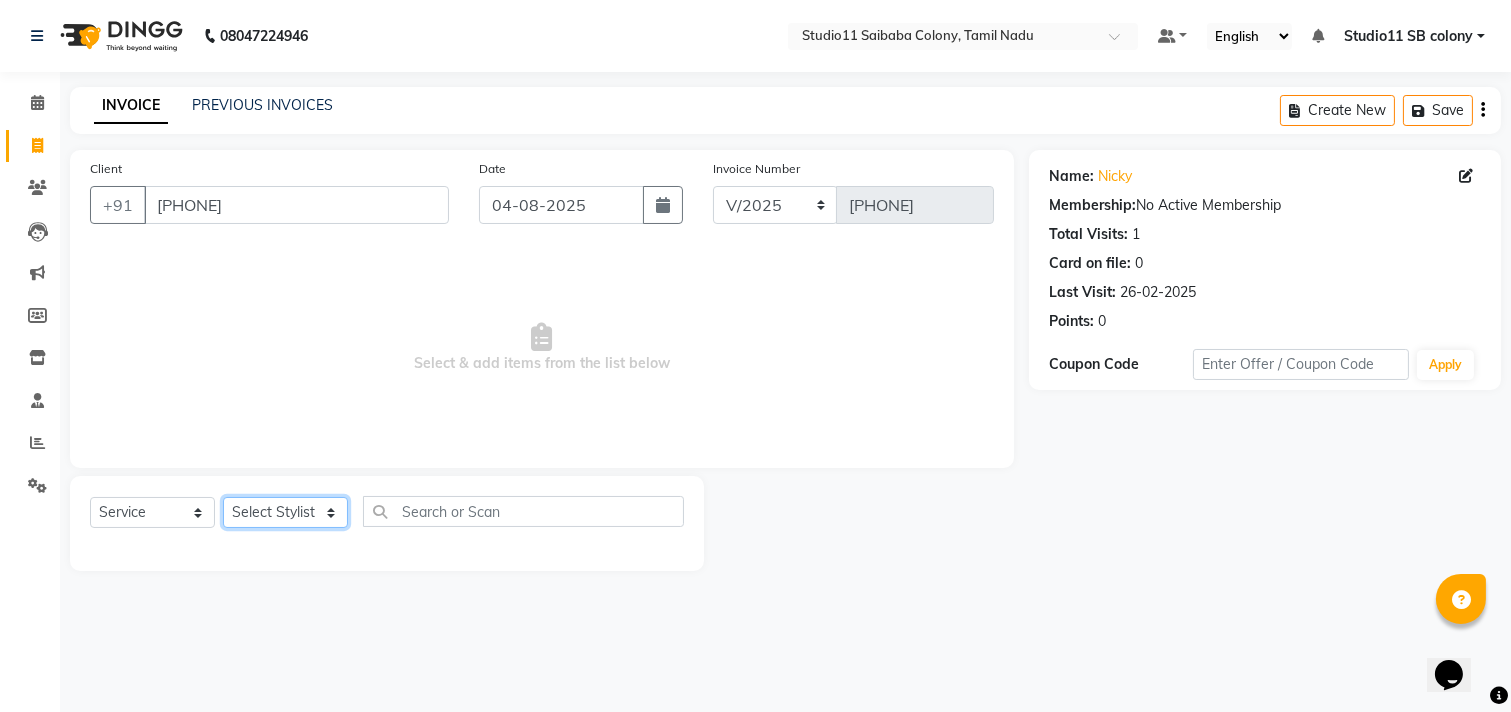 select on "69575" 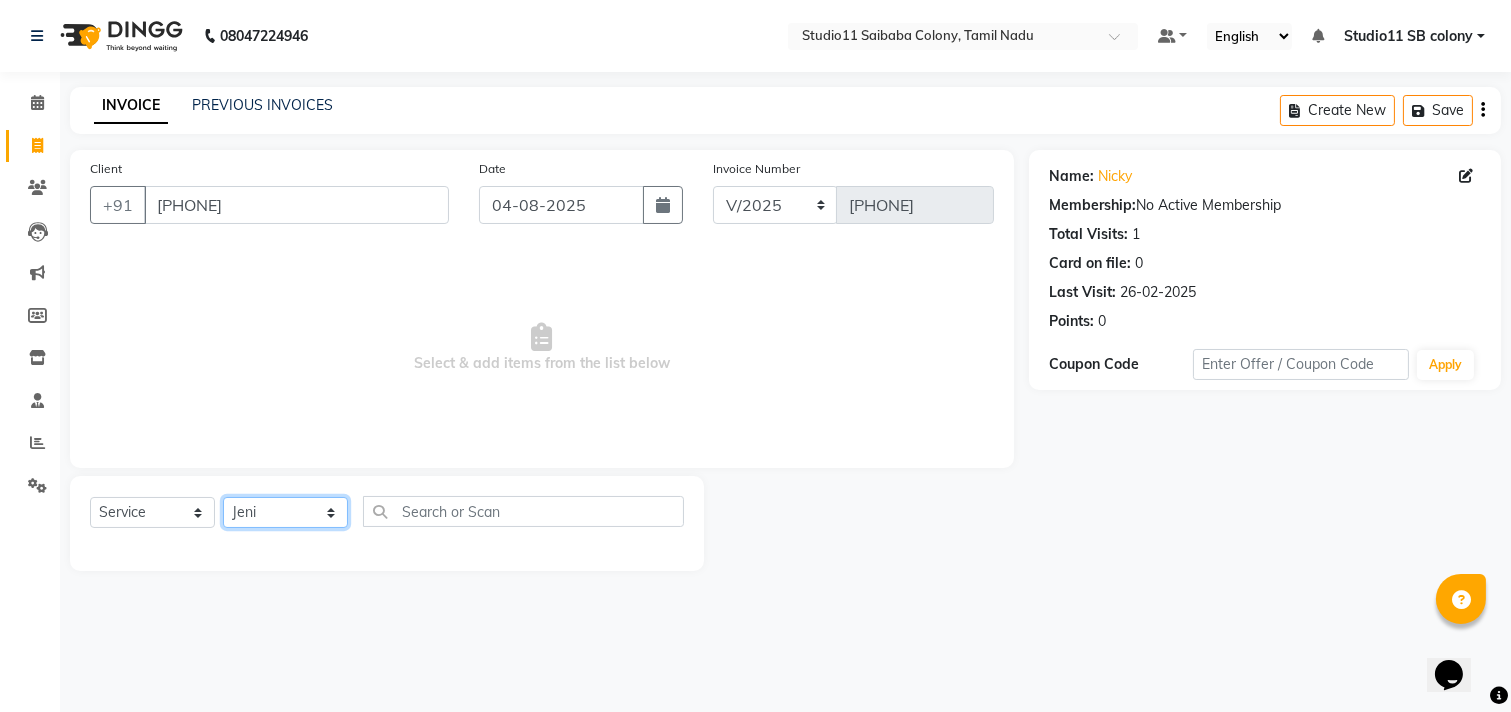 click on "Select Stylist Afzal Akbar Dani Jeni Josna kaif lavanya manimekalai Praveen Sonu Studio11 SB colony Tahir tamil" 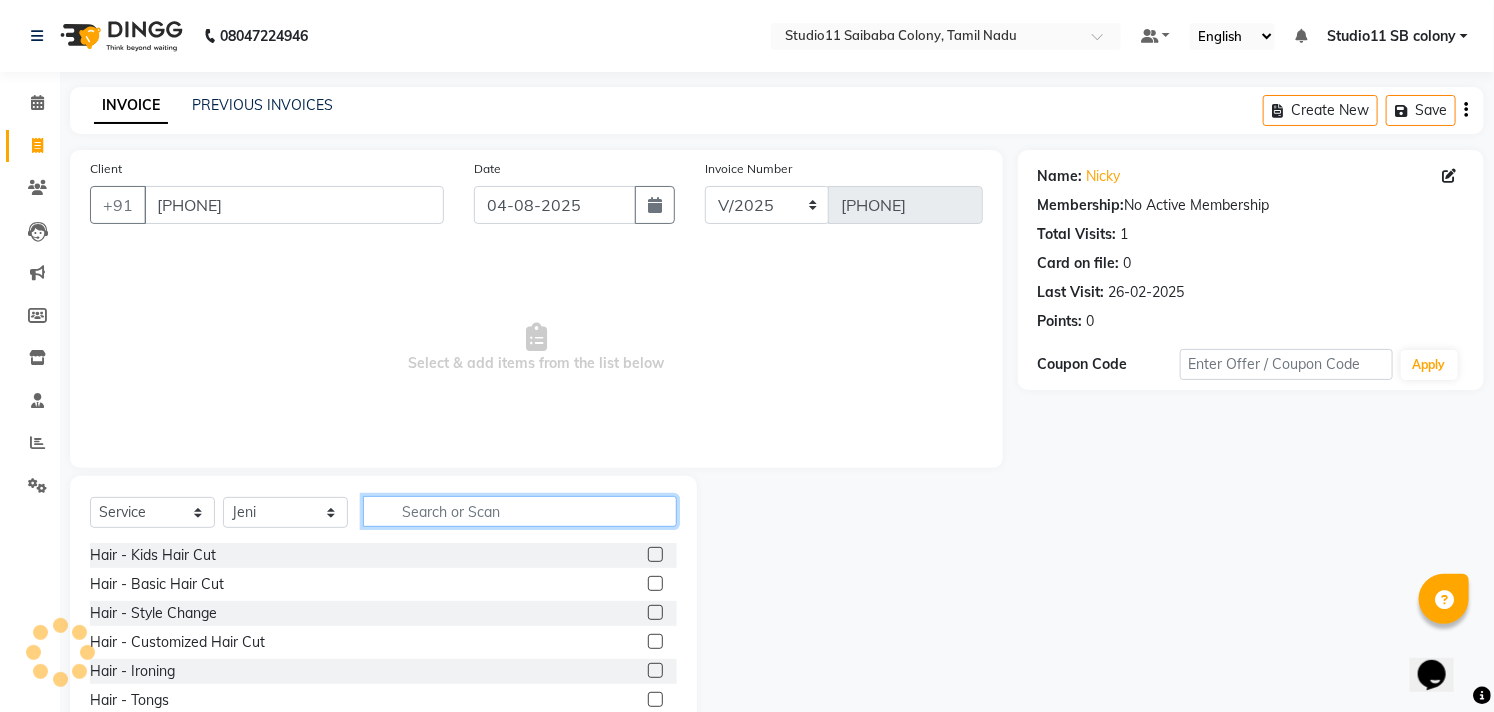 click 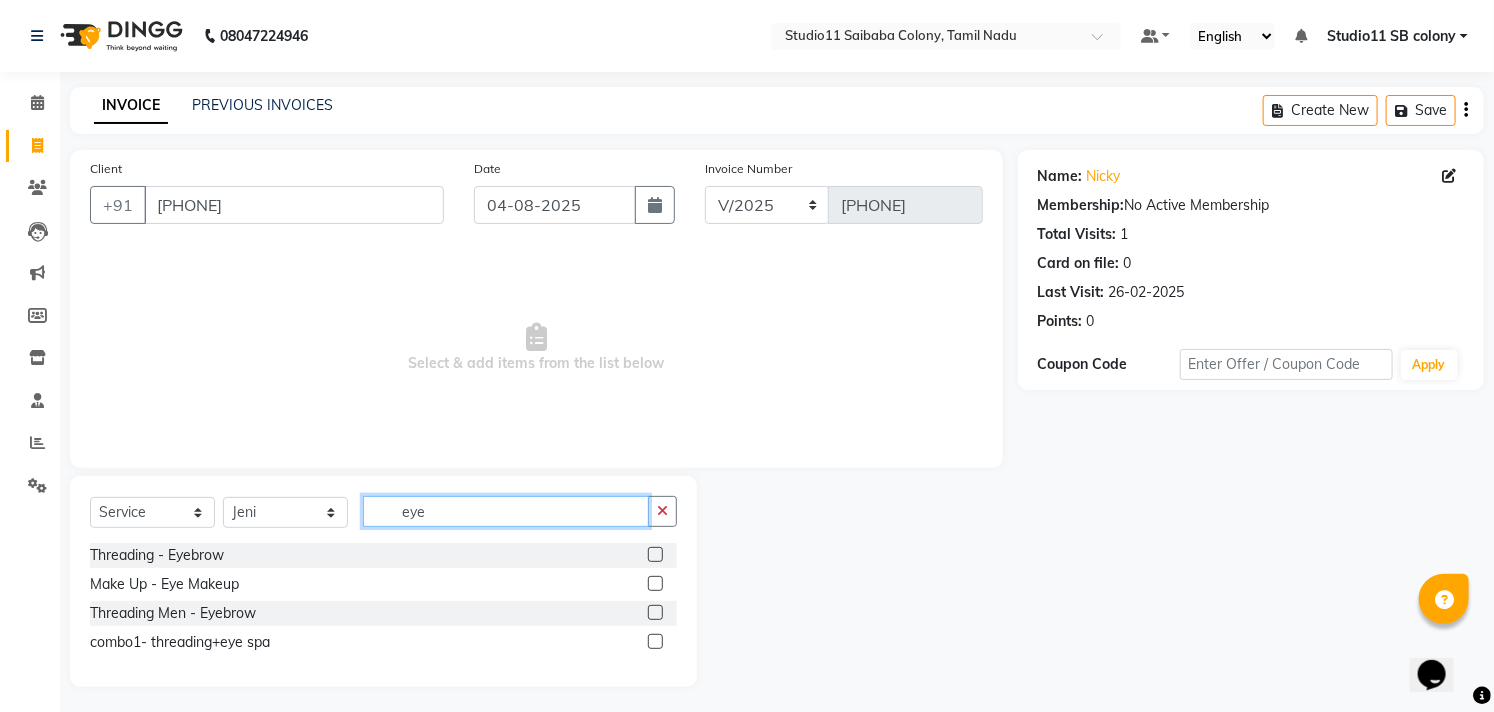type on "eye" 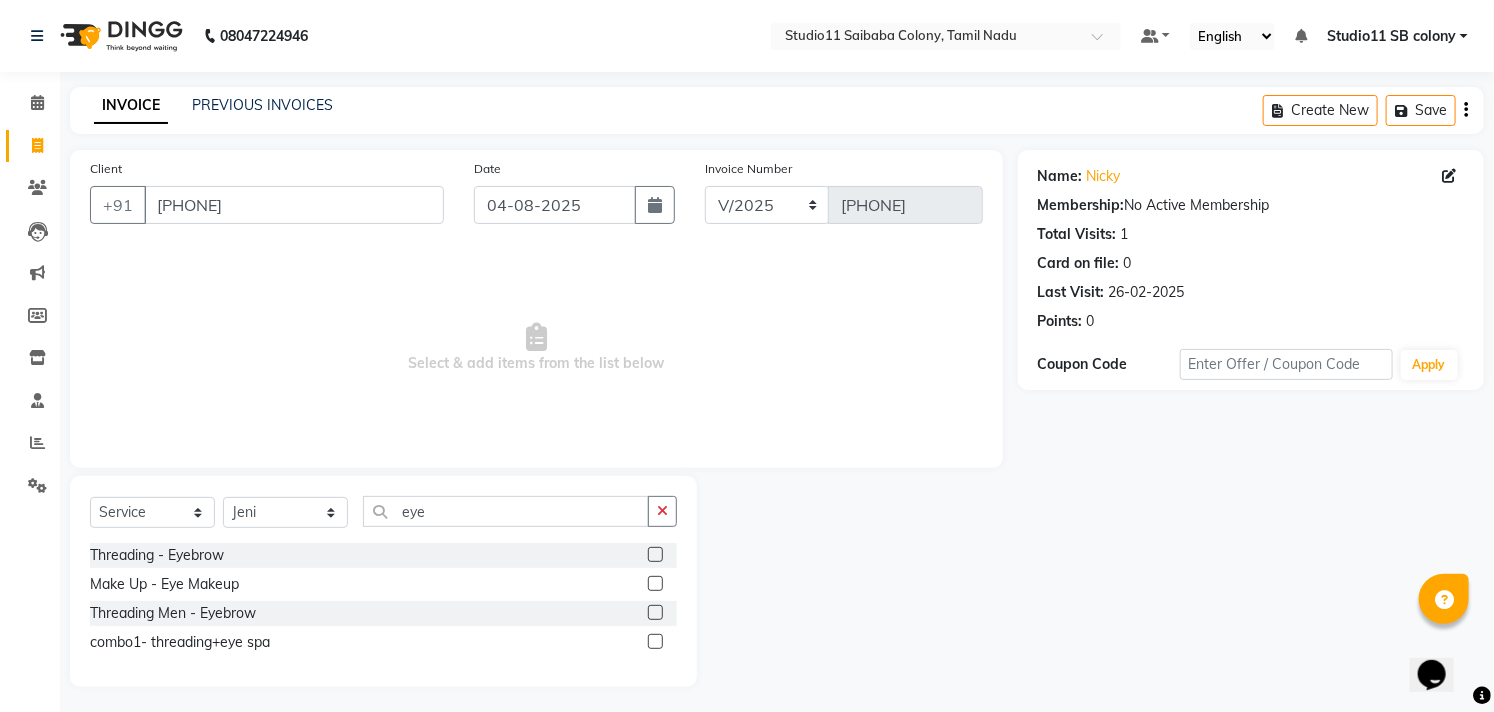 click 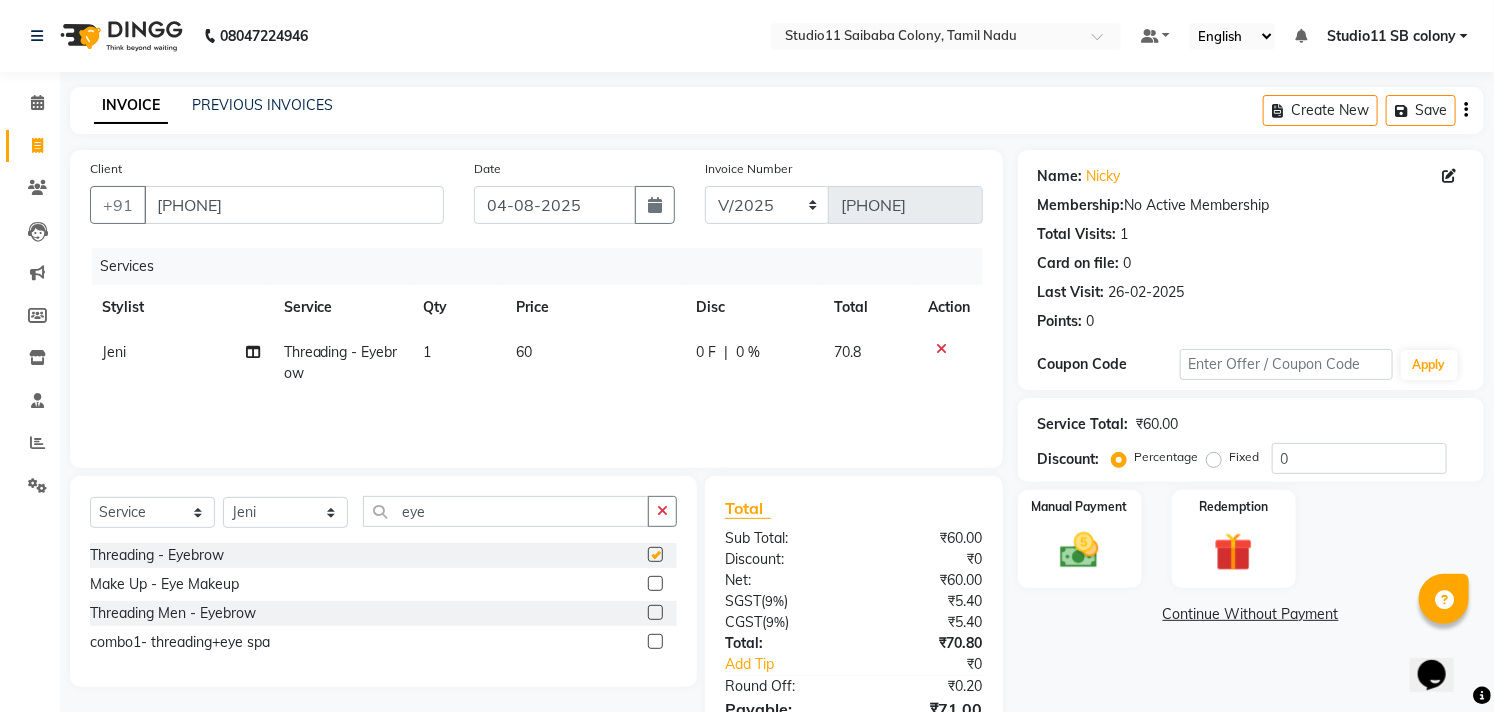 checkbox on "false" 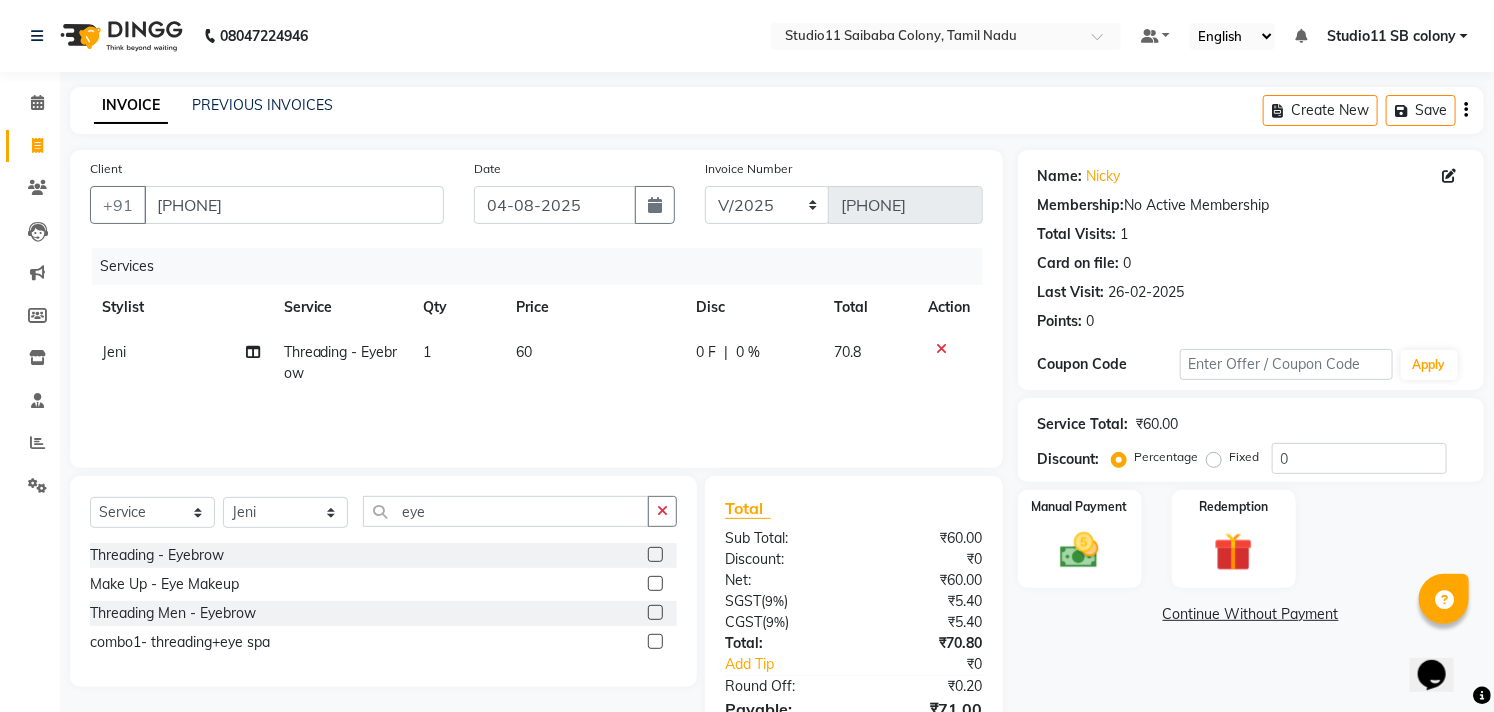 click on "60" 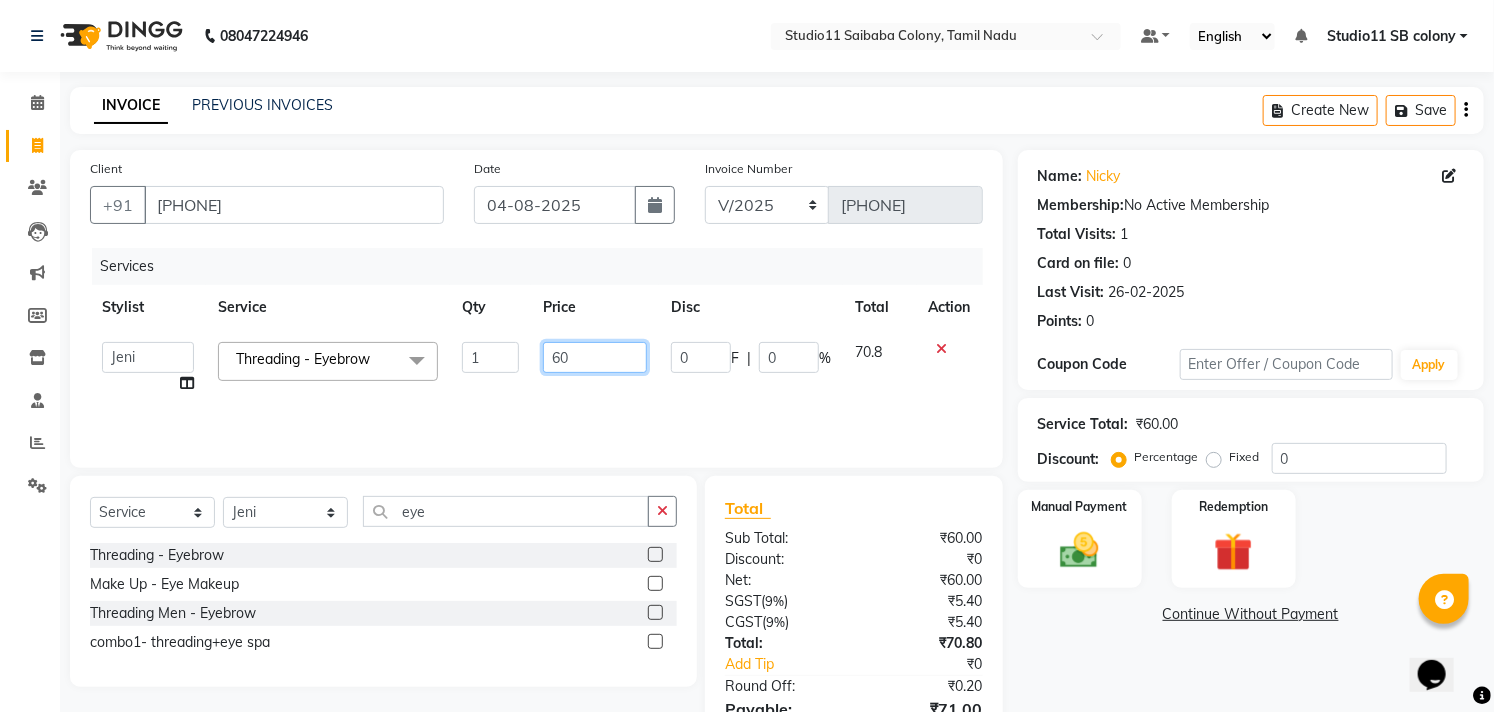 click on "60" 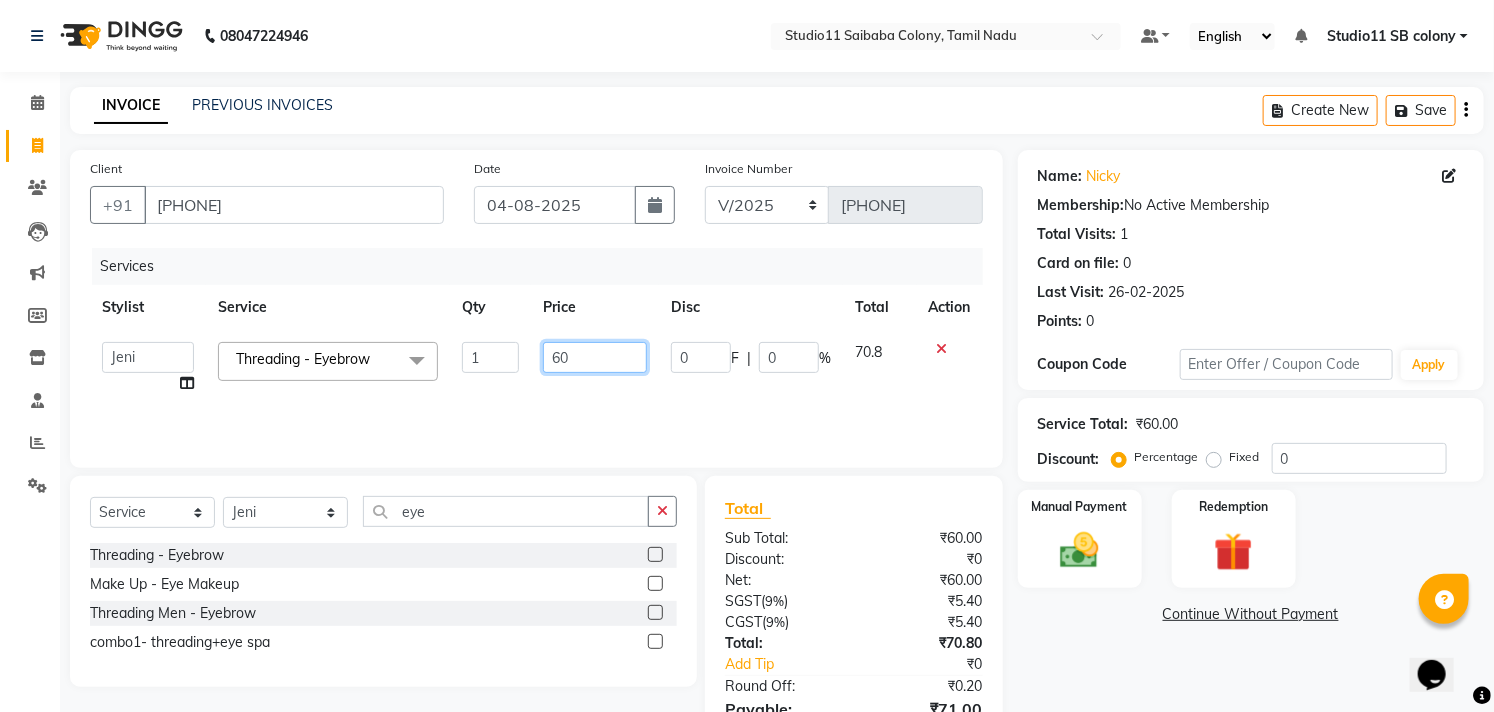 click on "60" 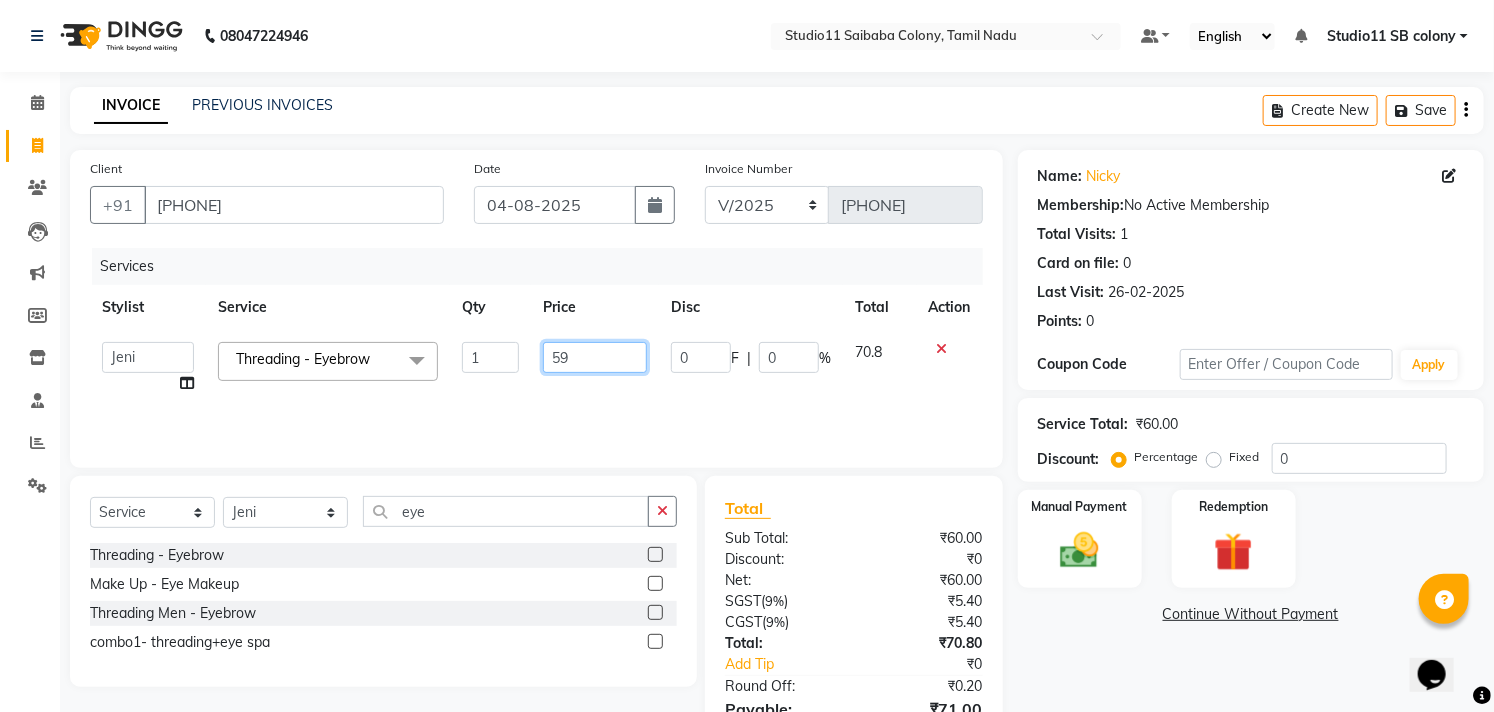 type on "59.5" 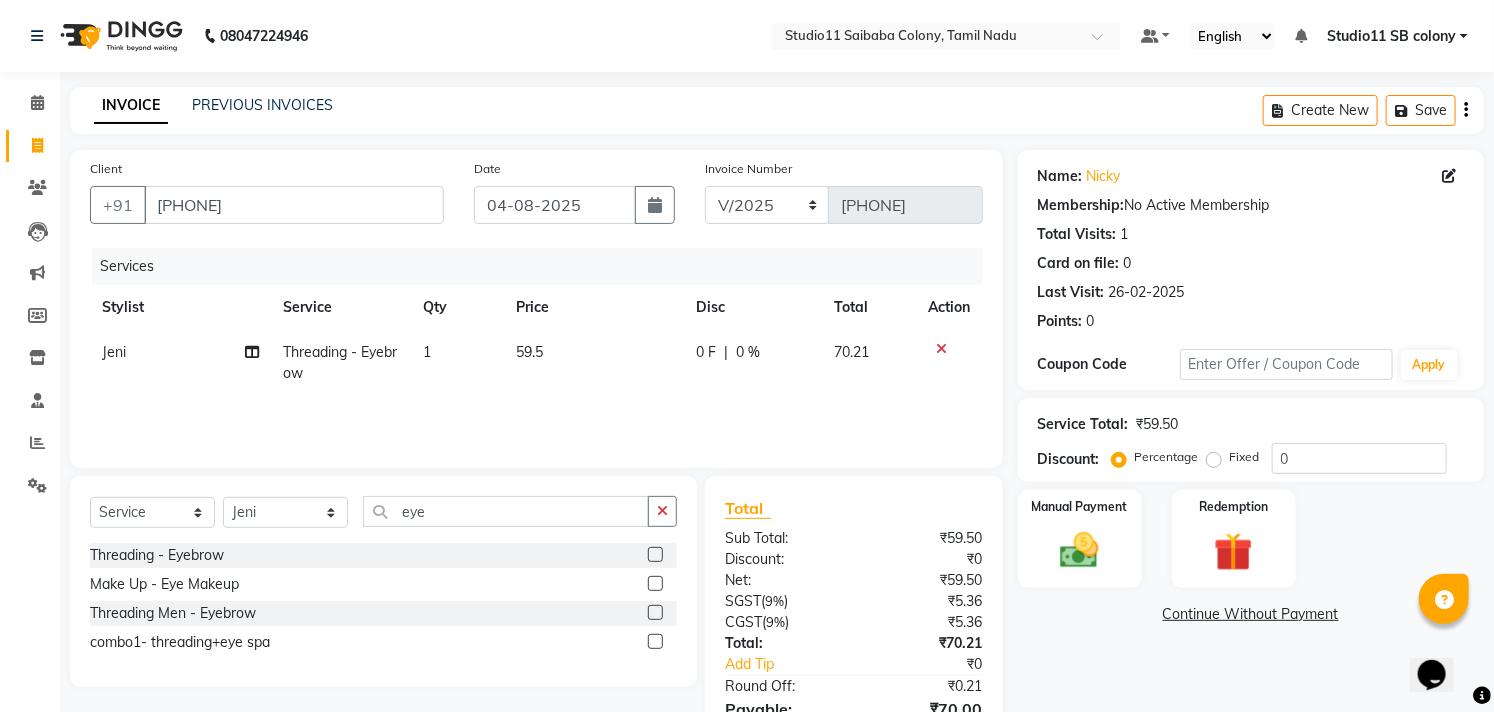 click on "Services Stylist Service Qty Price Disc Total Action Jeni Threading - Eyebrow 1 59.5 0 F | 0 % 70.21" 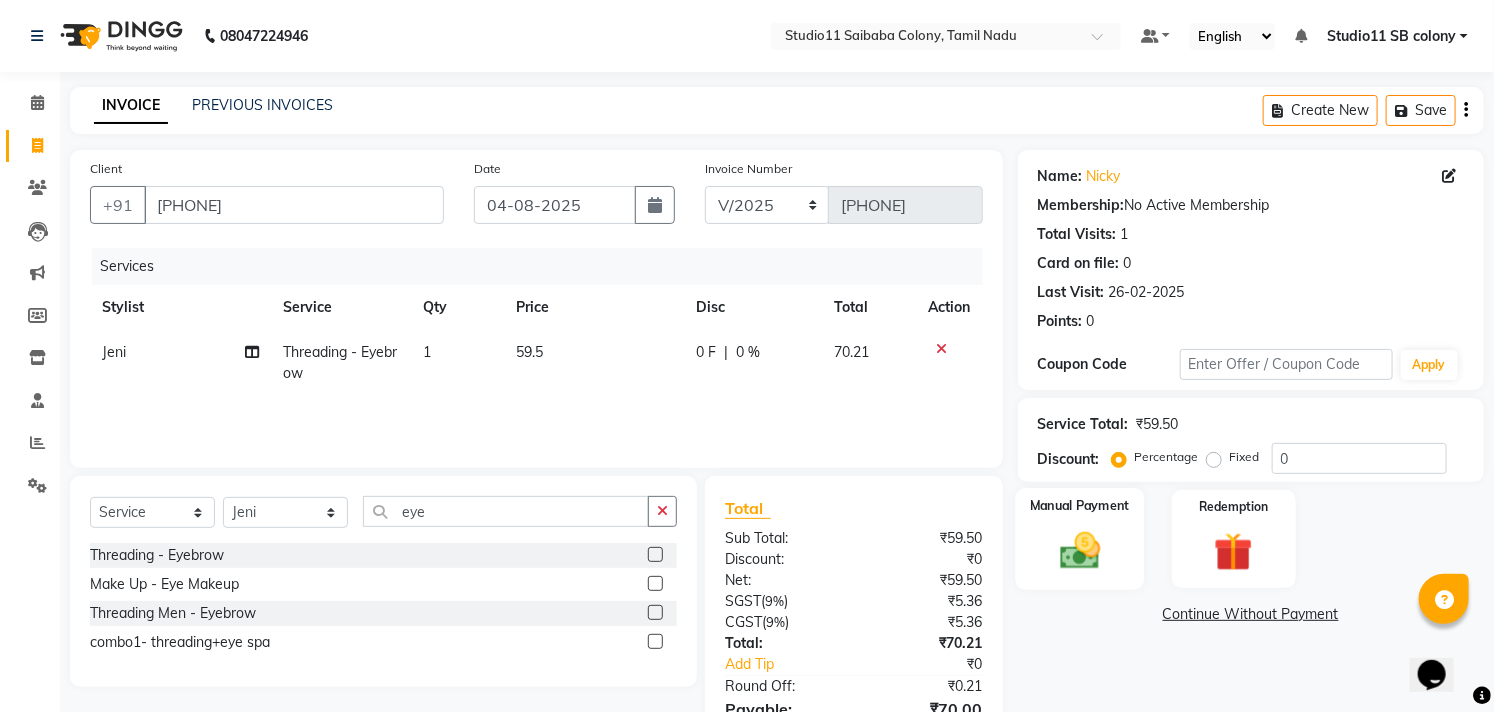 click on "Manual Payment" 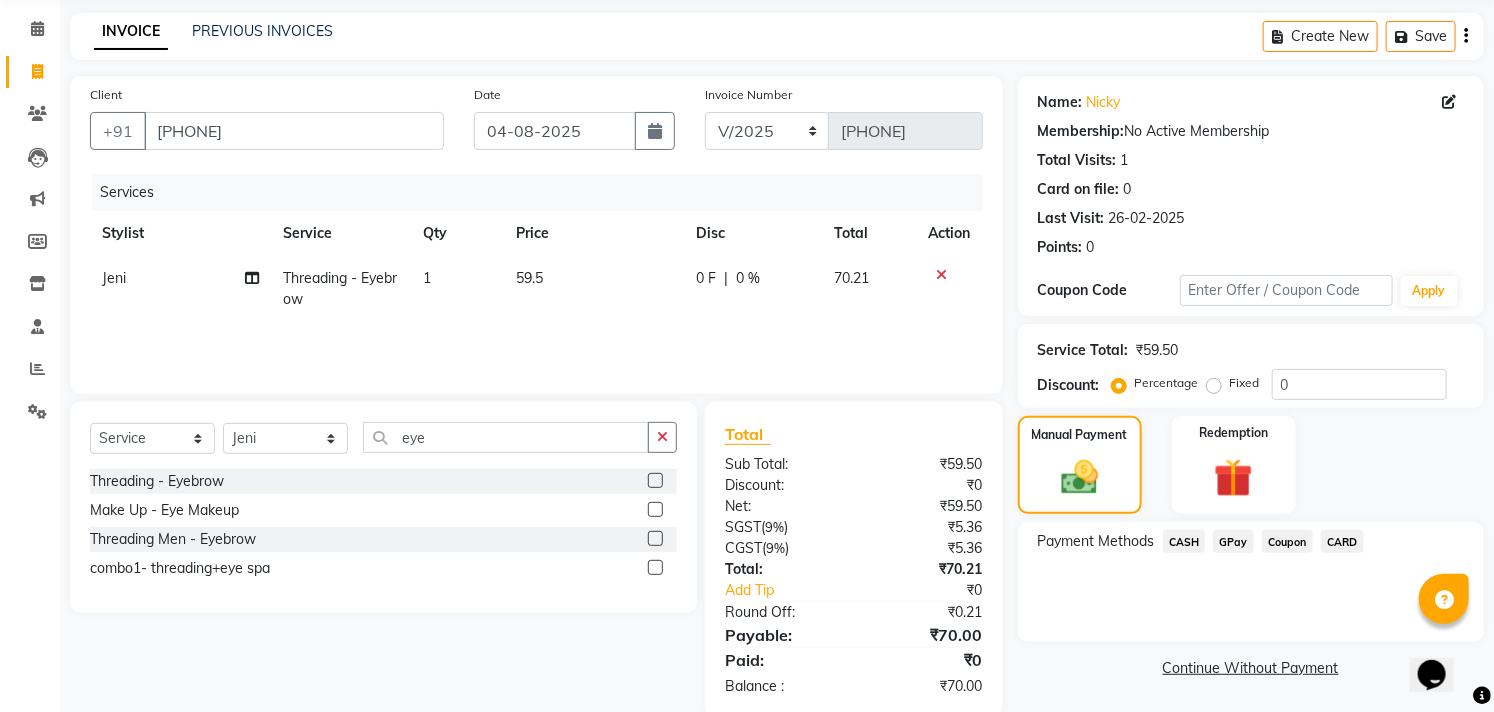 scroll, scrollTop: 108, scrollLeft: 0, axis: vertical 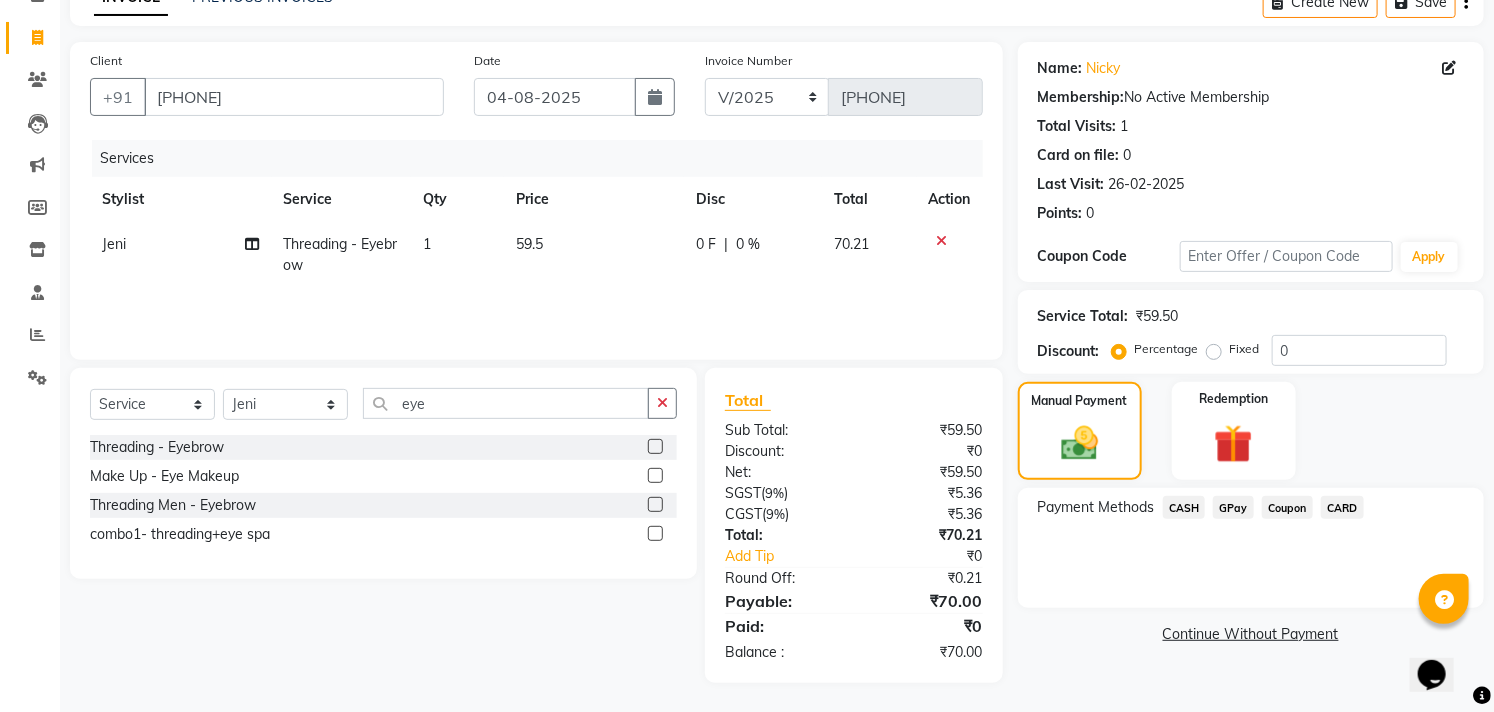 click on "GPay" 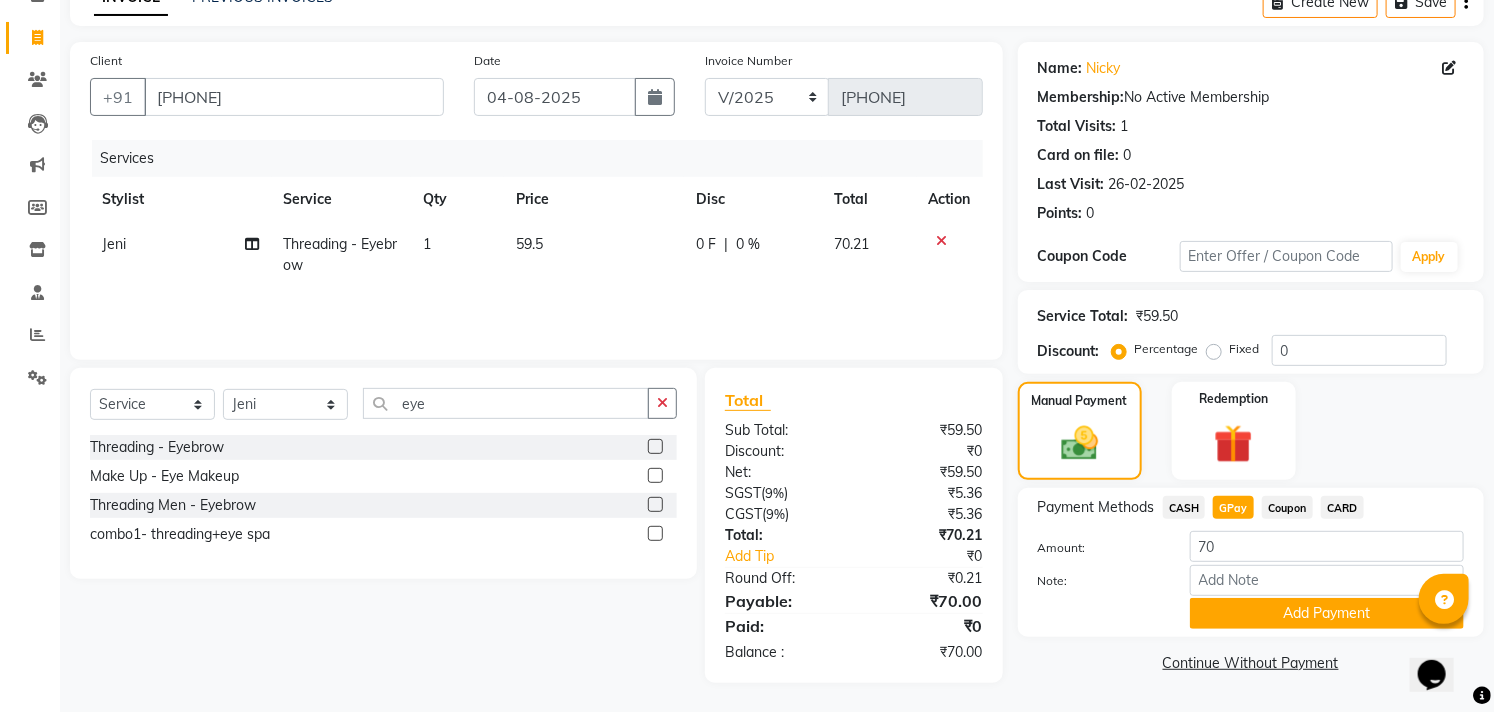click on "CASH" 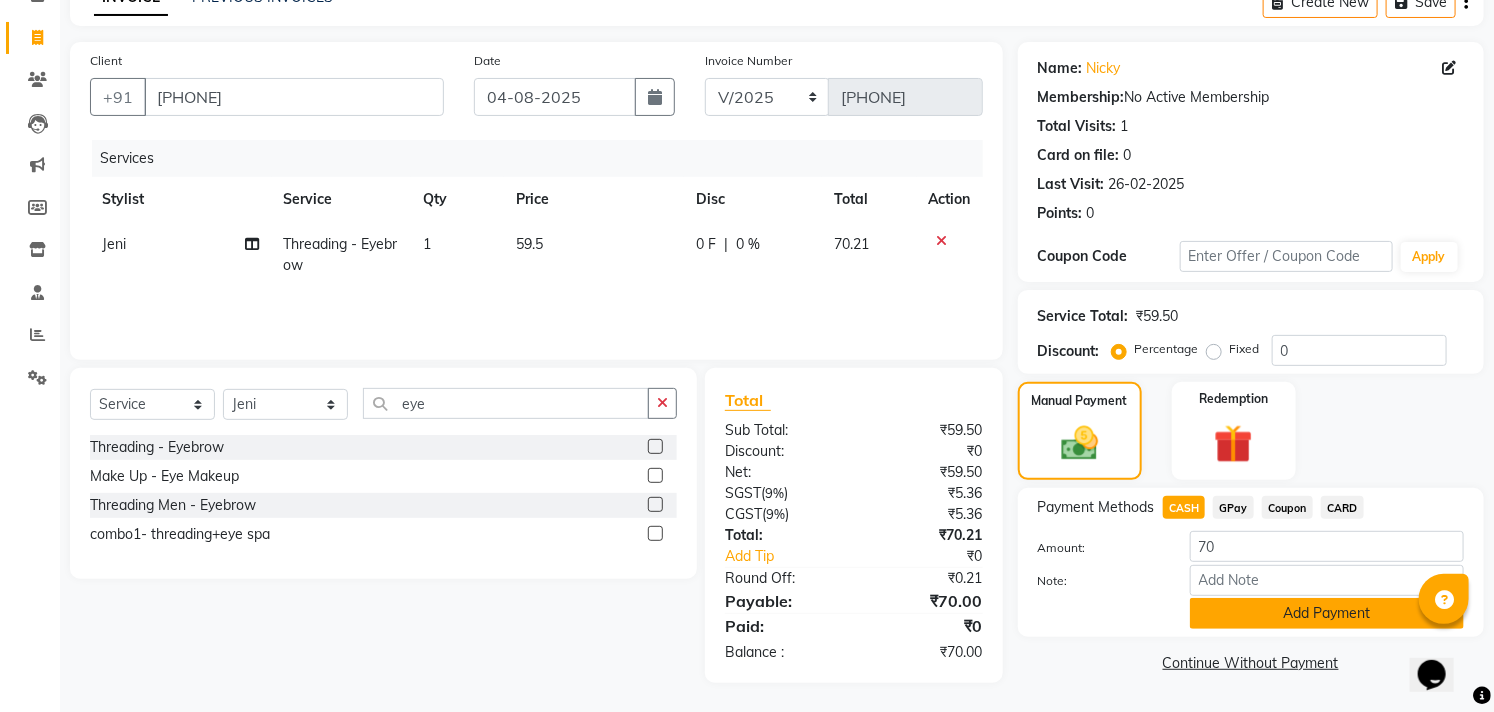click on "Add Payment" 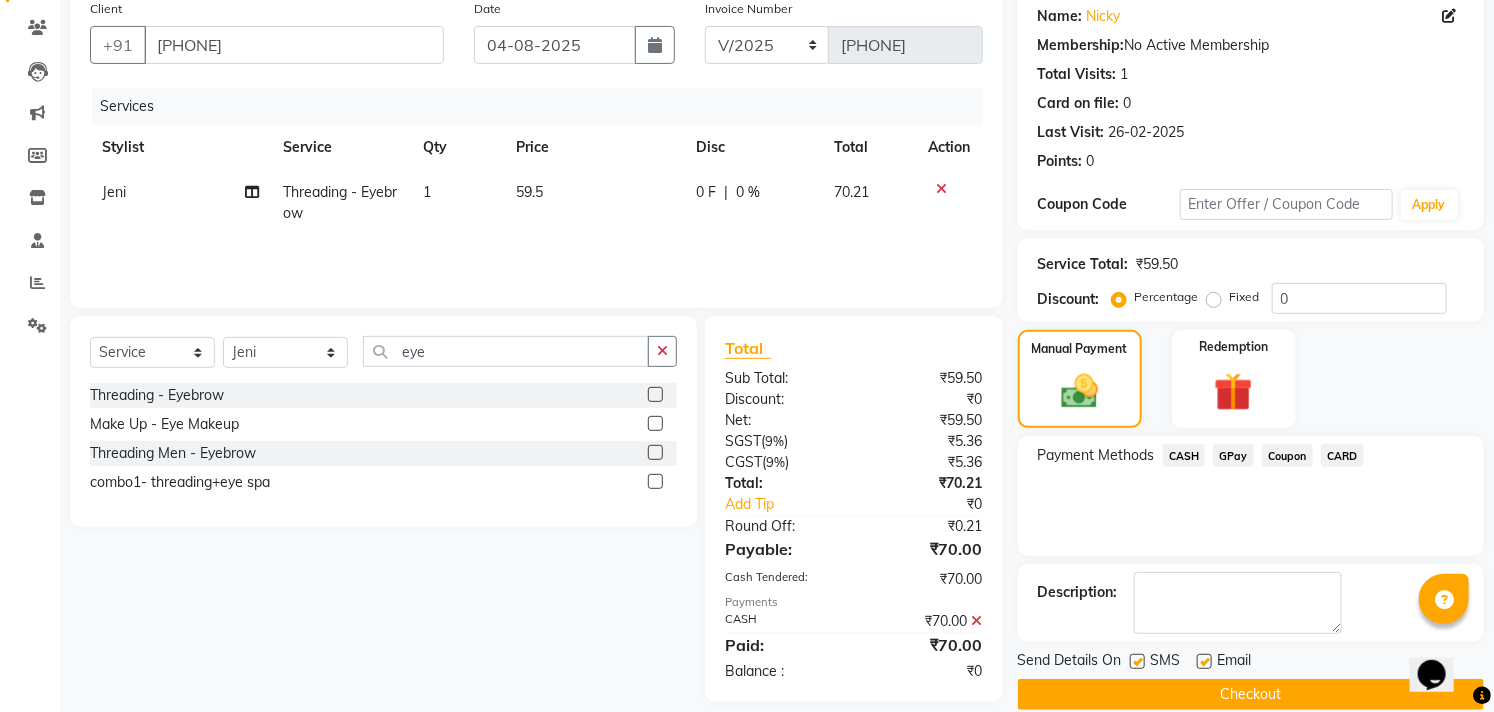 scroll, scrollTop: 187, scrollLeft: 0, axis: vertical 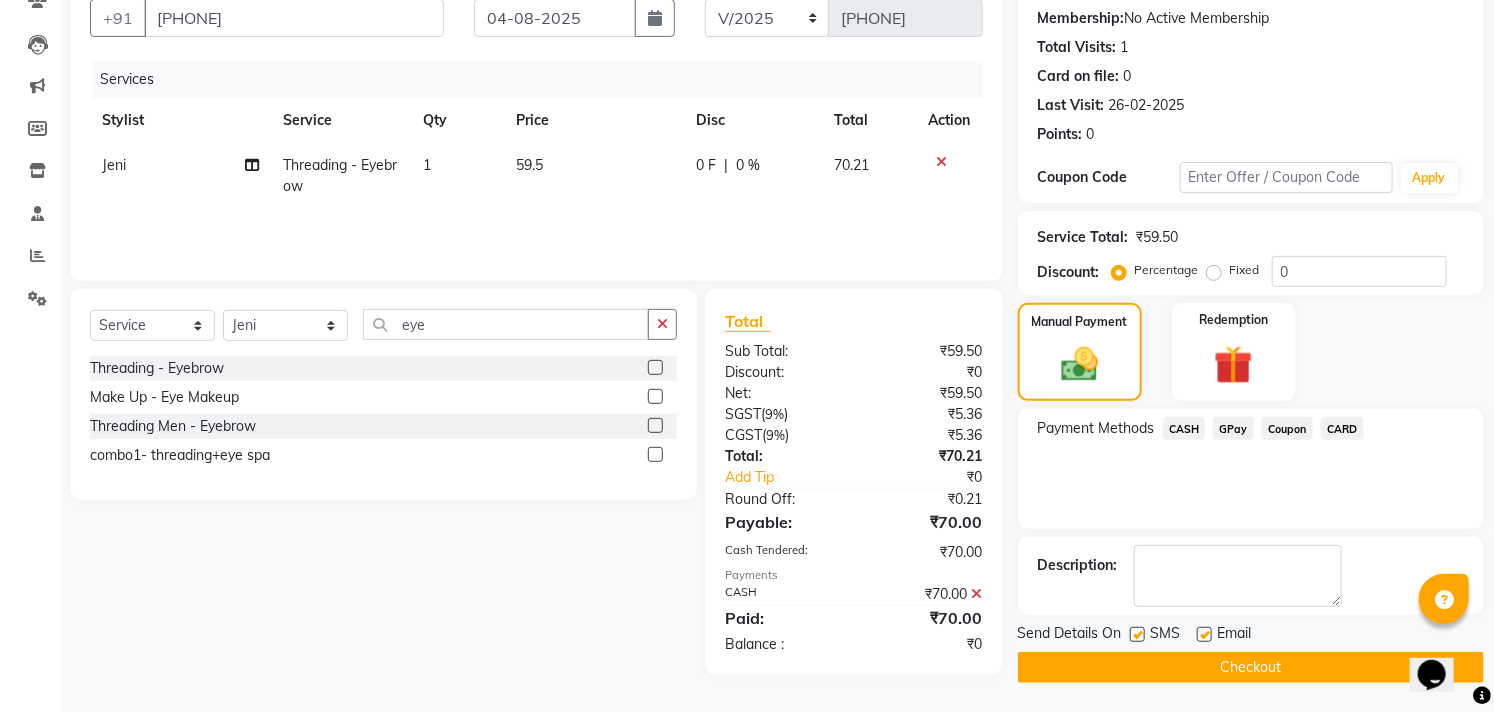 click 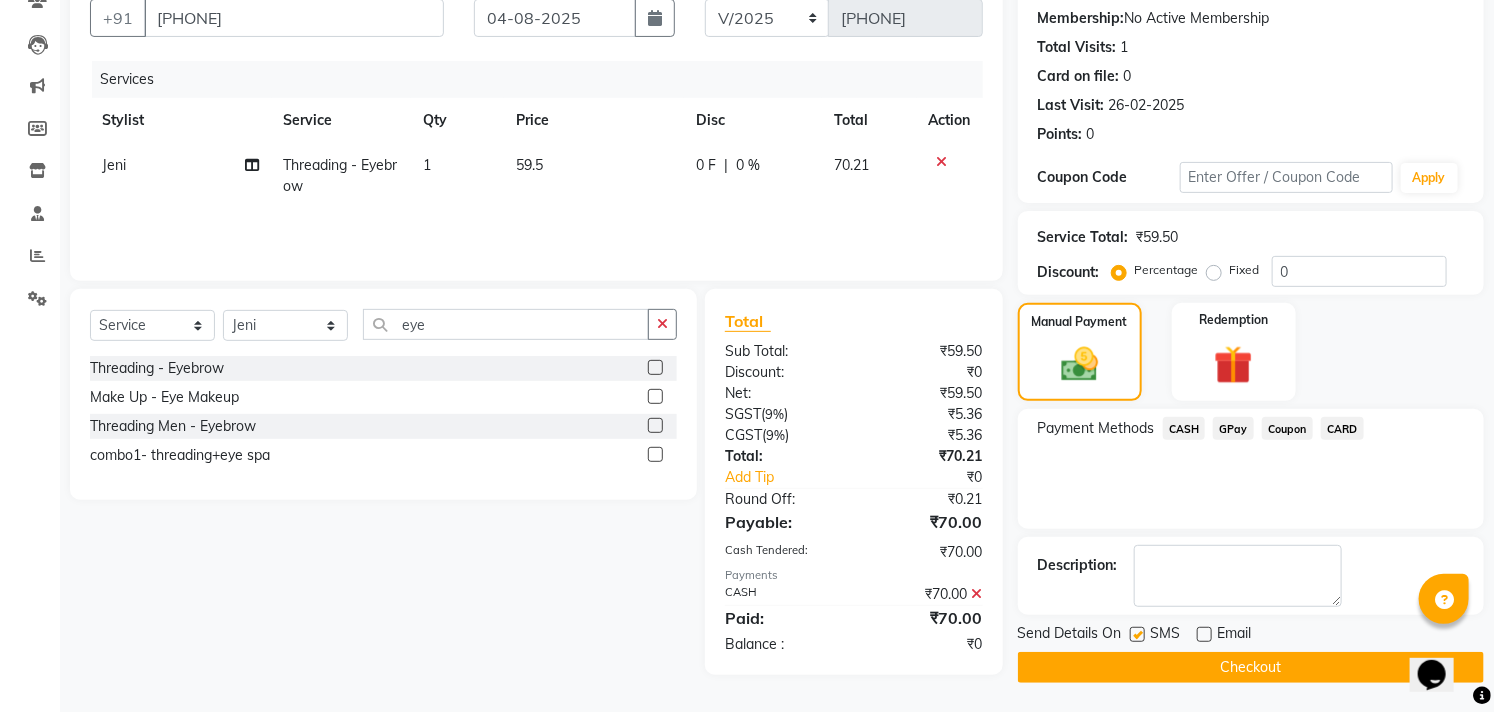 click 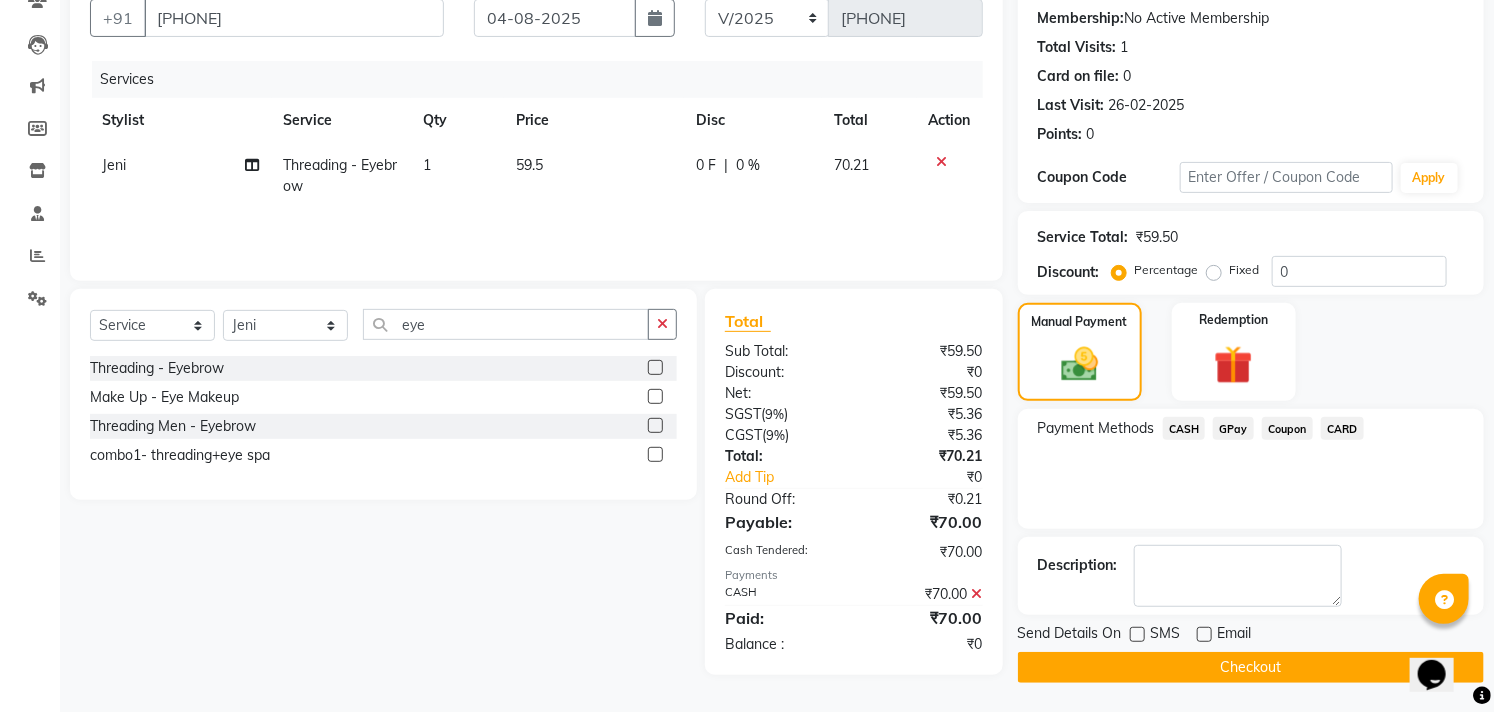 drag, startPoint x: 1162, startPoint y: 673, endPoint x: 1153, endPoint y: 680, distance: 11.401754 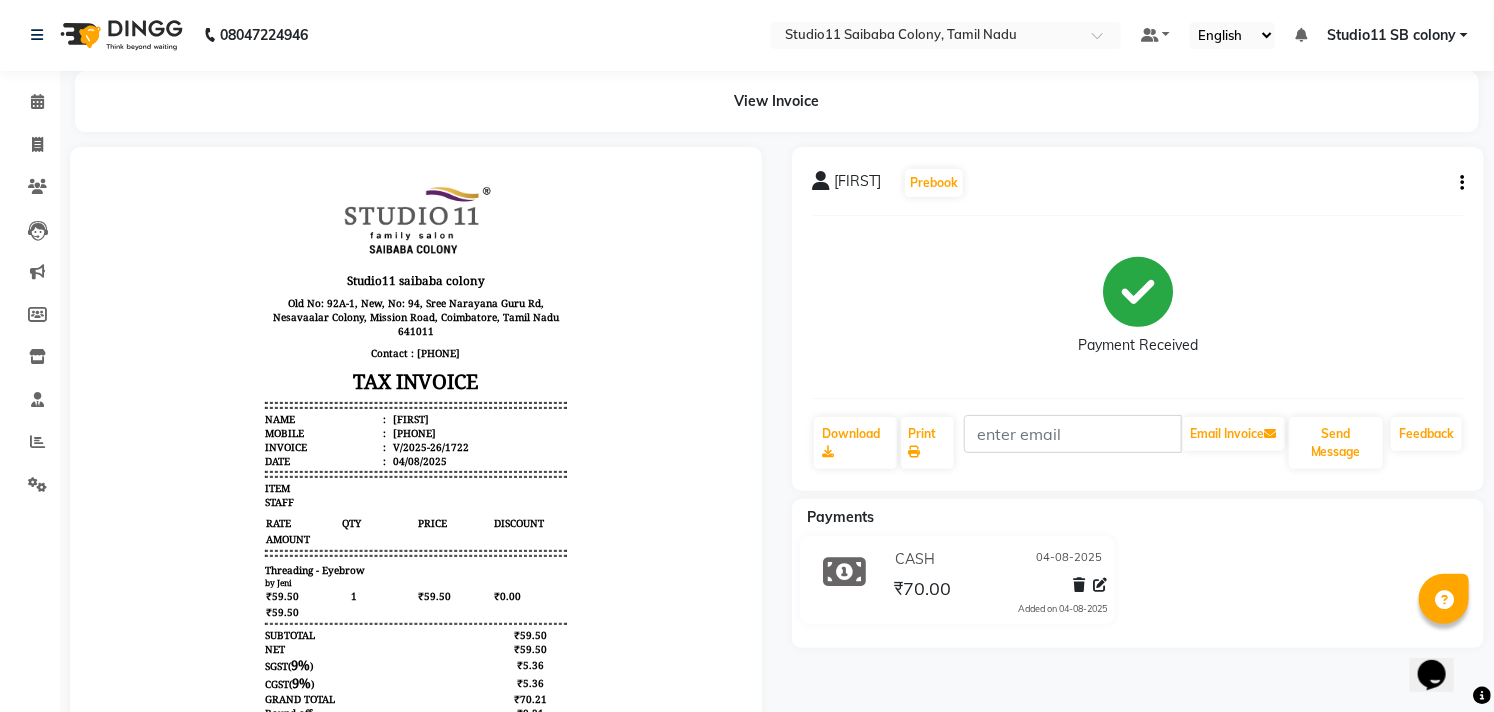 scroll, scrollTop: 0, scrollLeft: 0, axis: both 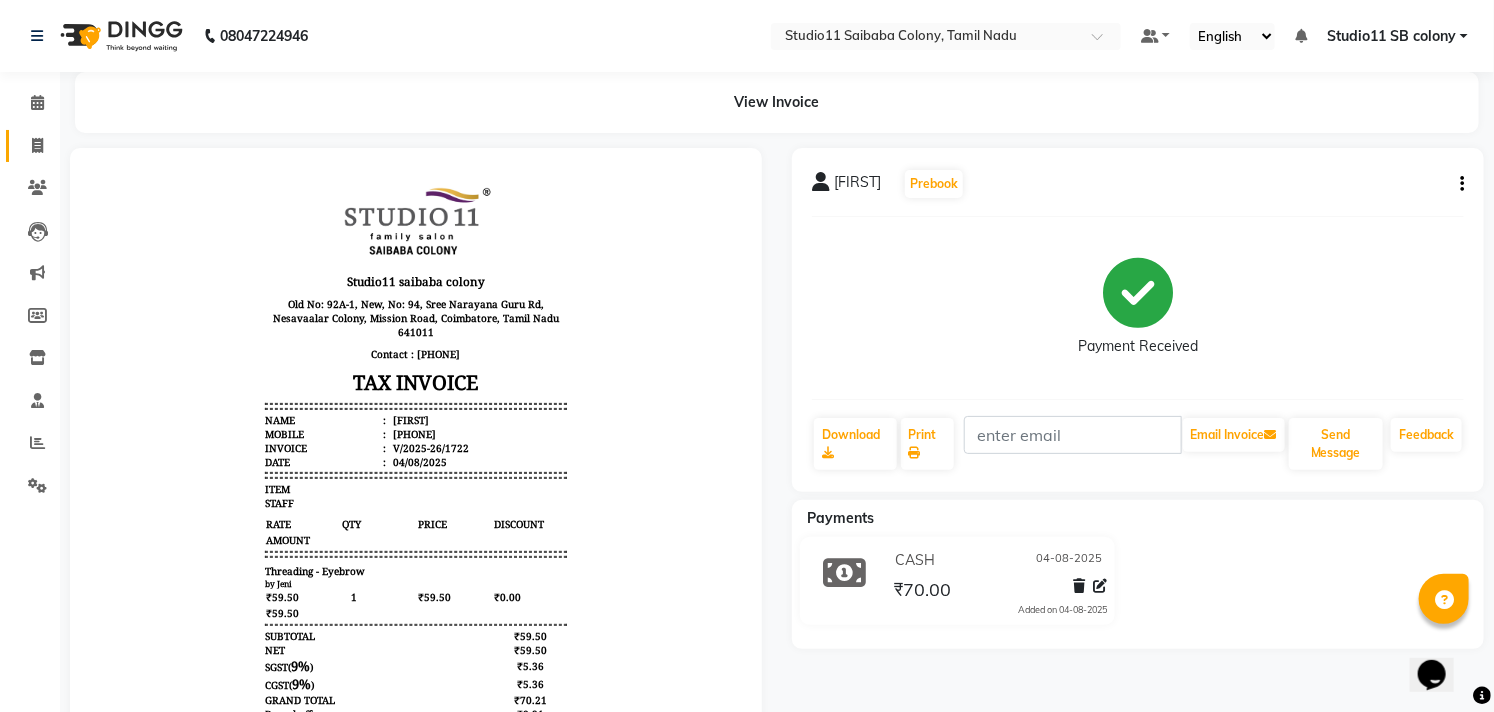 click on "Invoice" 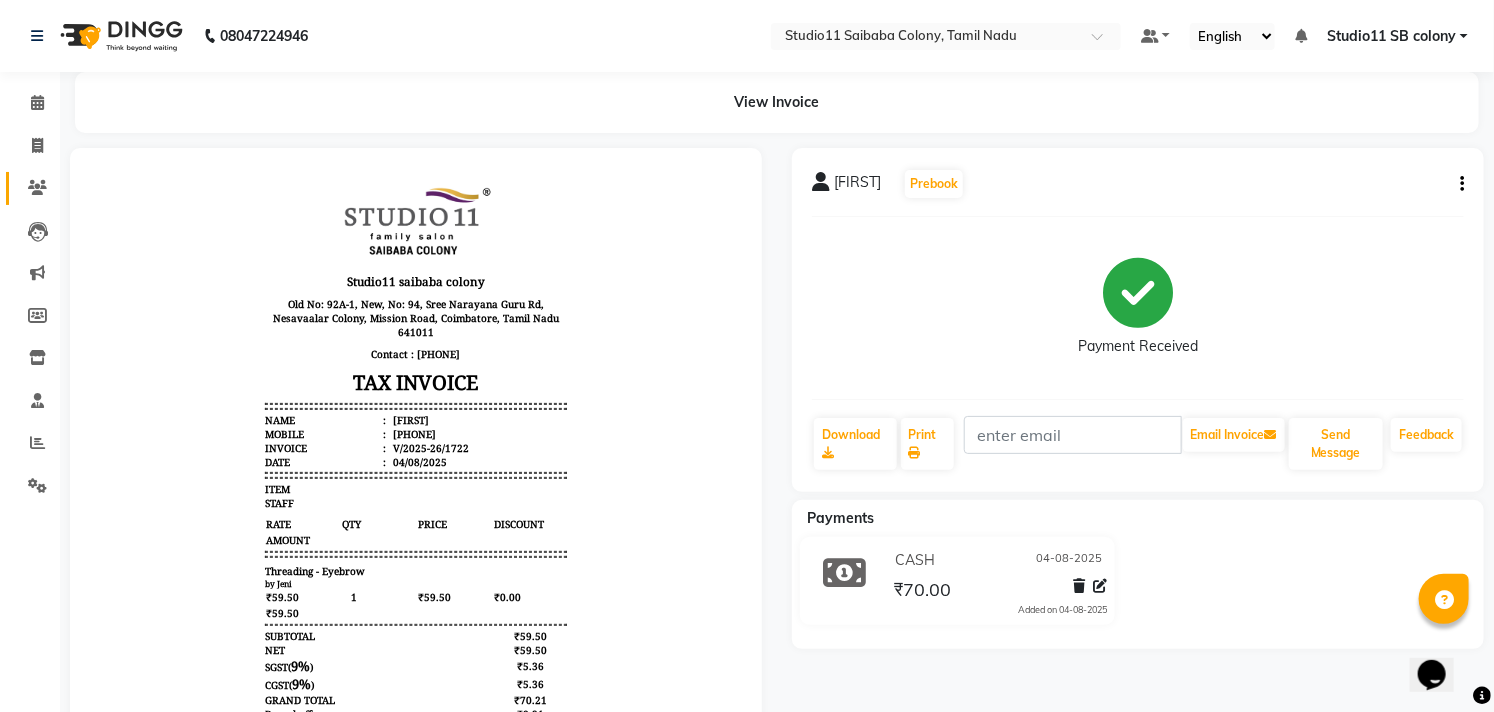 select on "service" 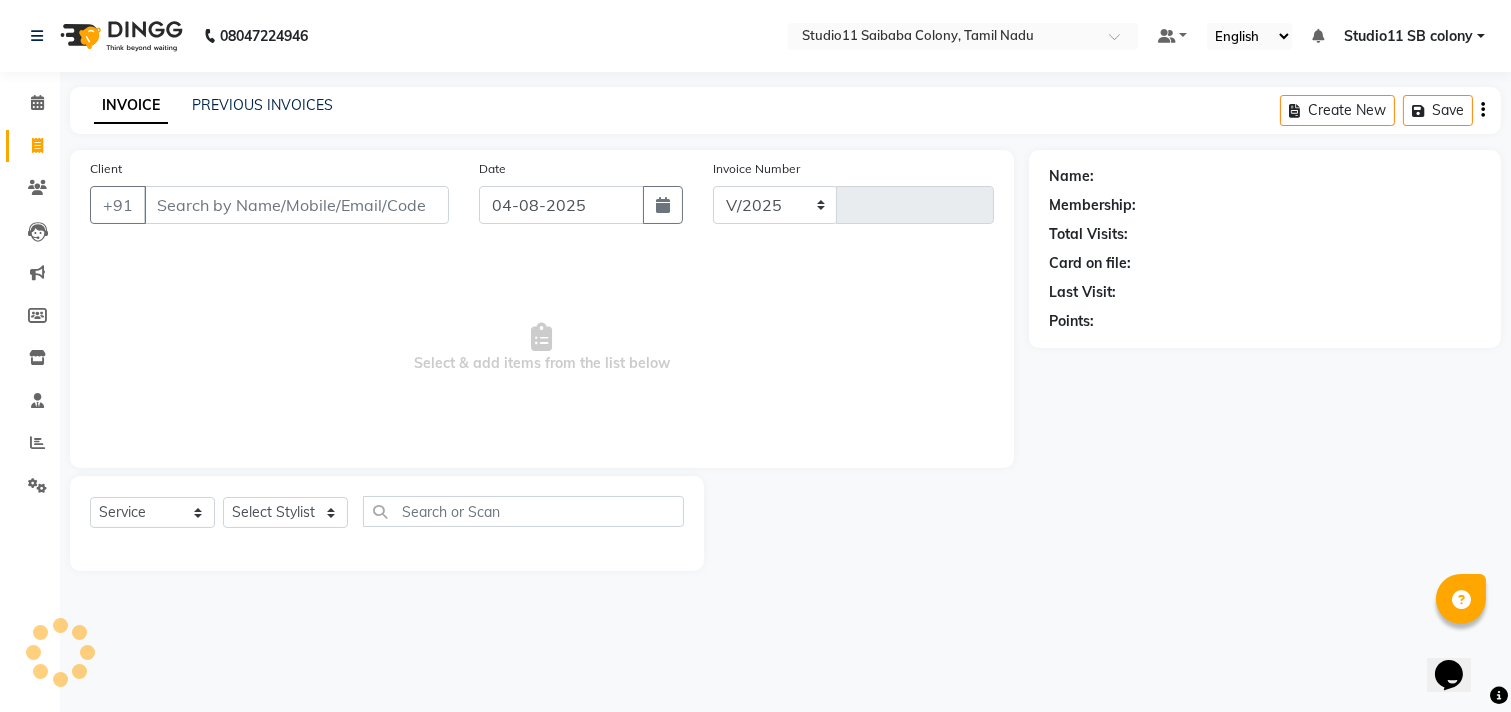 select on "[PHONE]" 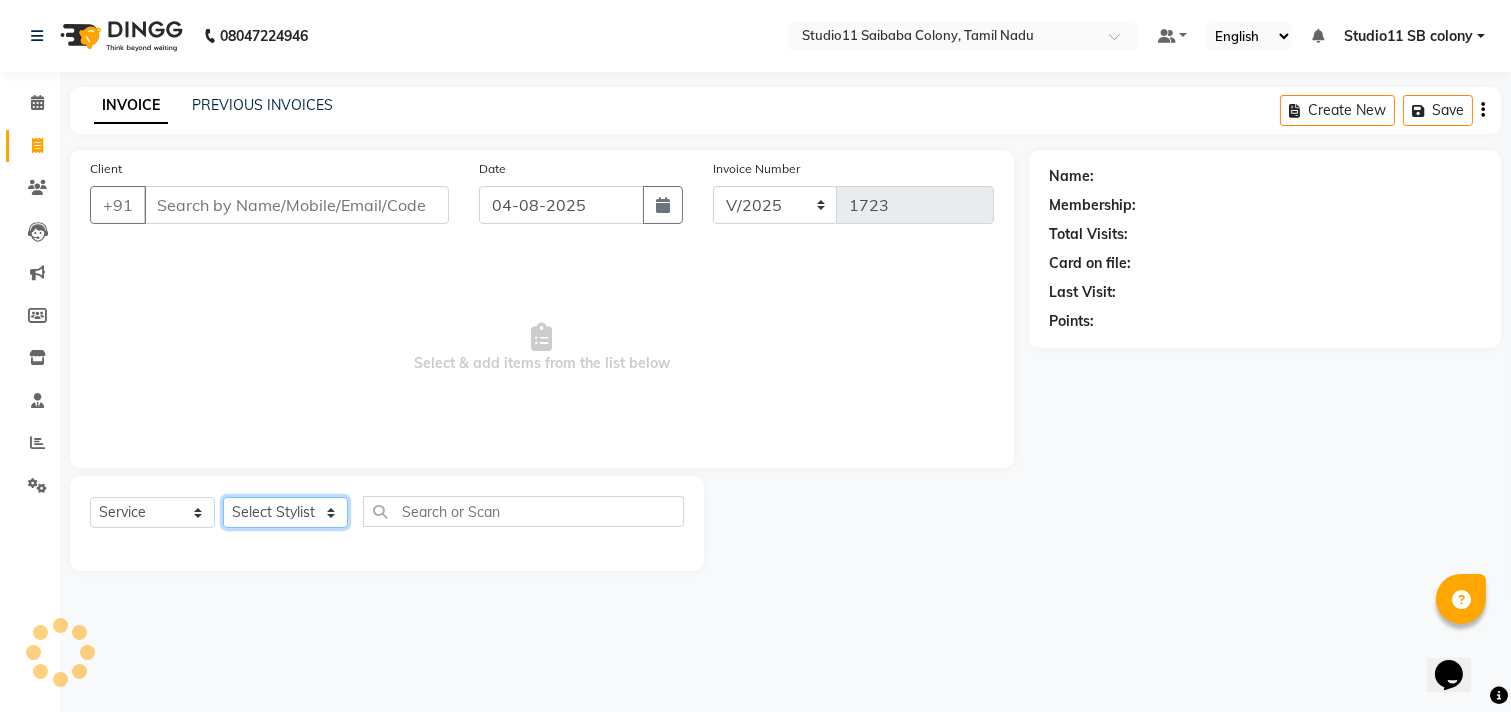 click on "Select Stylist" 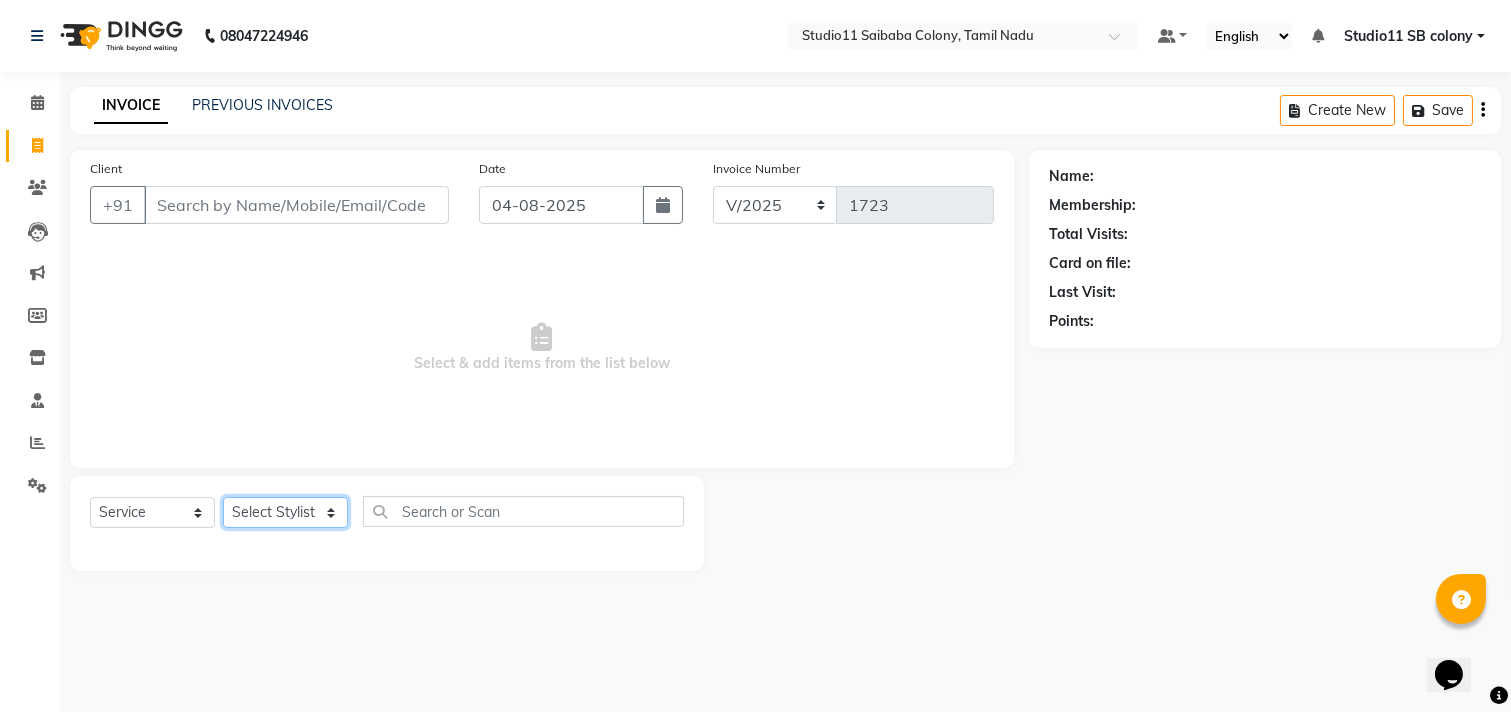 select on "68835" 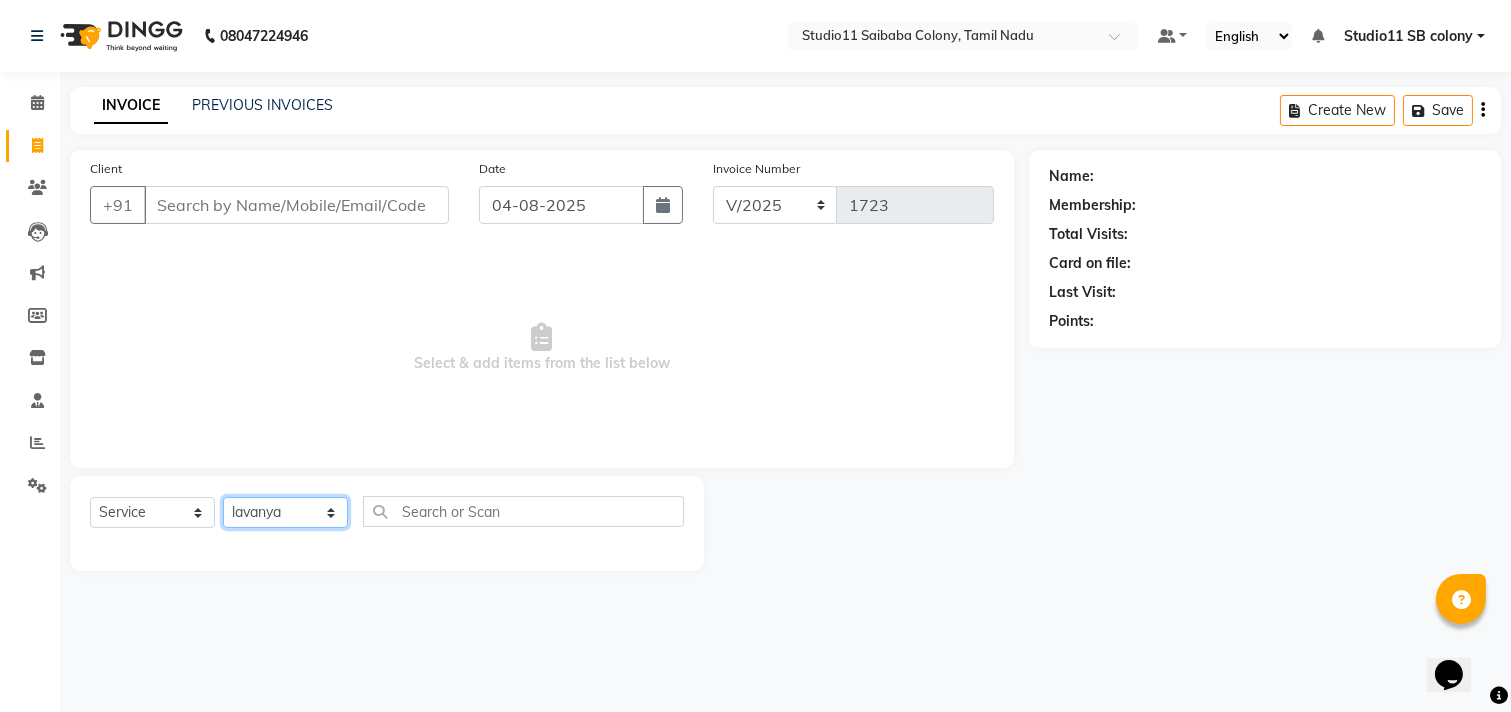click on "Select Stylist Afzal Akbar Dani Jeni Josna kaif lavanya manimekalai Praveen Sonu Studio11 SB colony Tahir tamil" 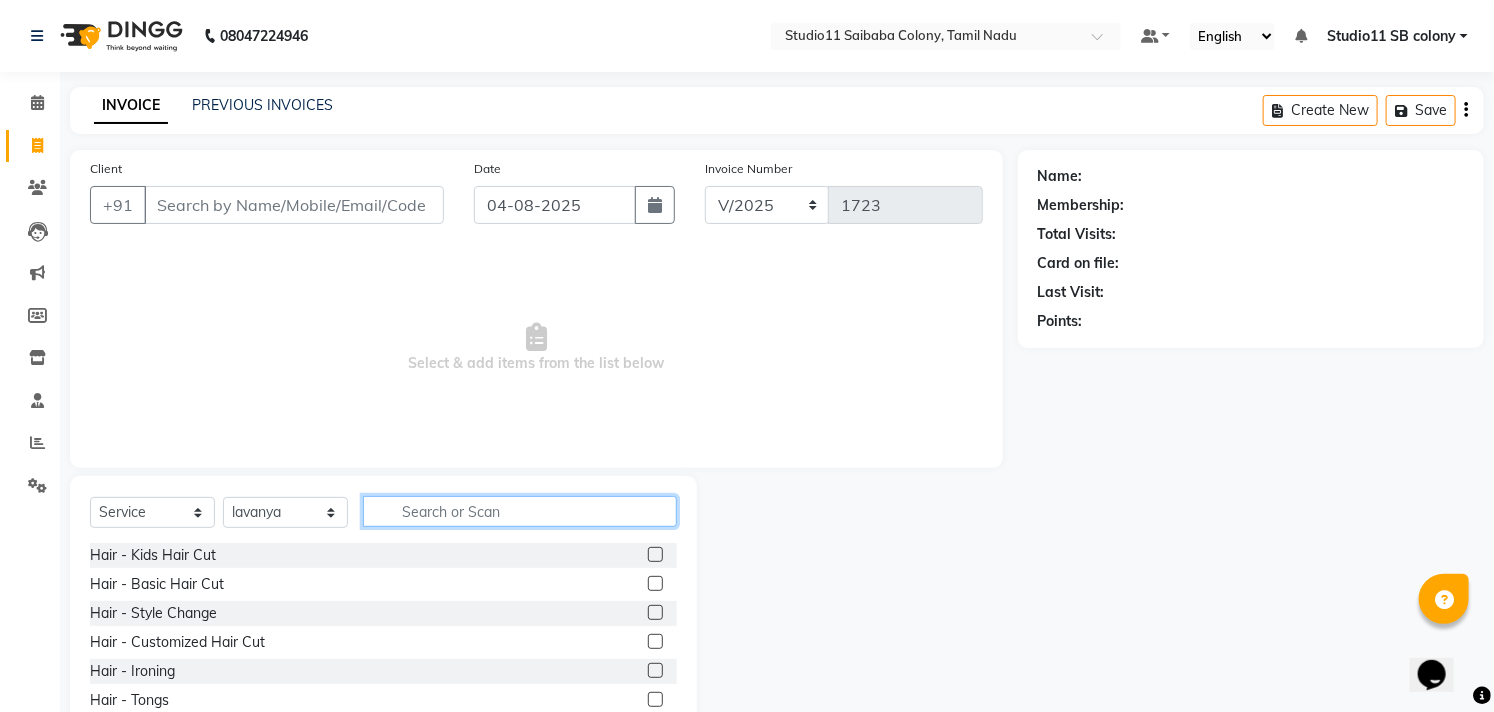 click 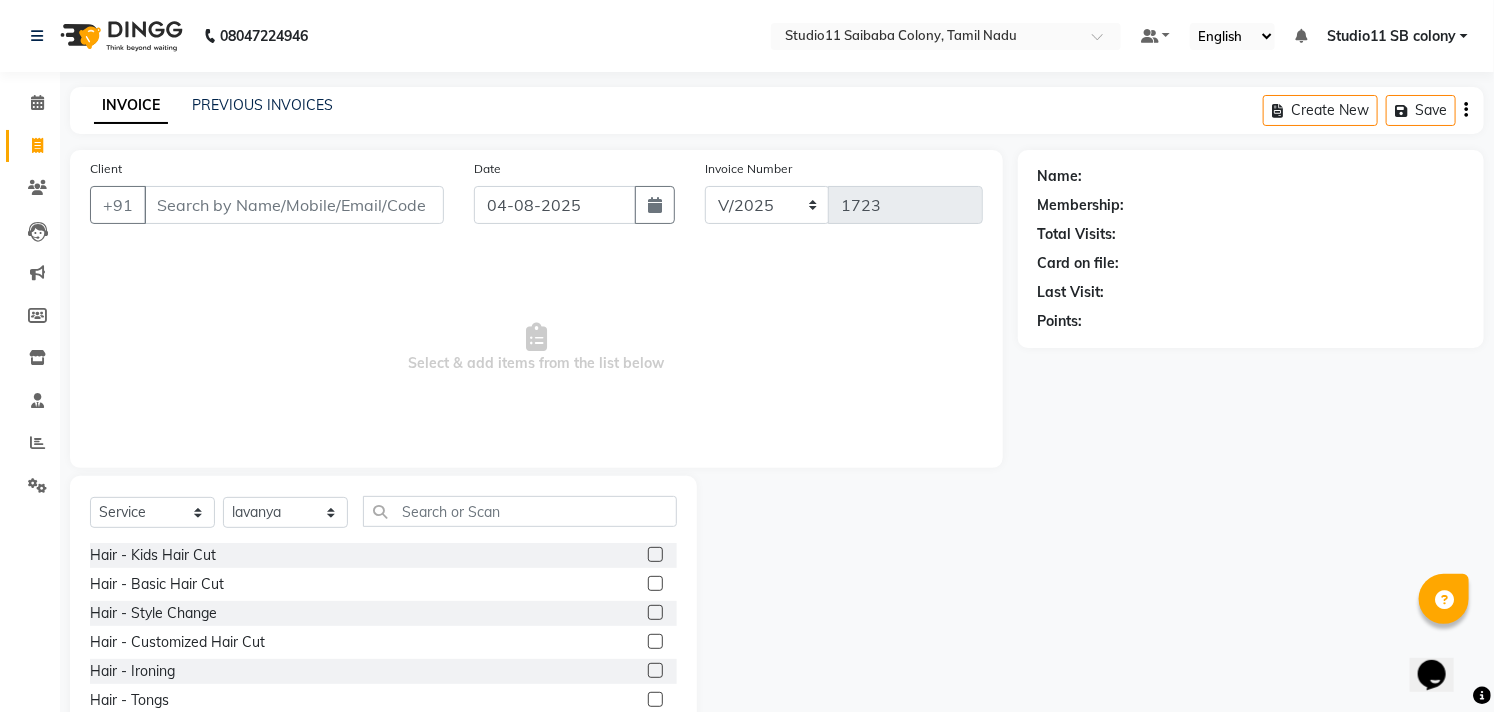 click 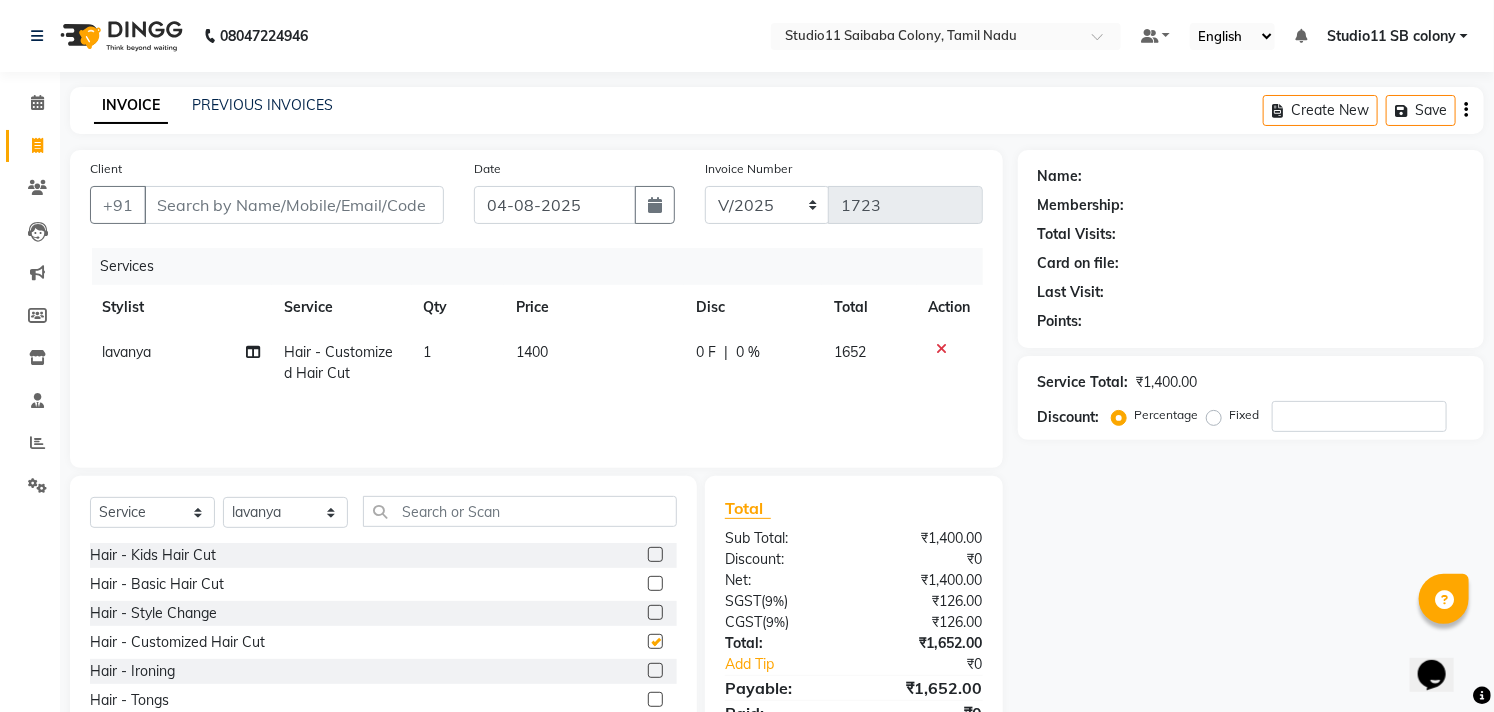 checkbox on "false" 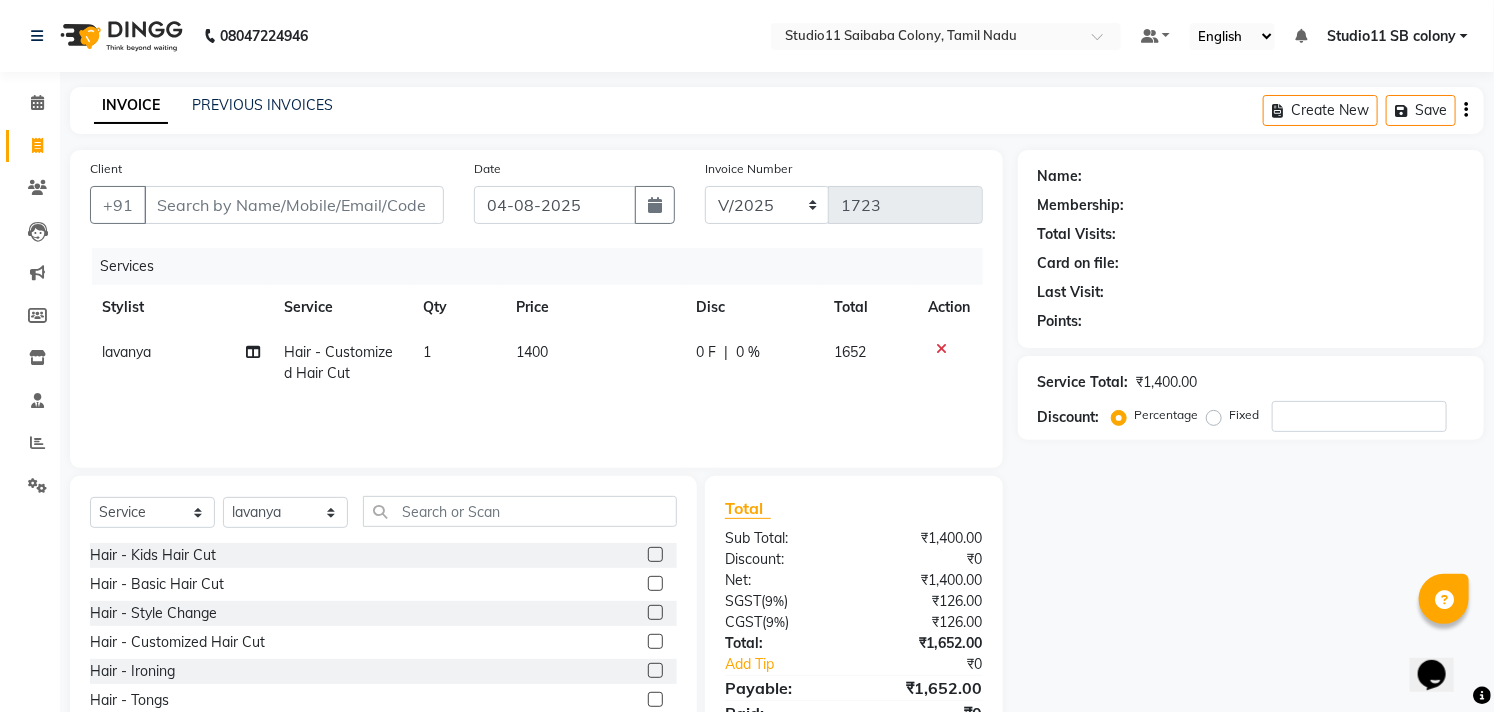 click on "1400" 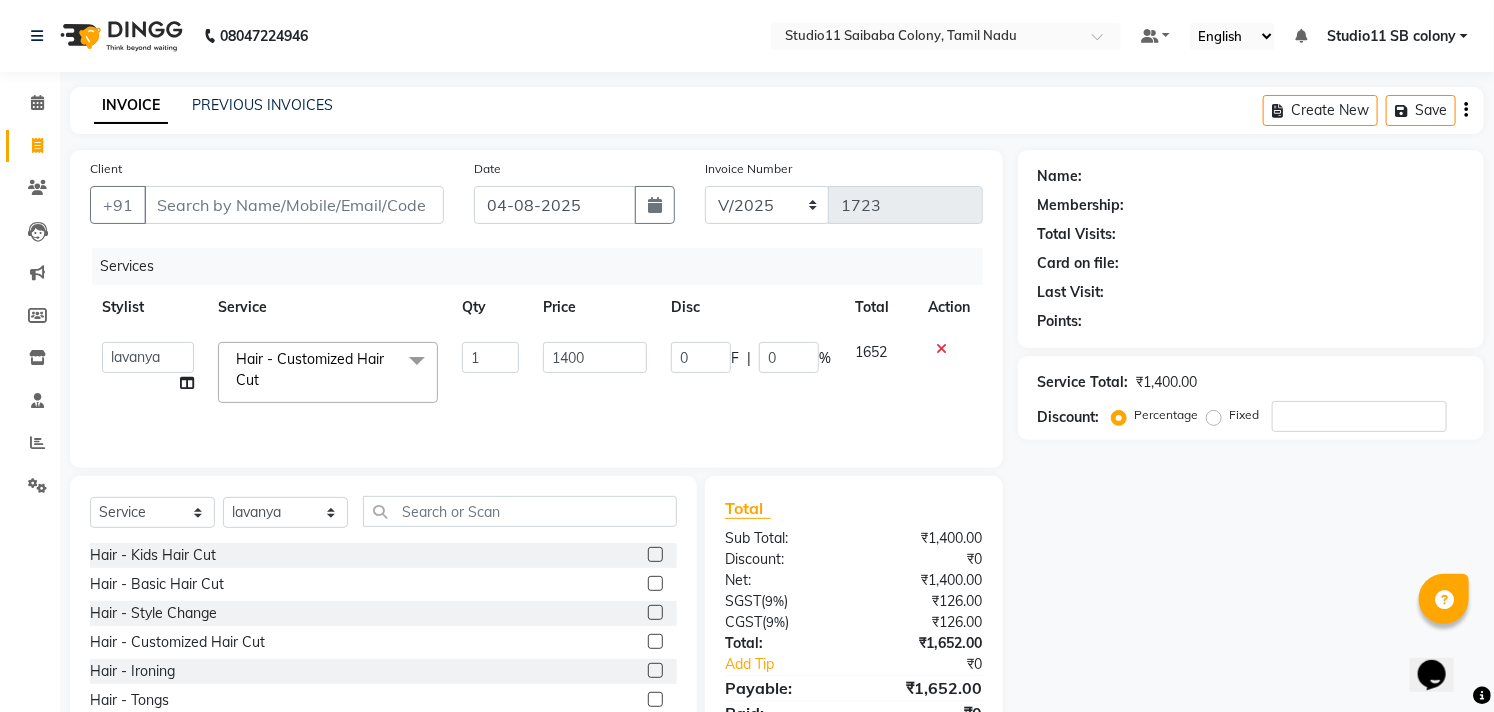 click on "1400" 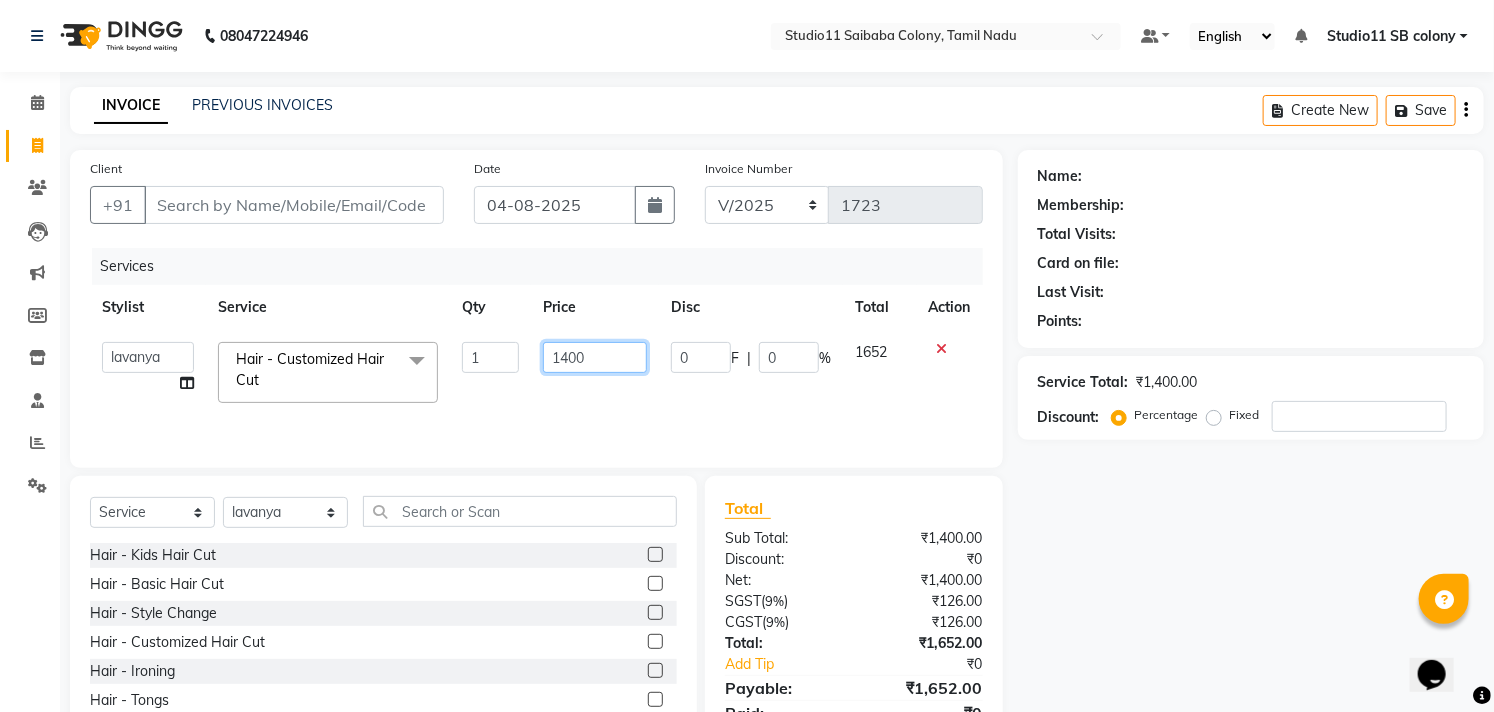 click on "1400" 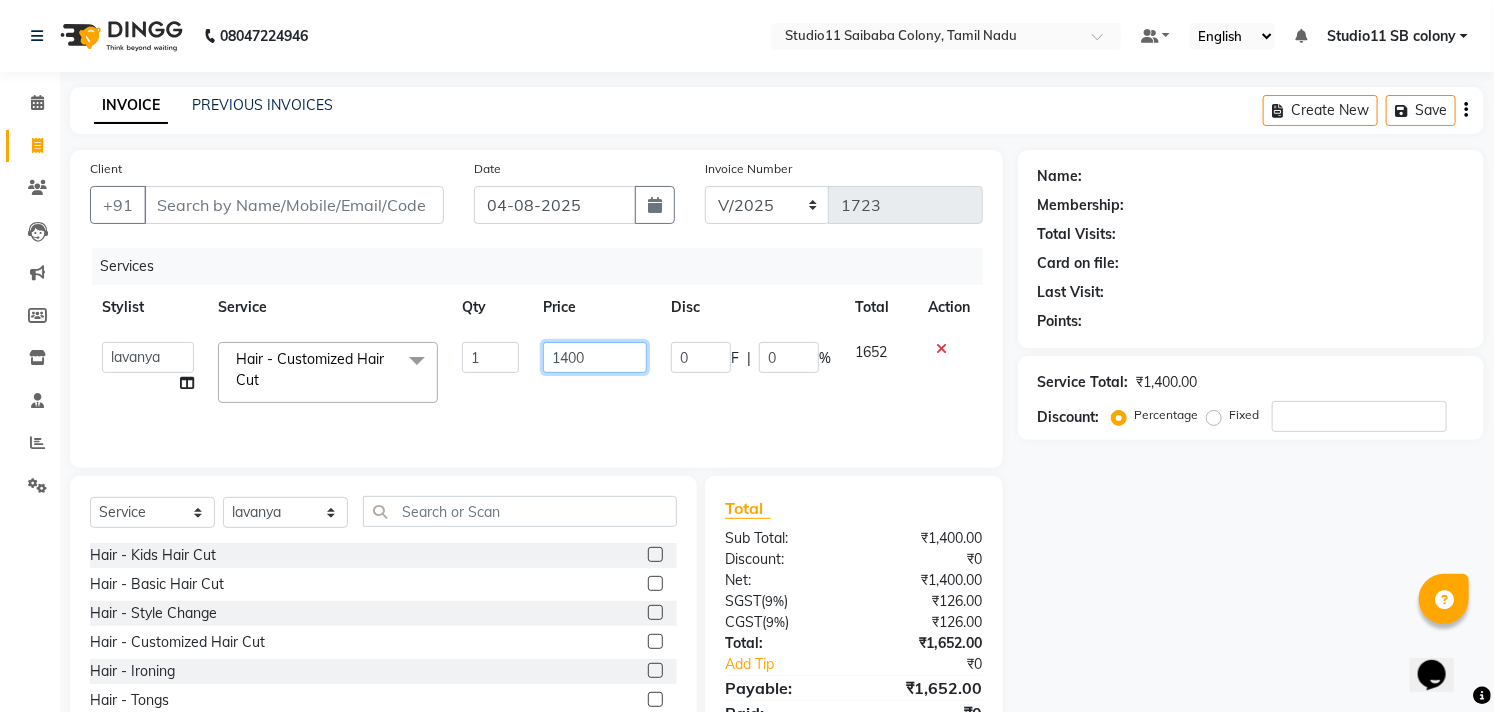 click on "1400" 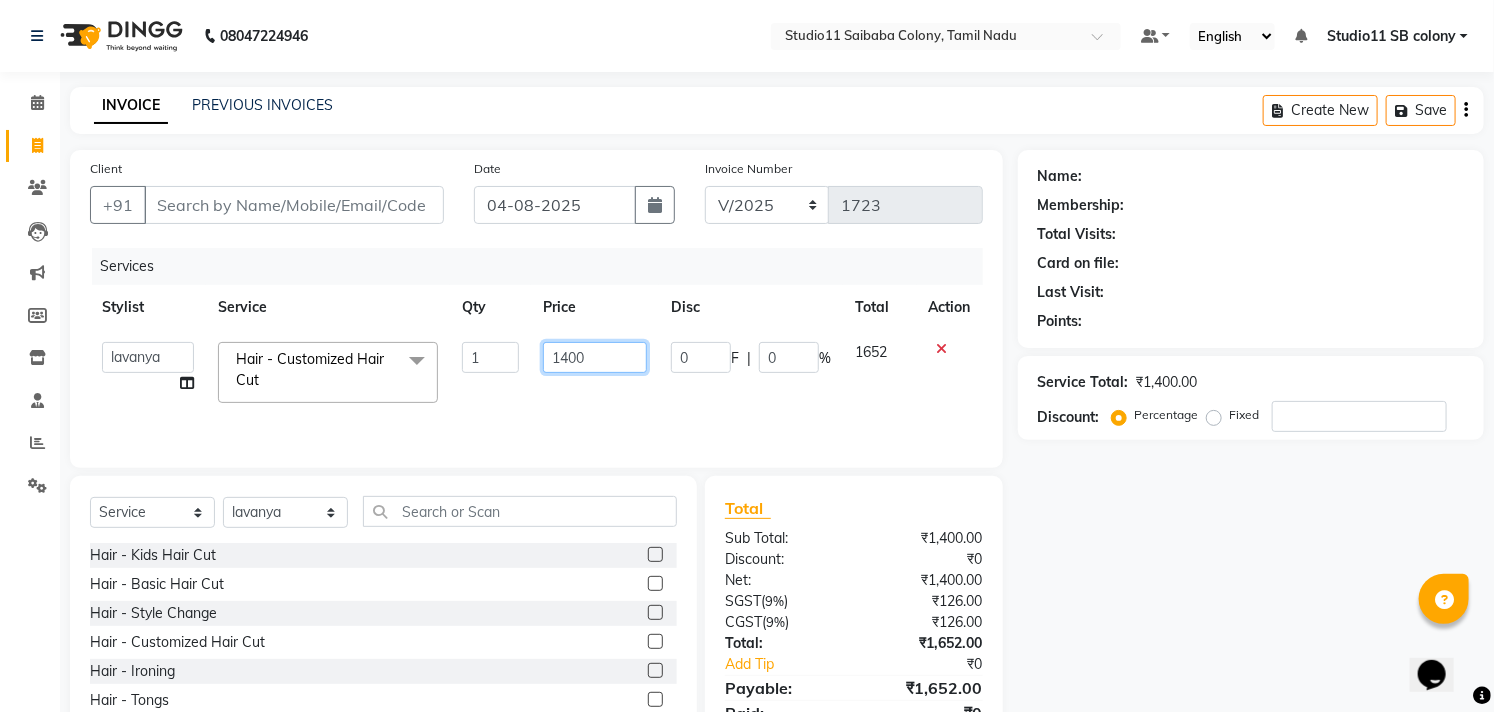 click on "1400" 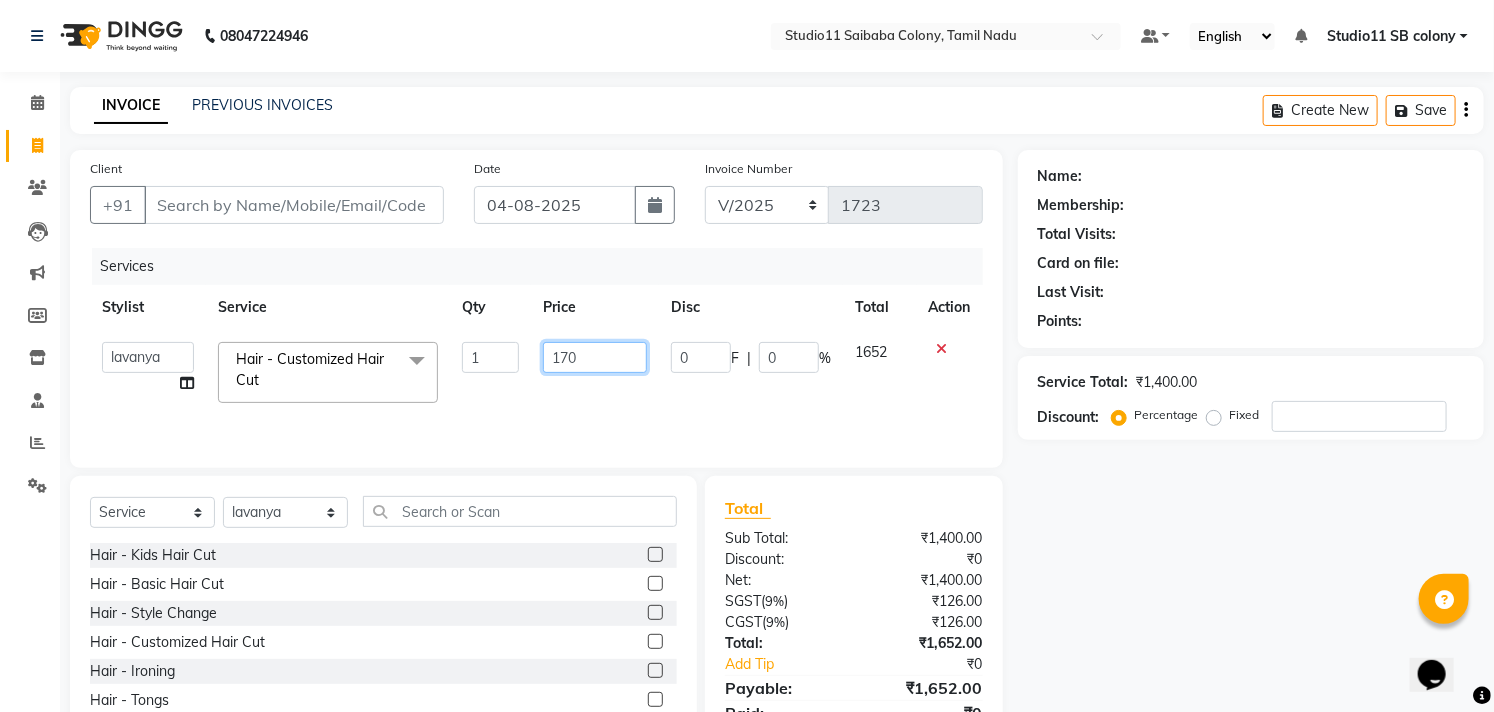type on "1700" 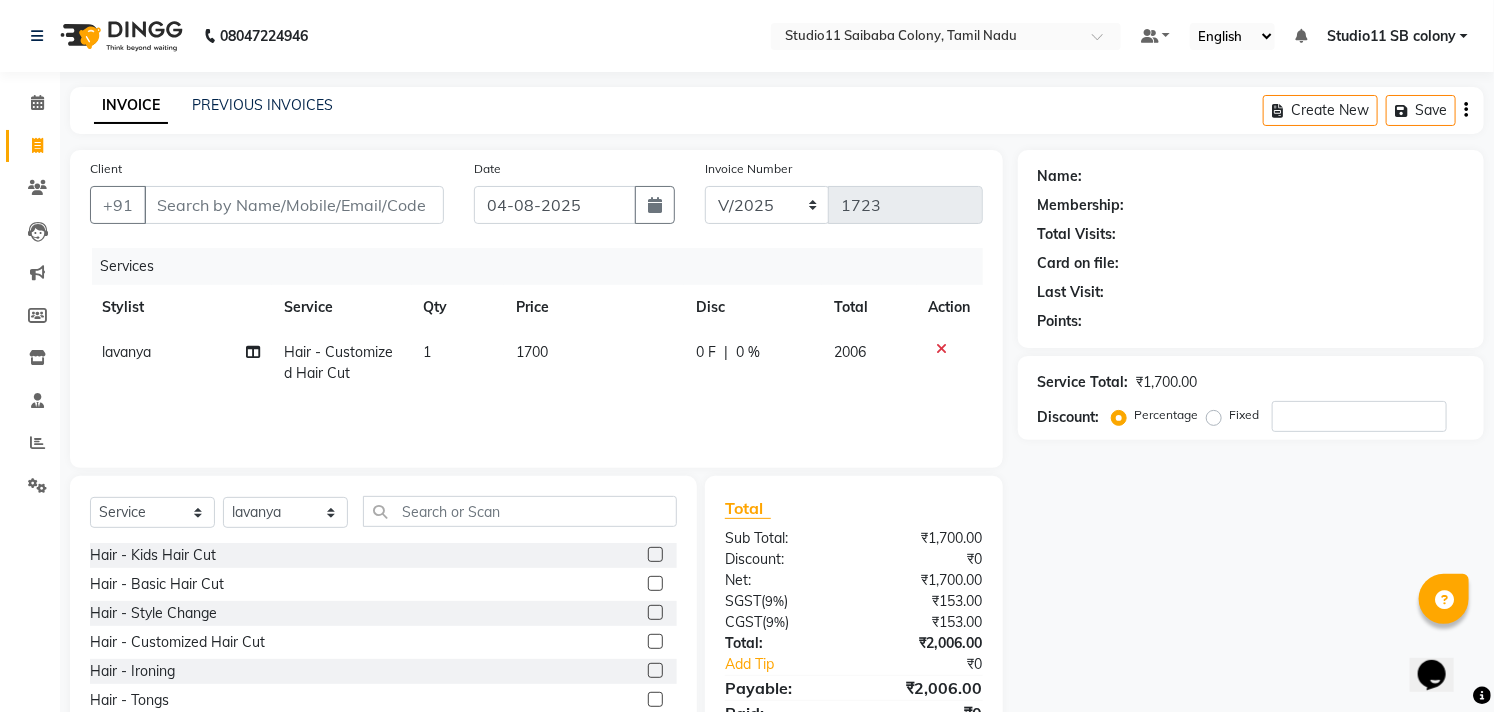 click on "Services Stylist Service Qty Price Disc Total Action [FIRST] Hair - Customized Hair Cut 1 1700 0 F | 0 % 2006" 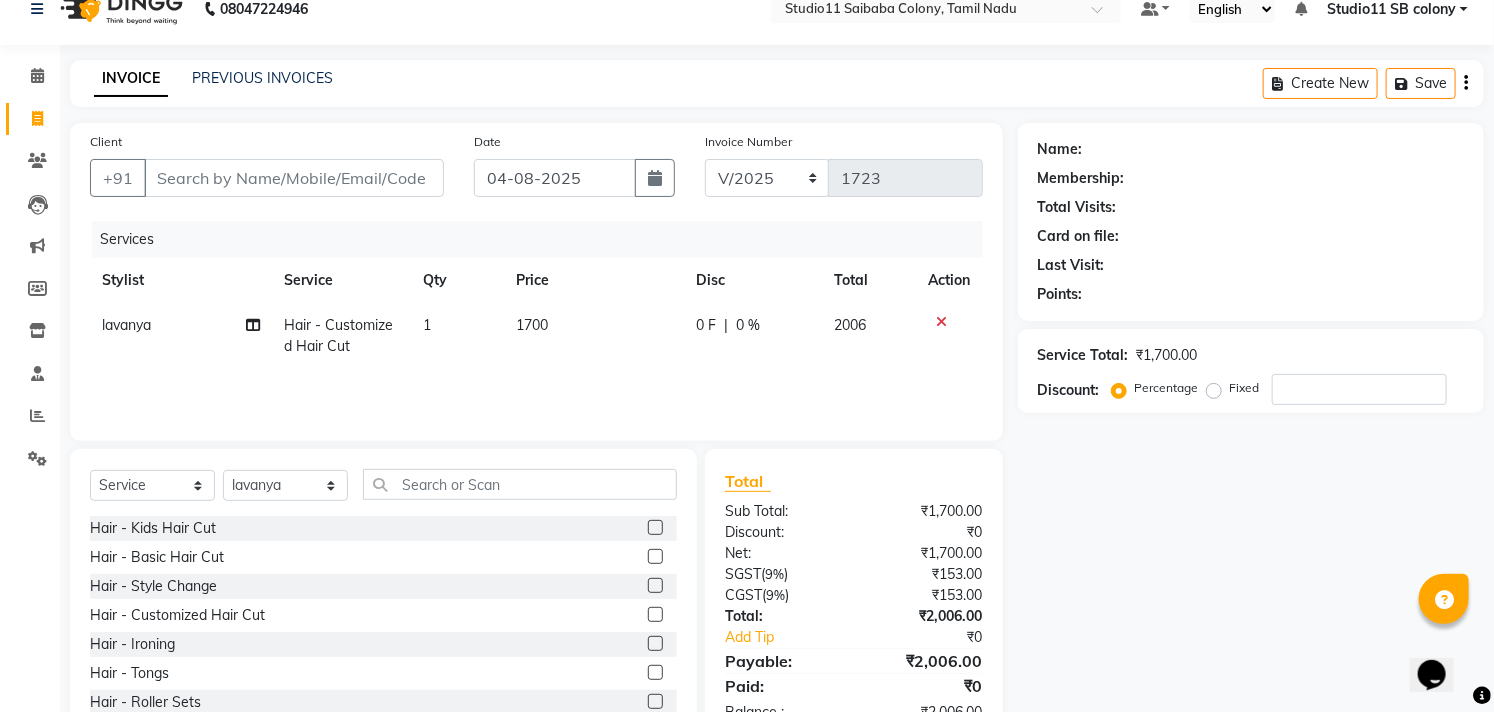 scroll, scrollTop: 0, scrollLeft: 0, axis: both 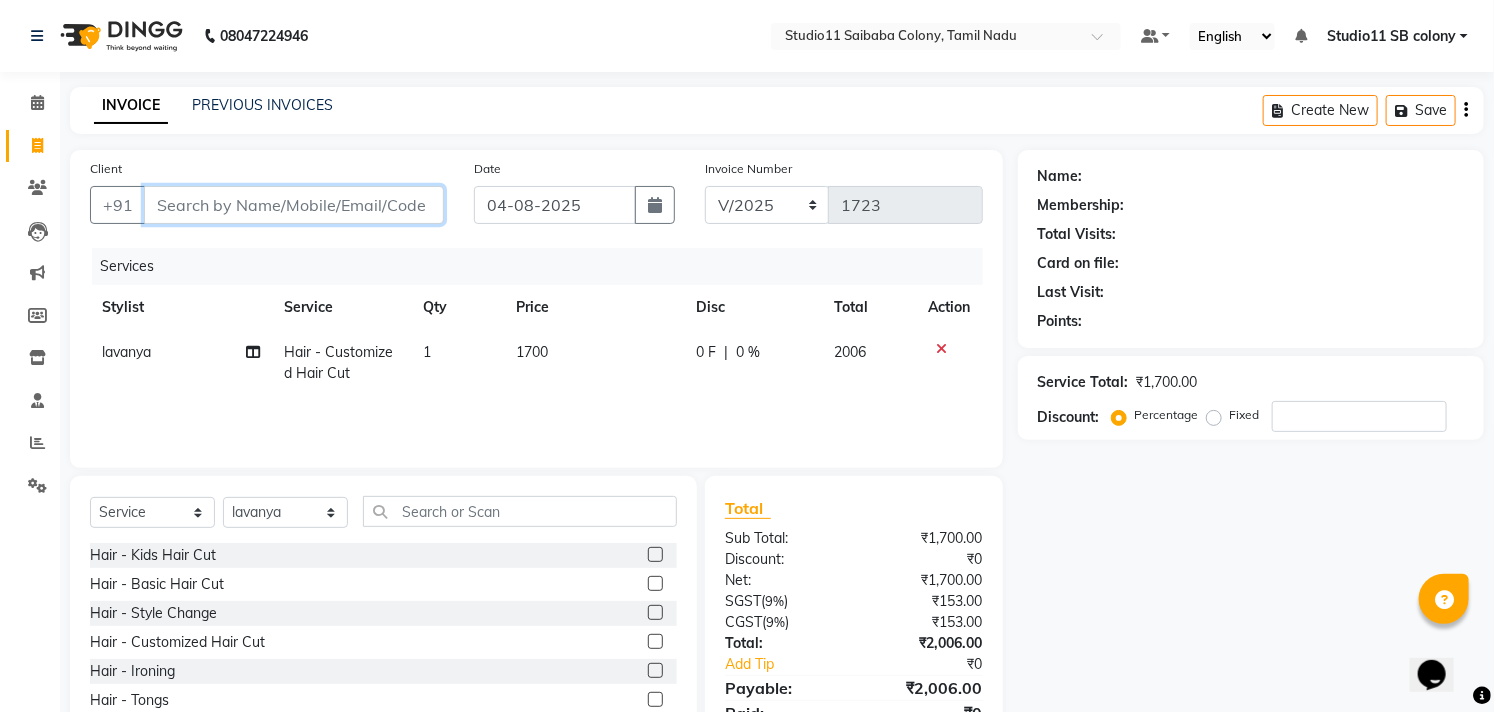 click on "Client" at bounding box center (294, 205) 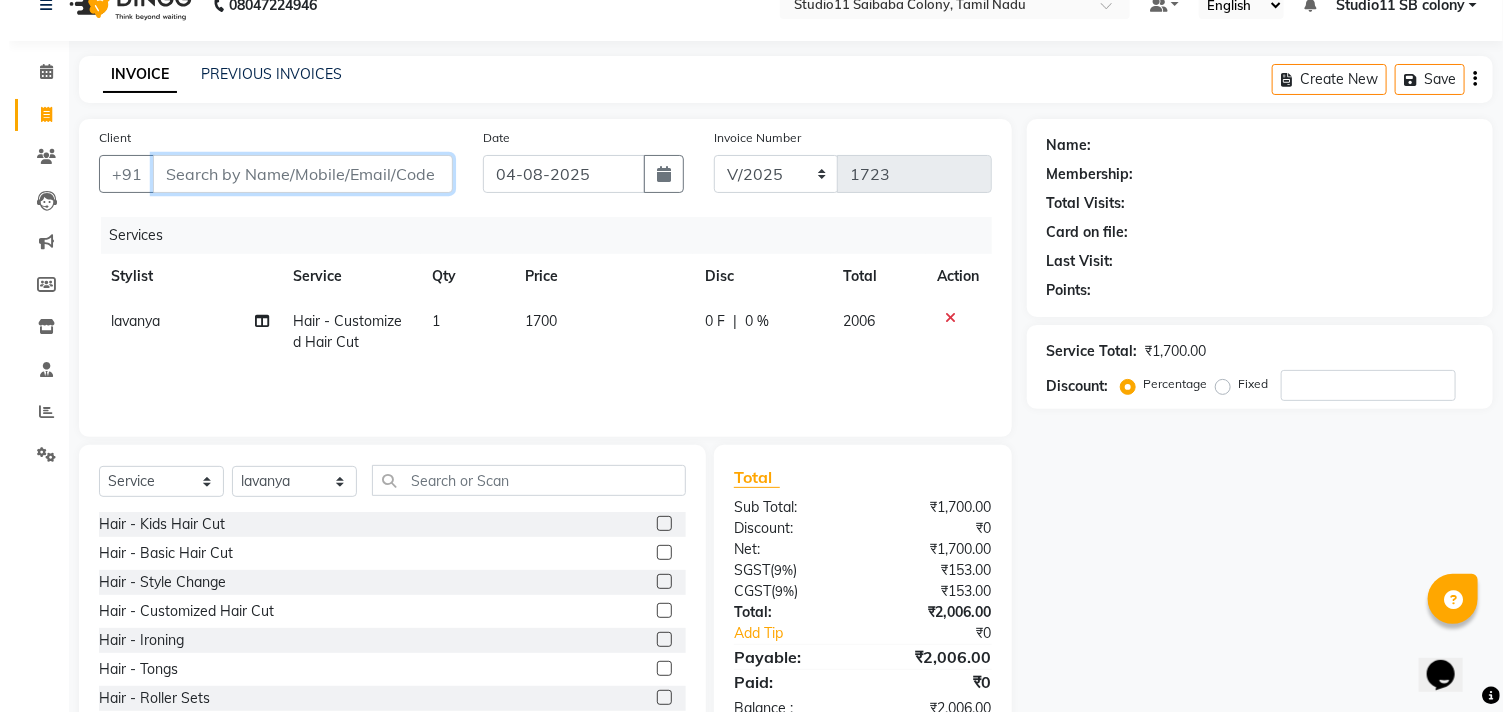 scroll, scrollTop: 0, scrollLeft: 0, axis: both 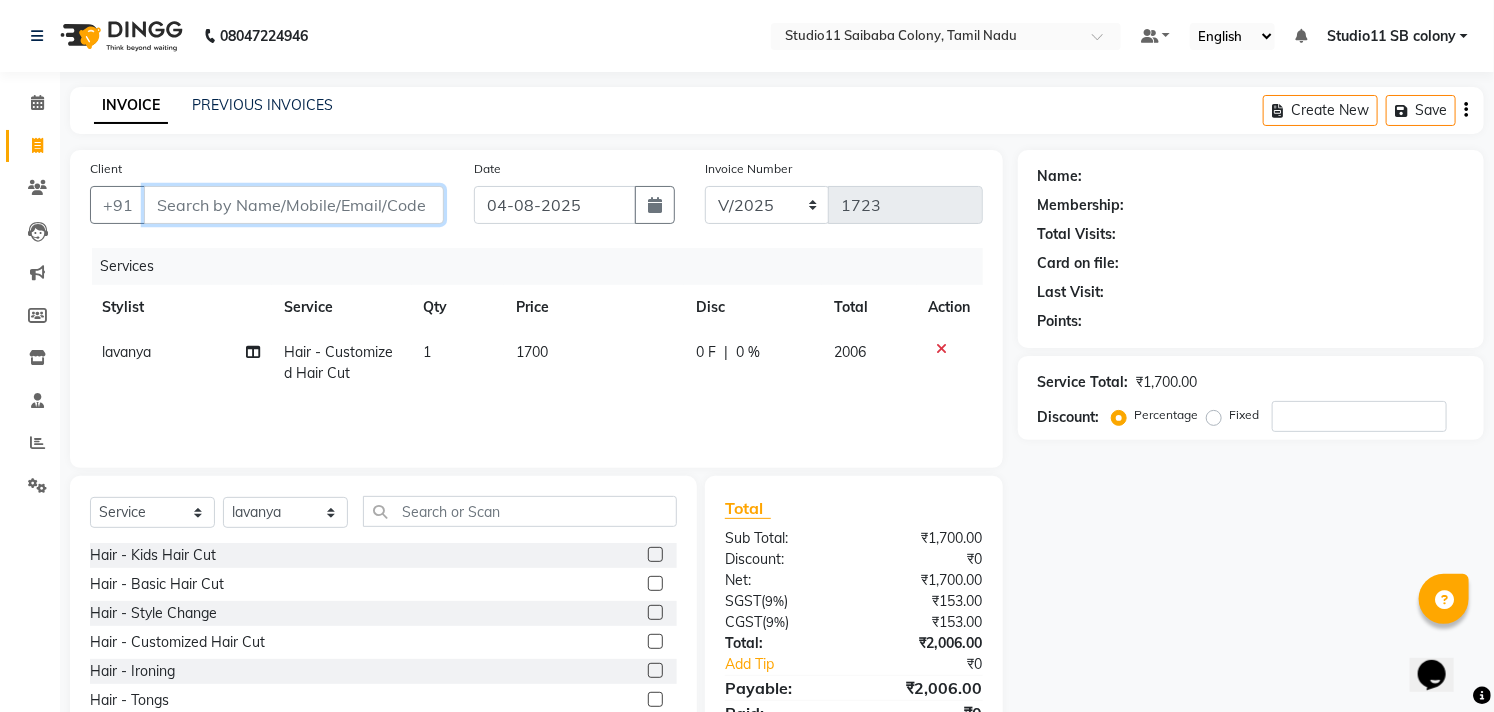 click on "Client" at bounding box center (294, 205) 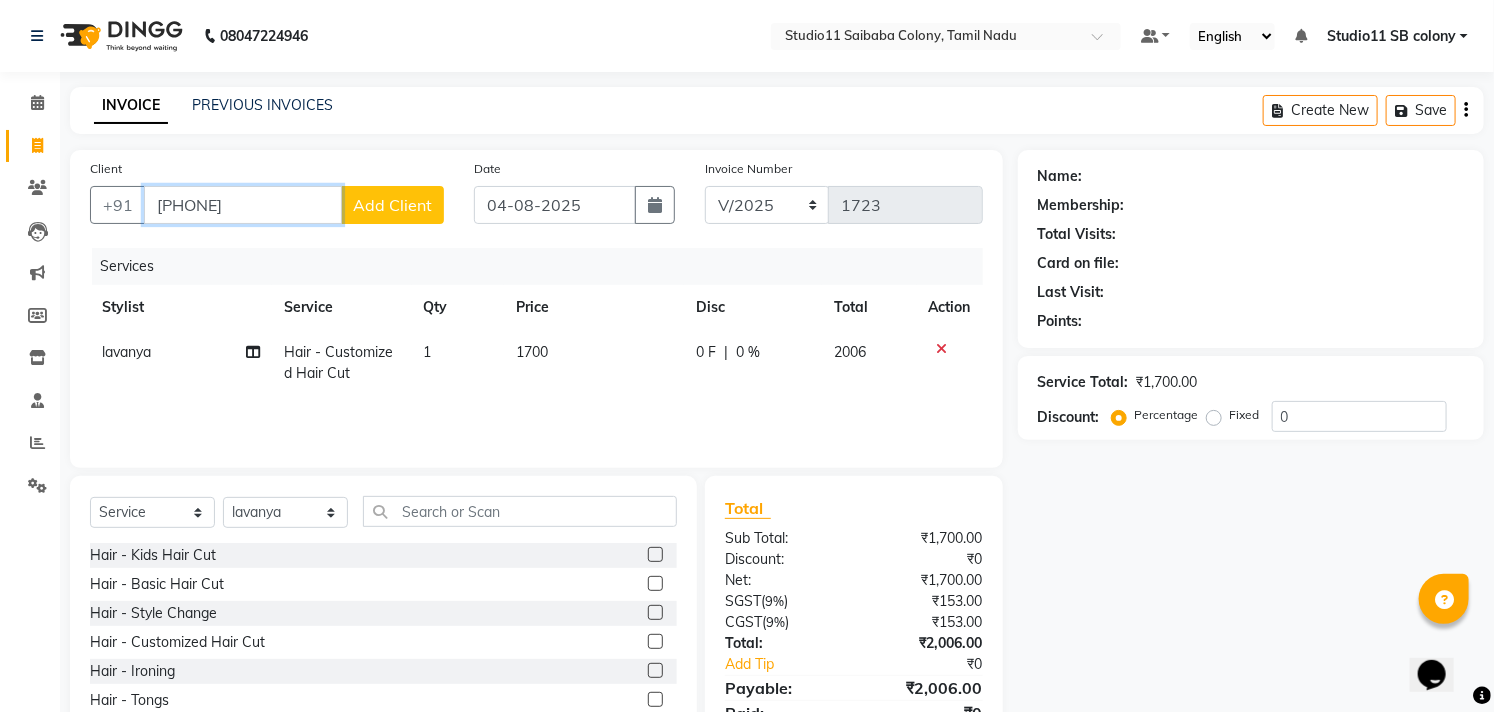 type on "[PHONE]" 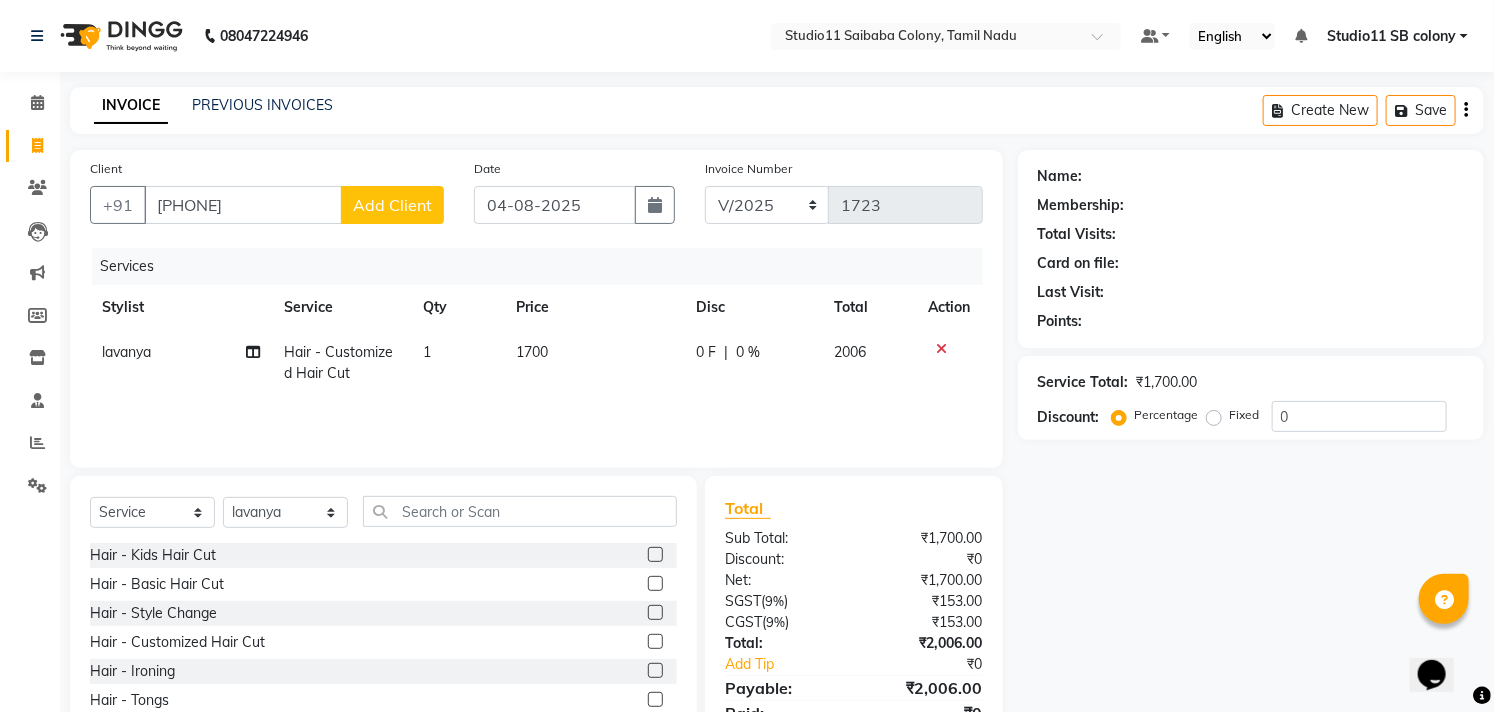 click on "Add Client" 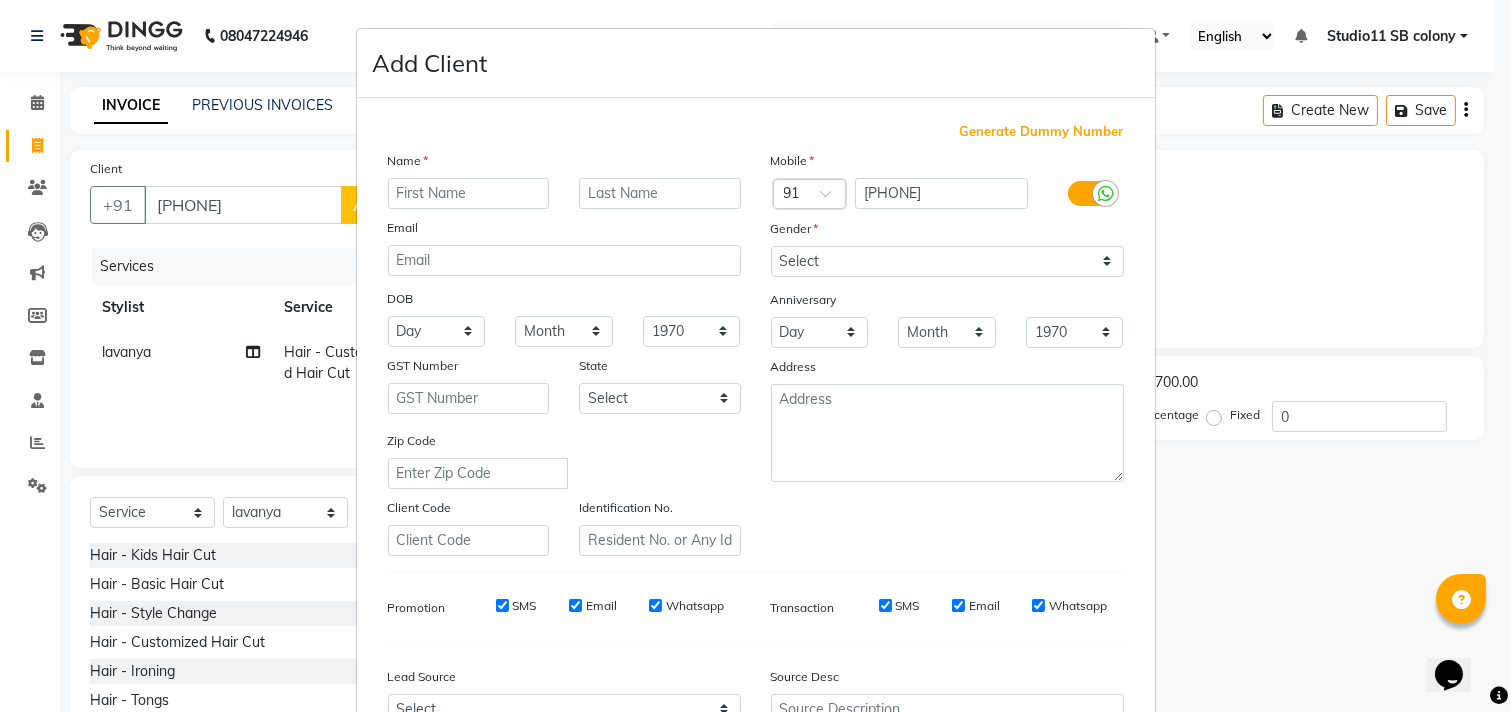 click at bounding box center [469, 193] 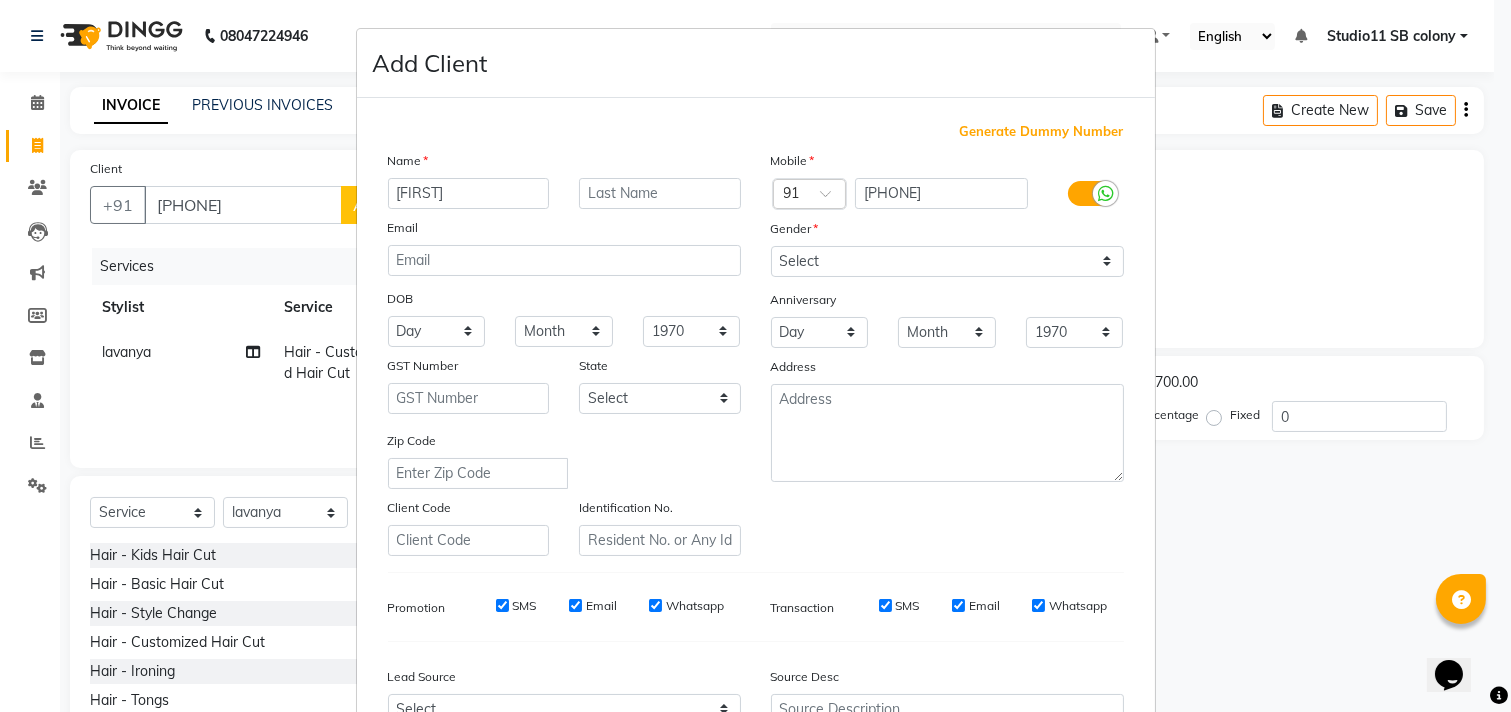 type on "[FIRST]" 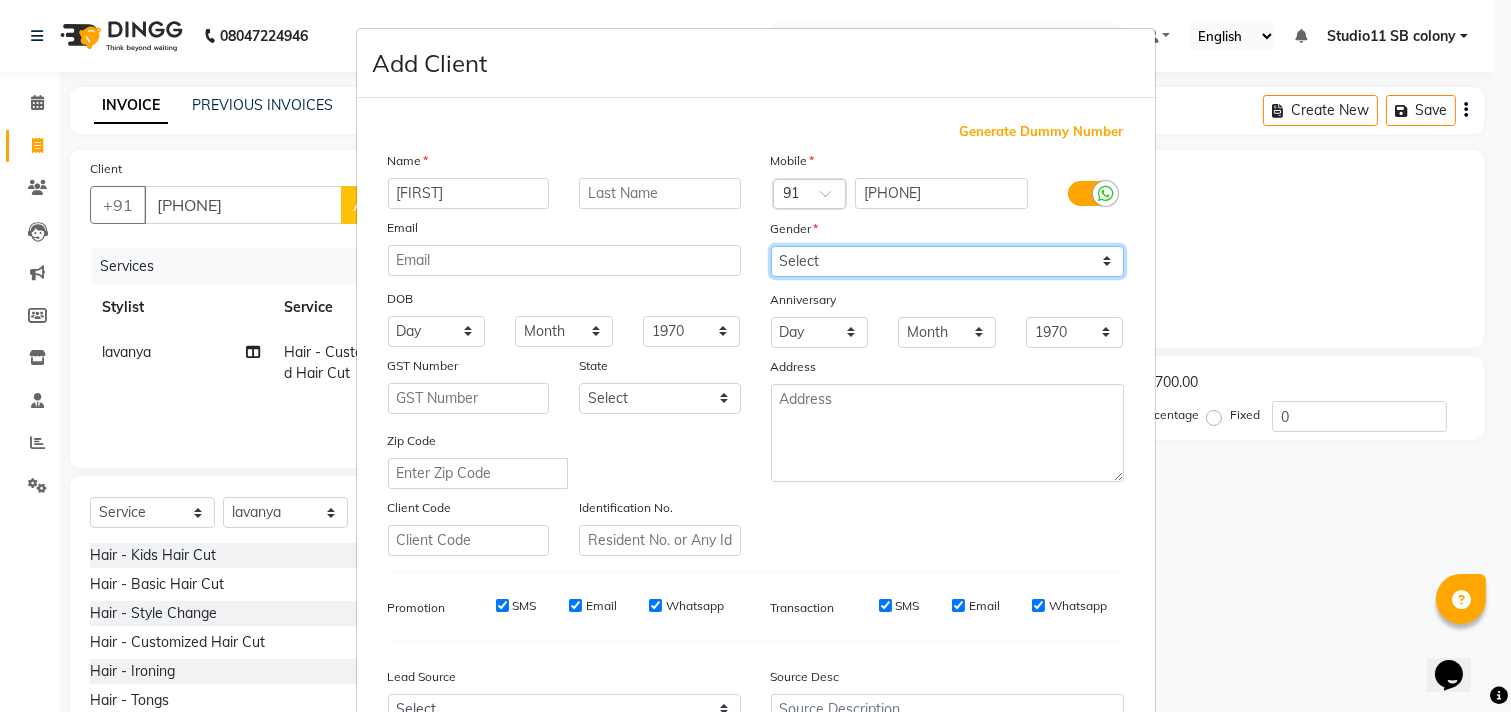 click on "Select Male Female Other Prefer Not To Say" at bounding box center (947, 261) 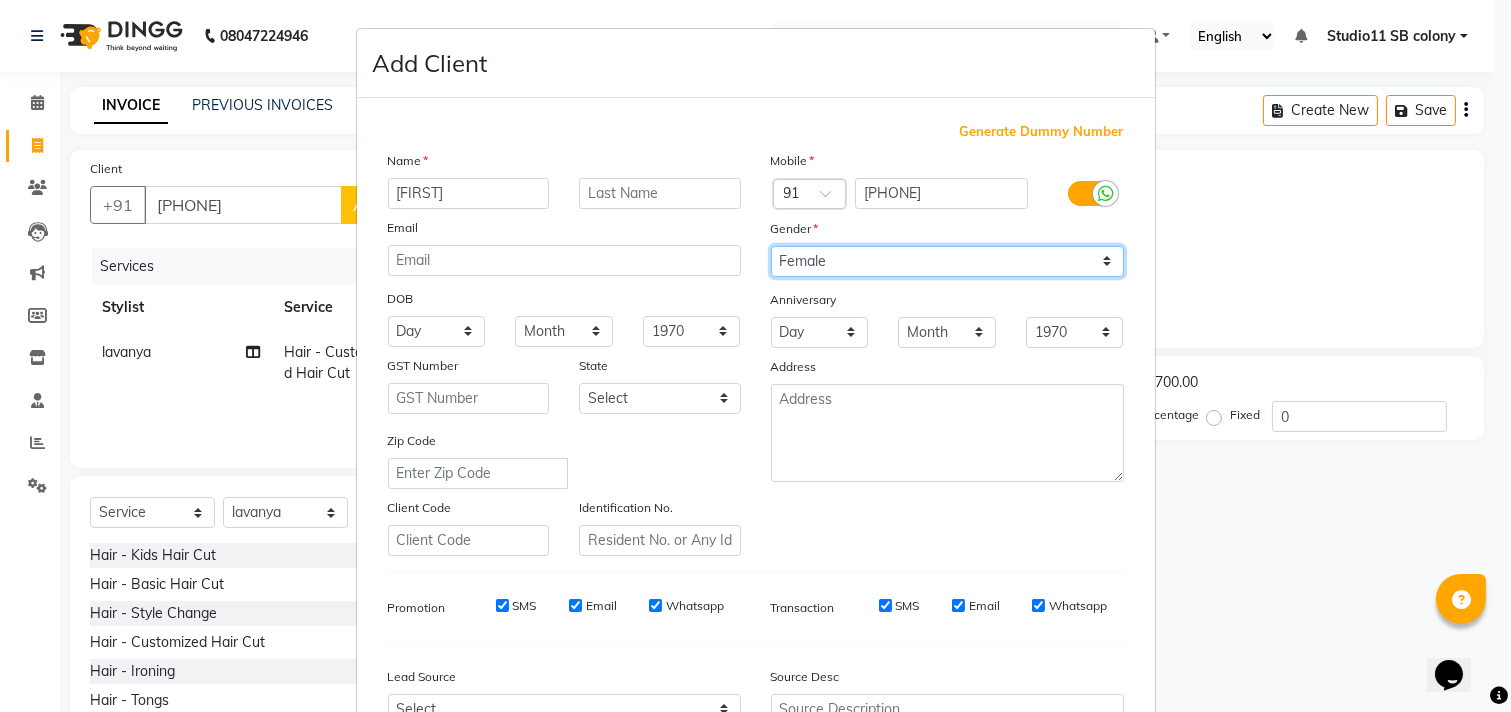 click on "Select Male Female Other Prefer Not To Say" at bounding box center (947, 261) 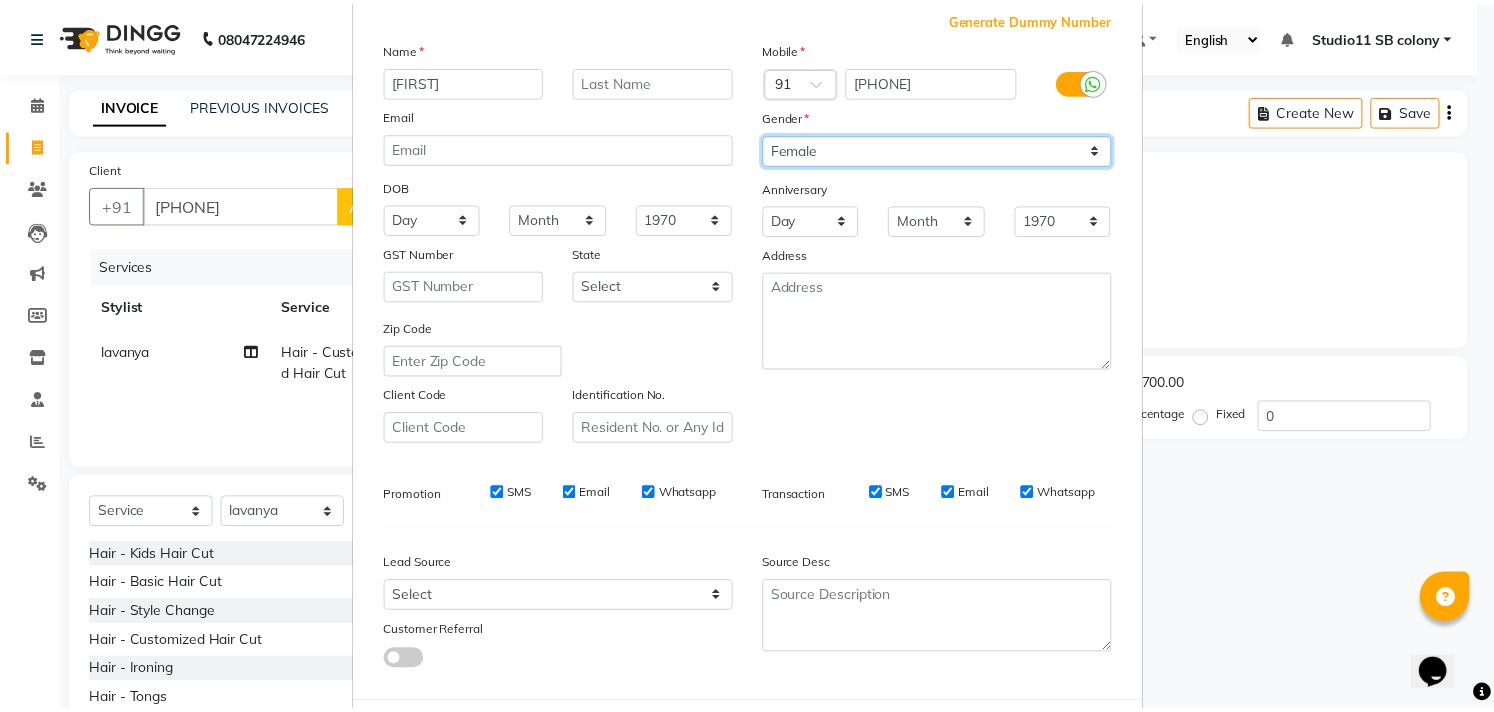 scroll, scrollTop: 212, scrollLeft: 0, axis: vertical 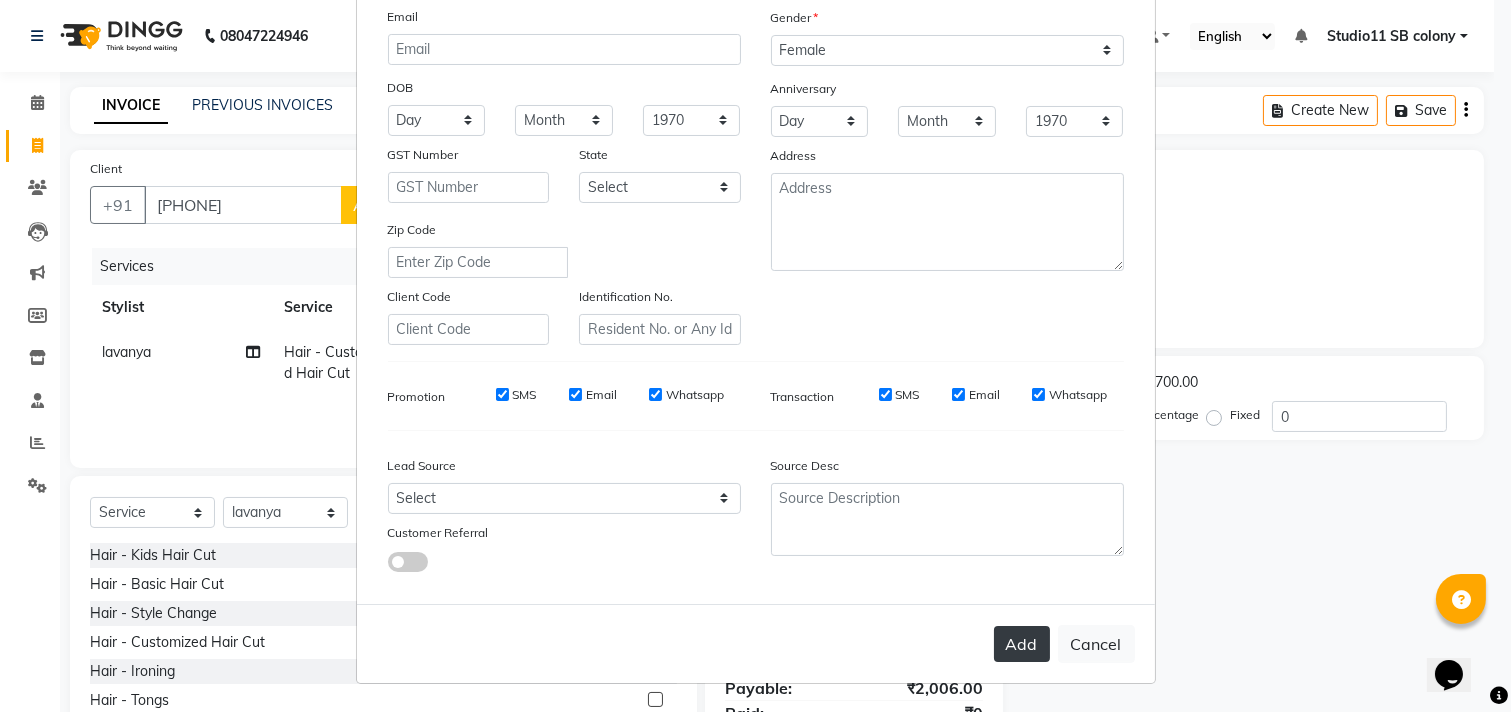 click on "Add" at bounding box center (1022, 644) 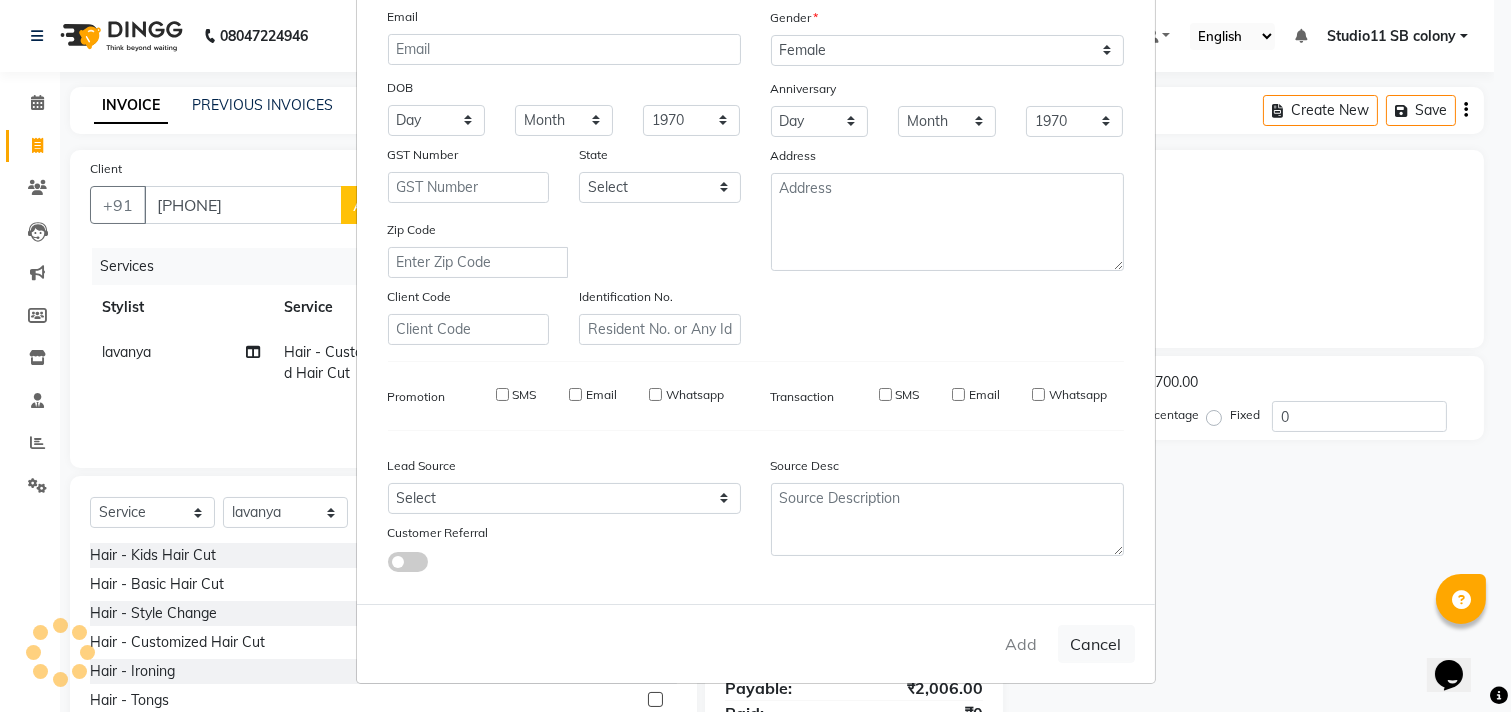 type 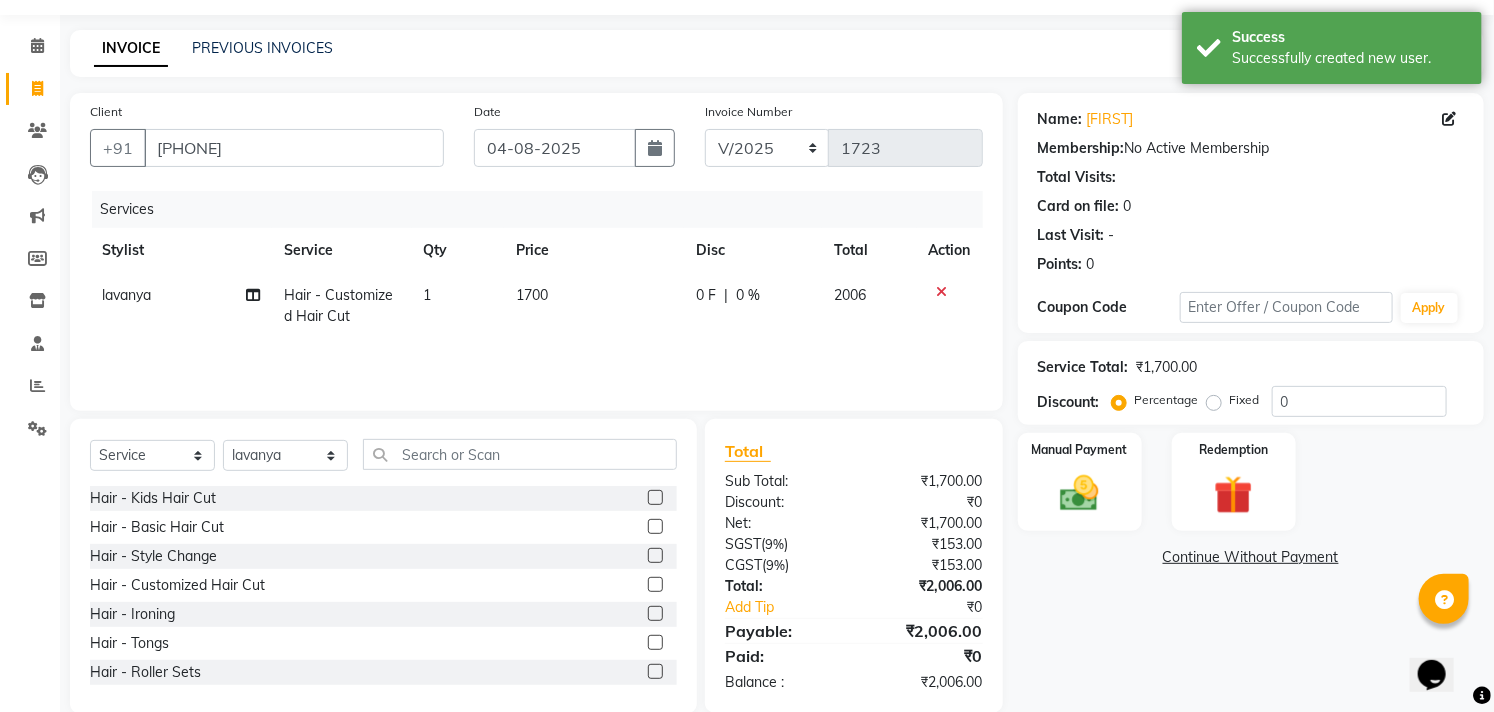 scroll, scrollTop: 88, scrollLeft: 0, axis: vertical 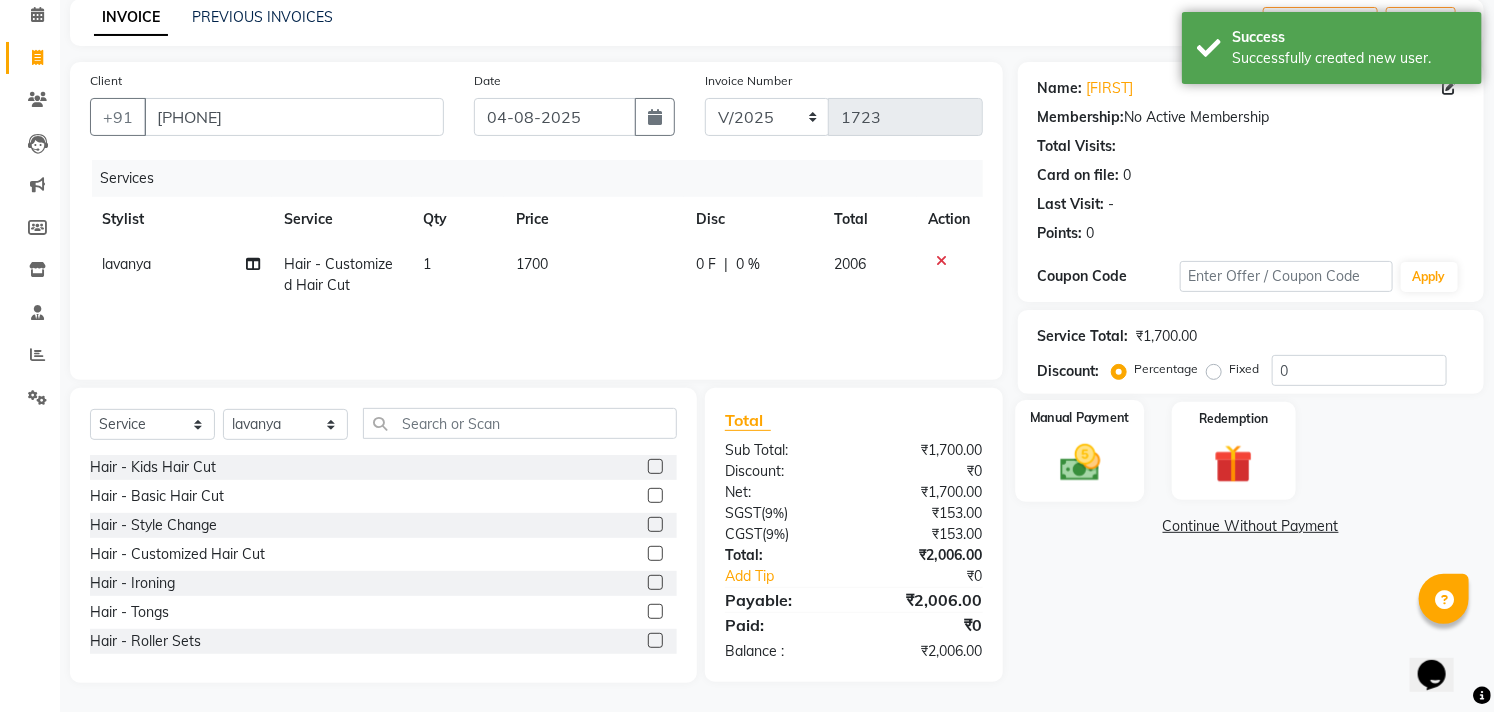click 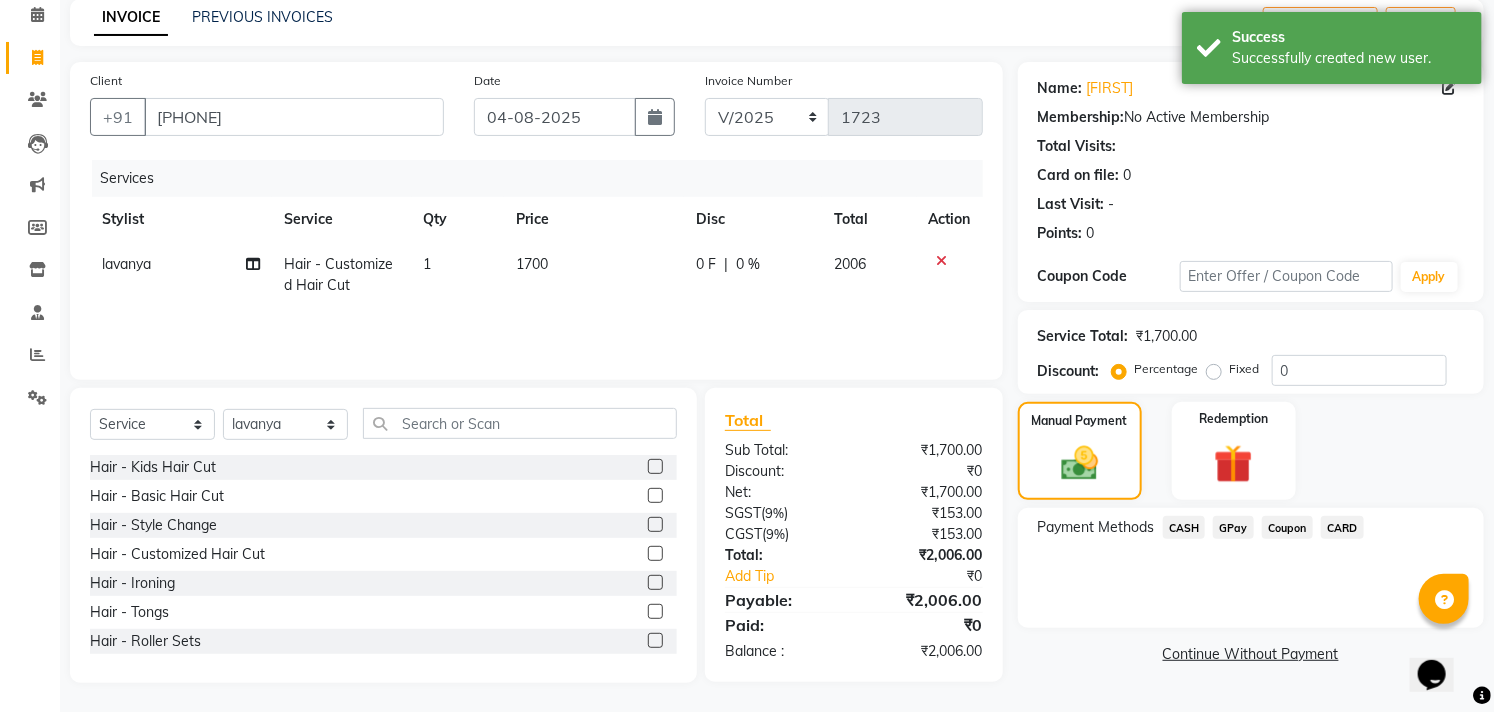 click on "CASH" 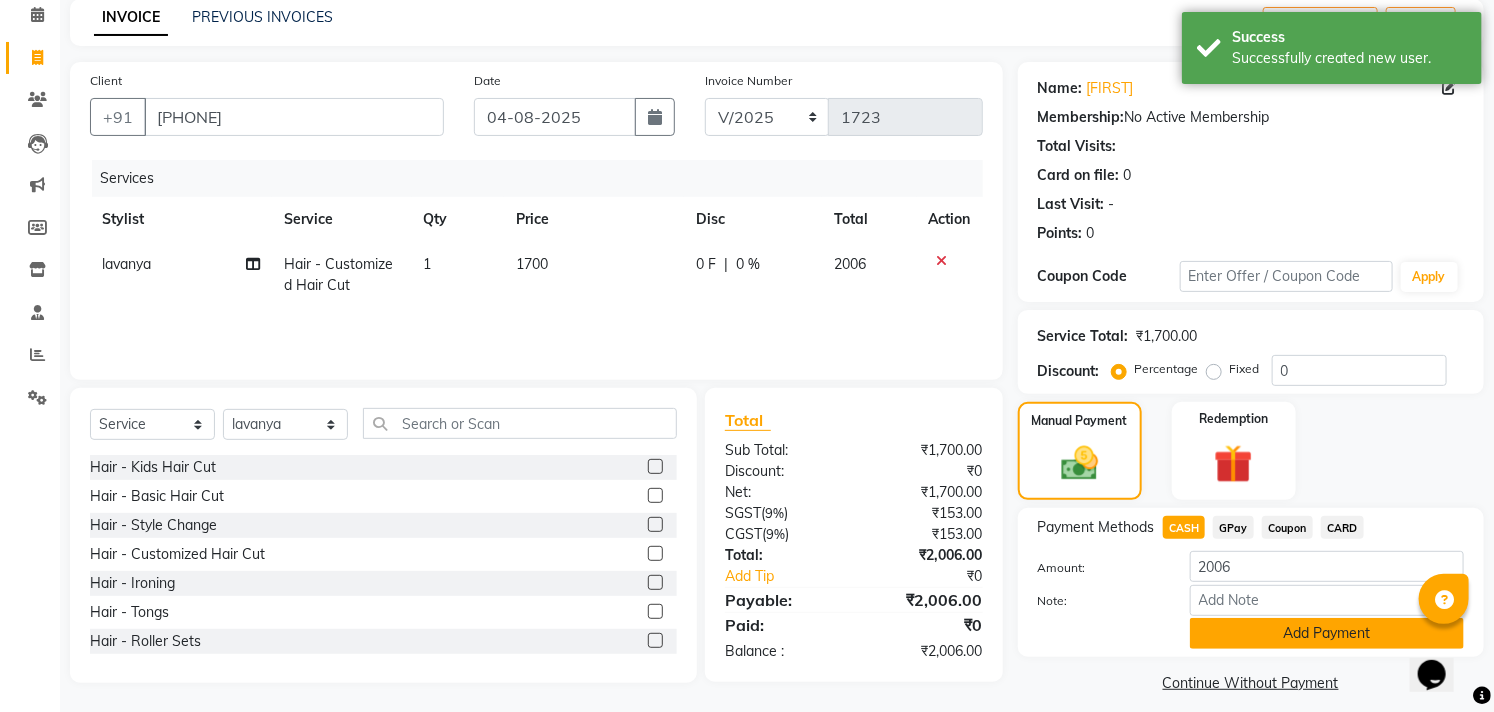 click on "Add Payment" 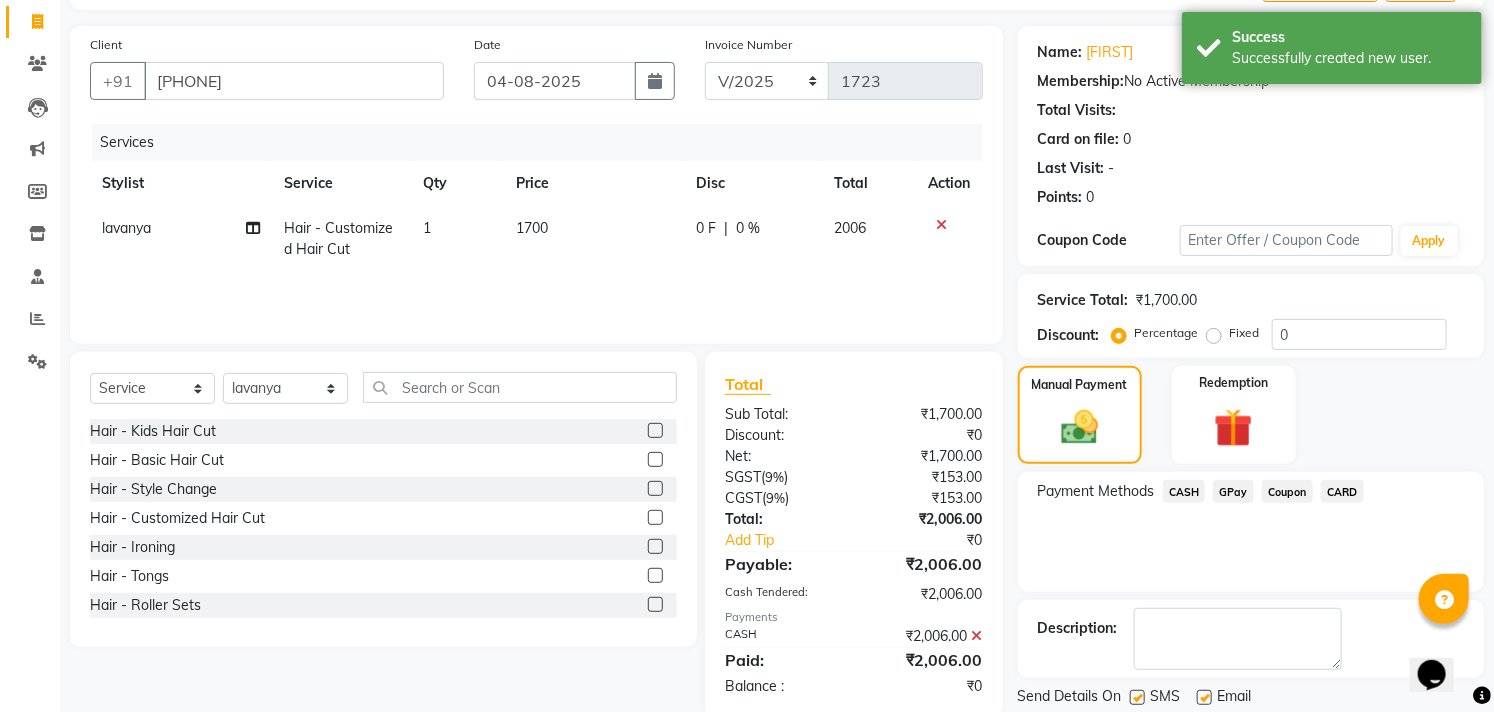 scroll, scrollTop: 187, scrollLeft: 0, axis: vertical 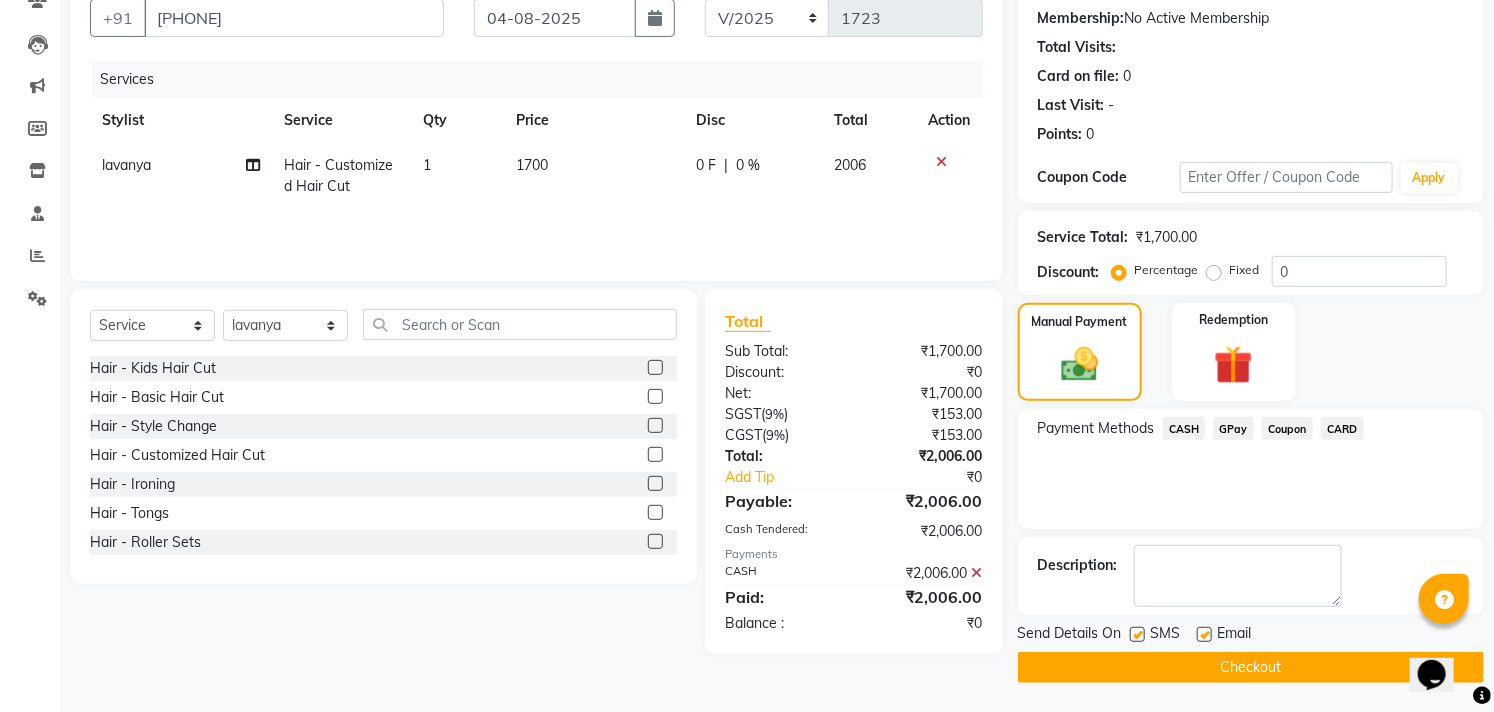 click 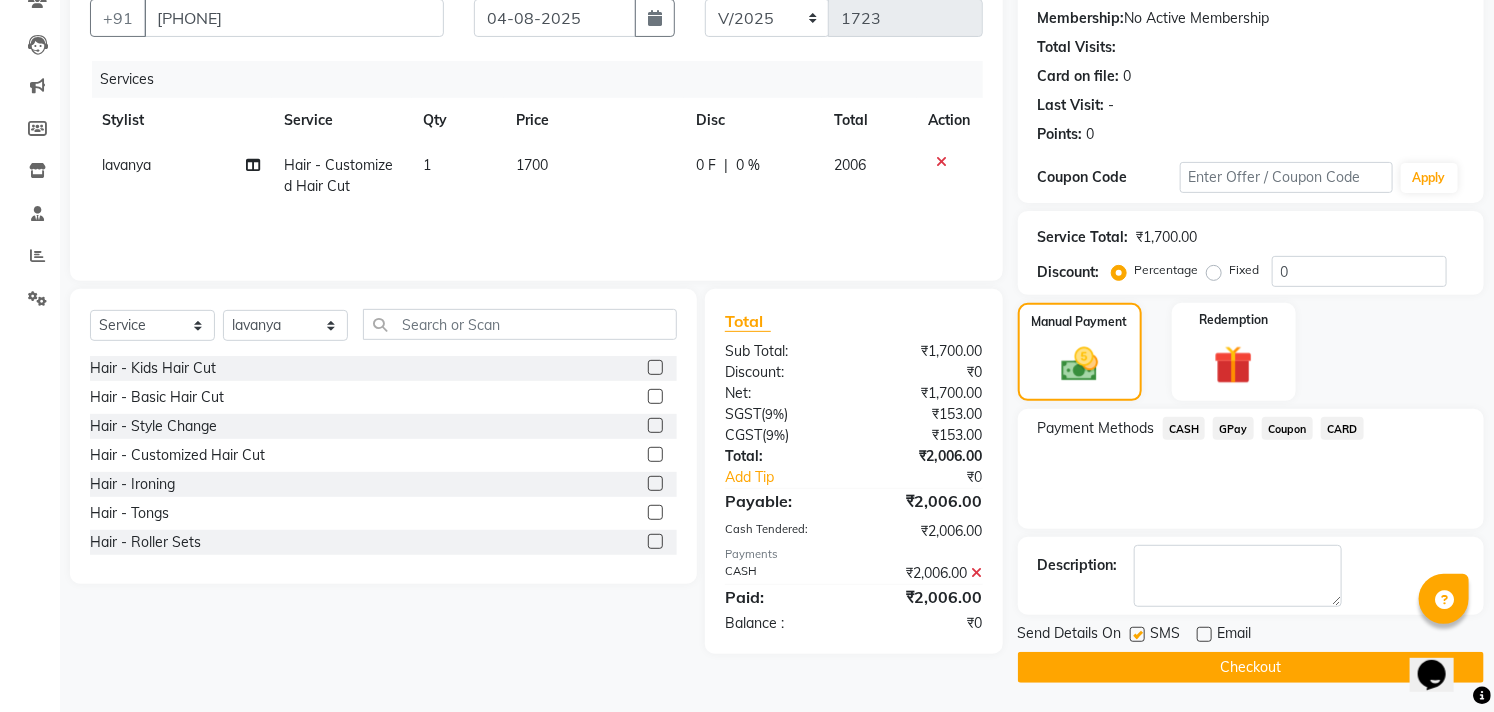 click 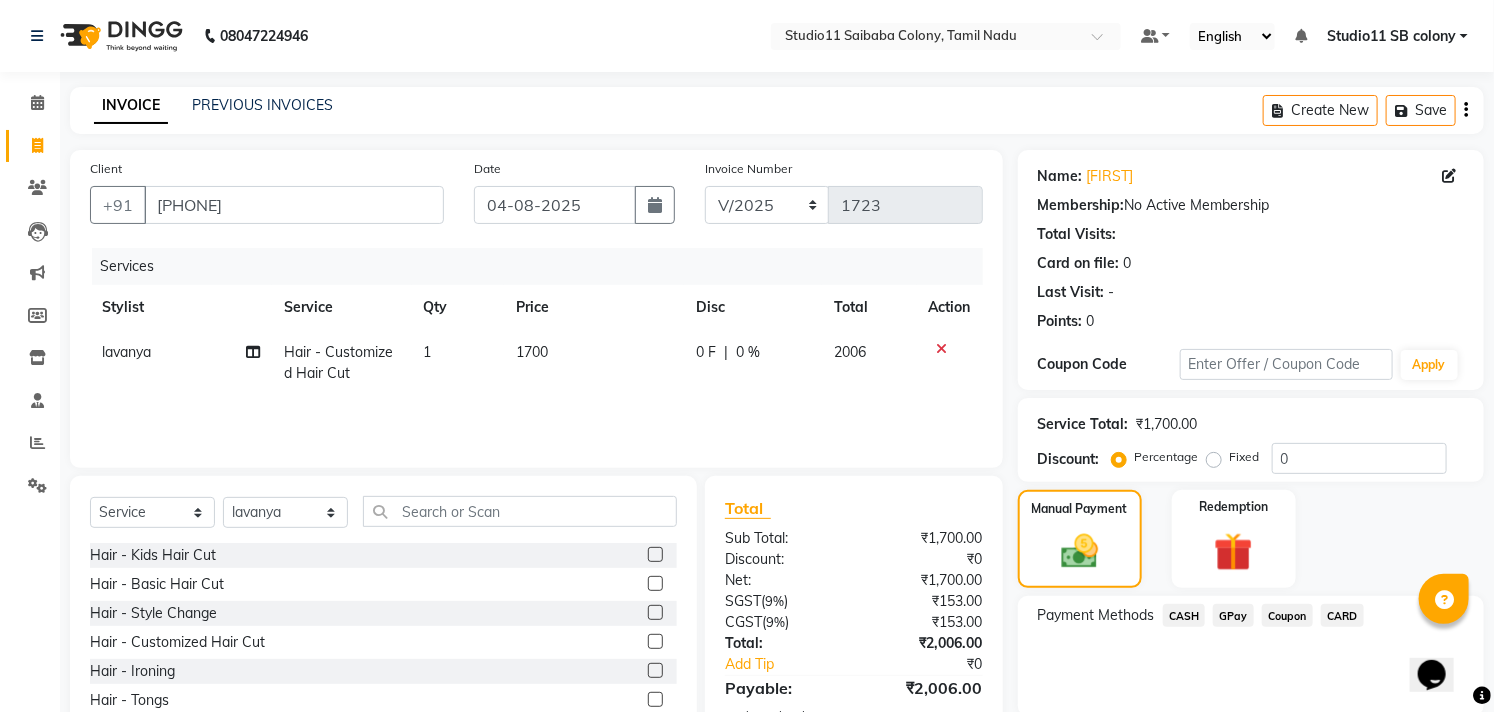 scroll, scrollTop: 187, scrollLeft: 0, axis: vertical 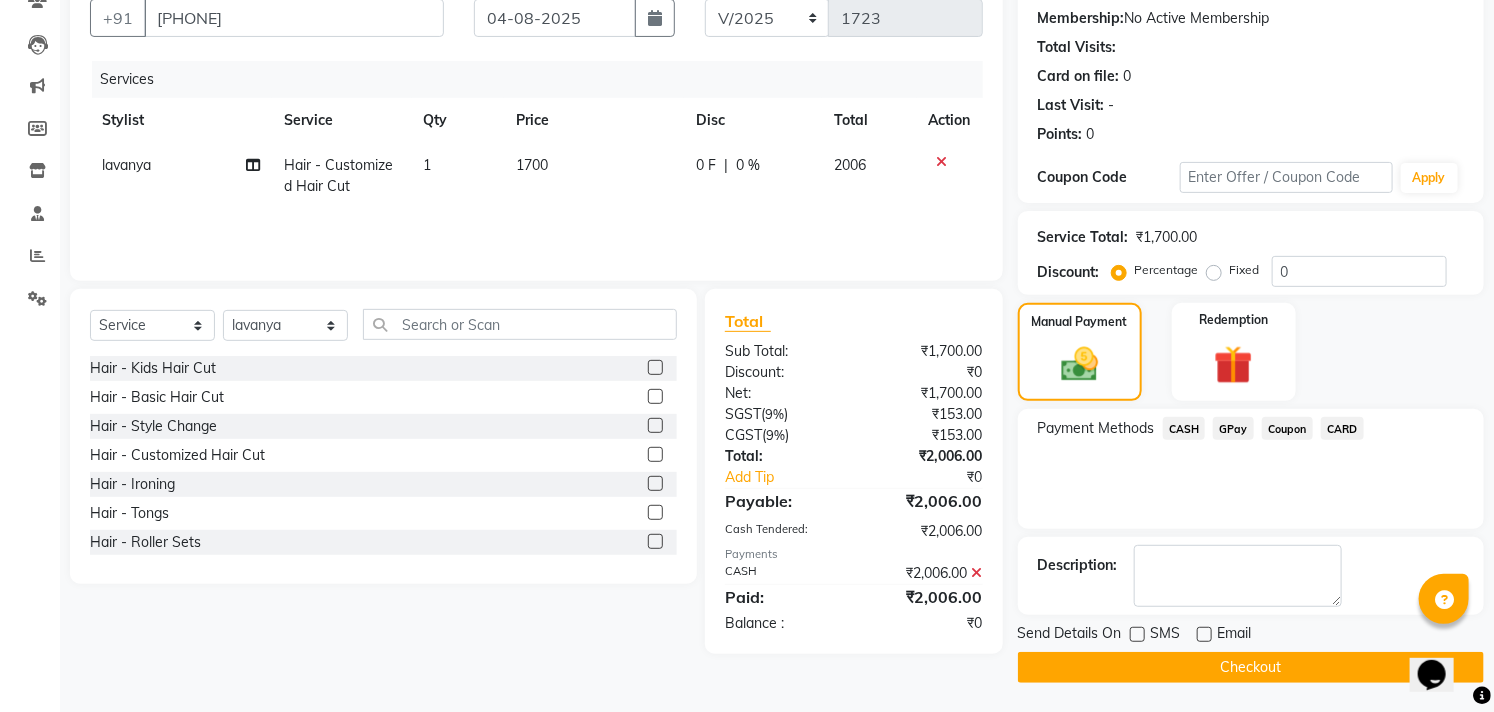 click on "GPay" 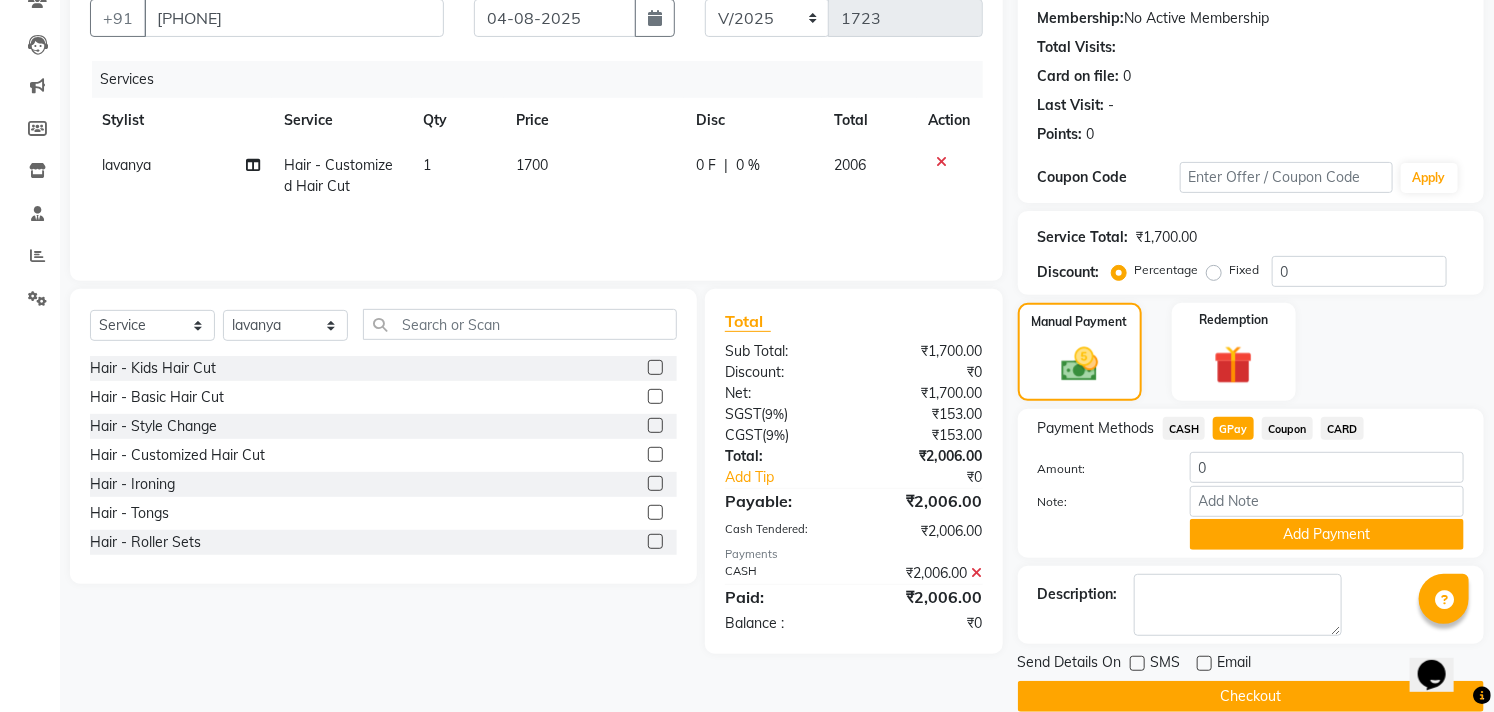 click on "₹2,006.00" 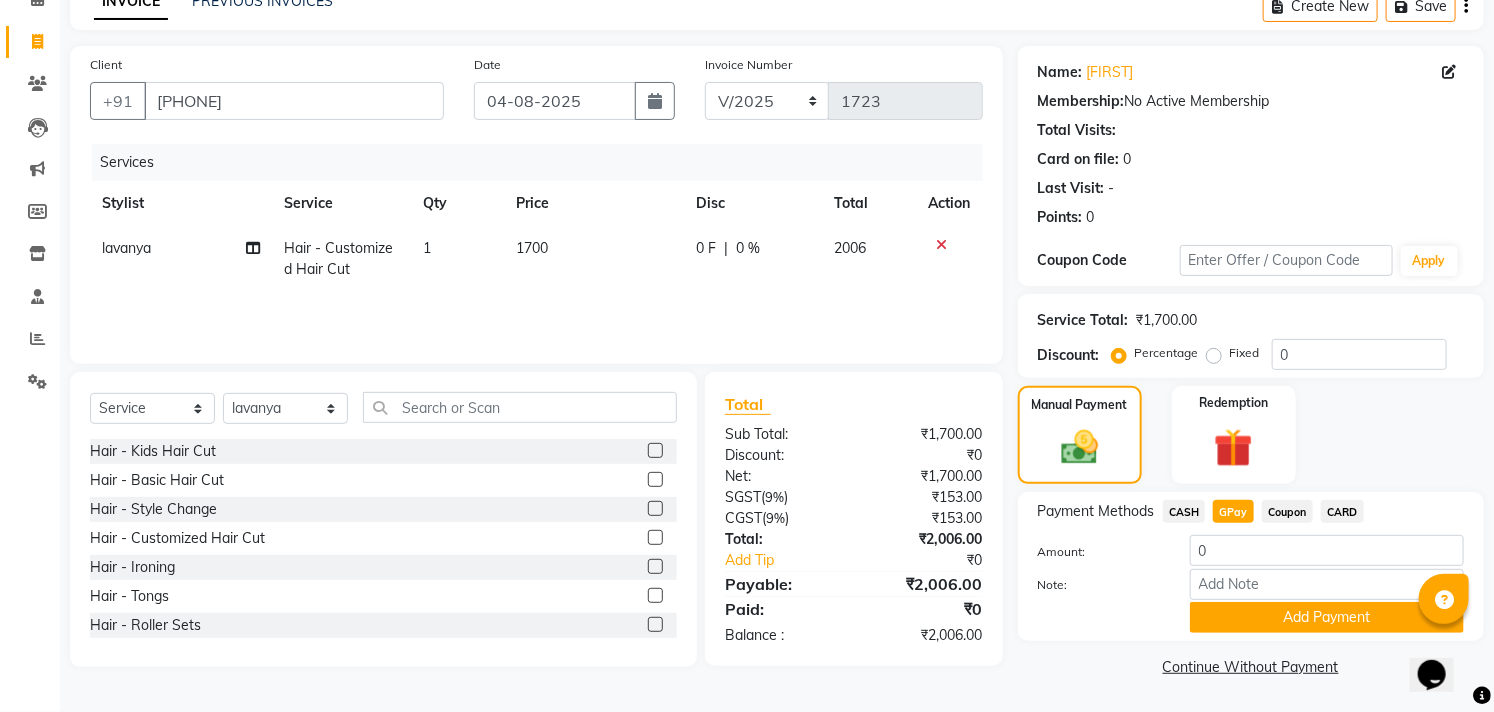 scroll, scrollTop: 104, scrollLeft: 0, axis: vertical 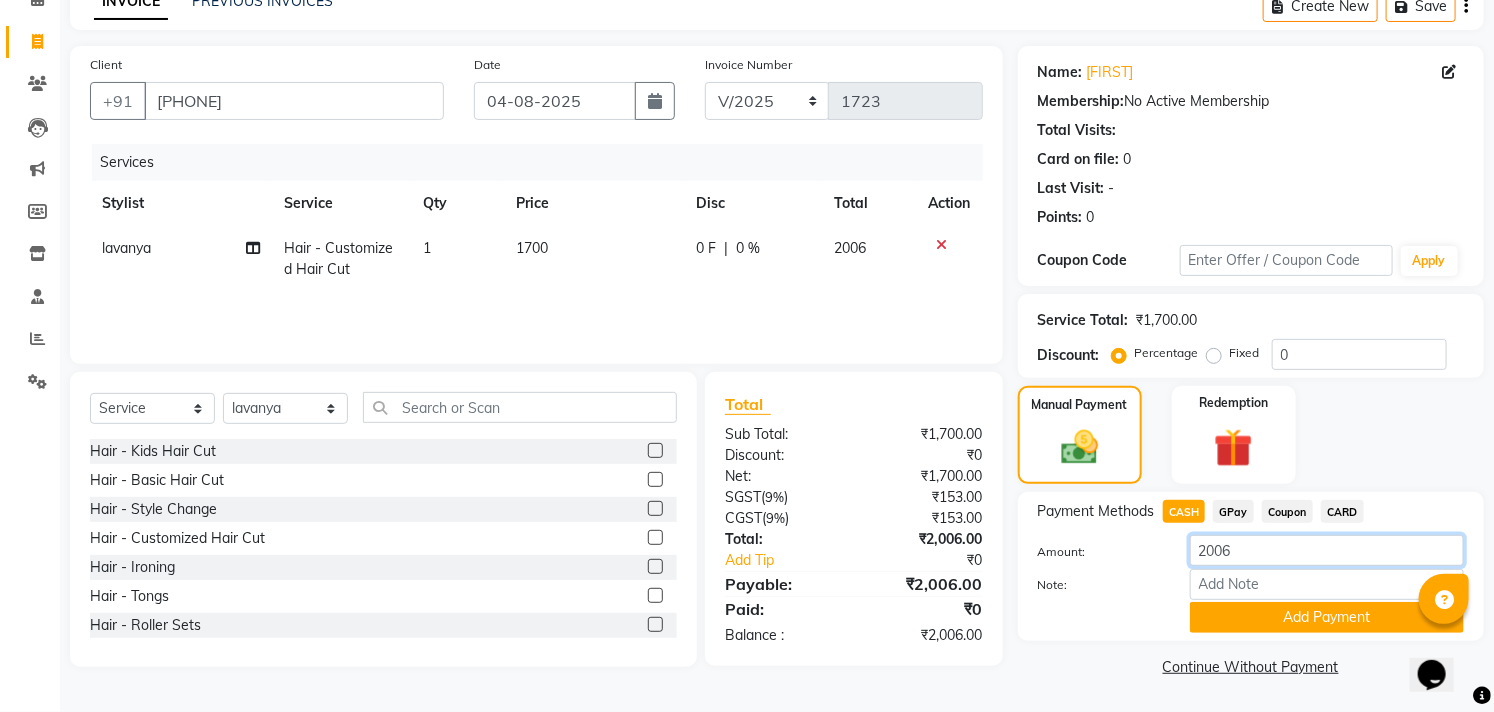 click on "2006" 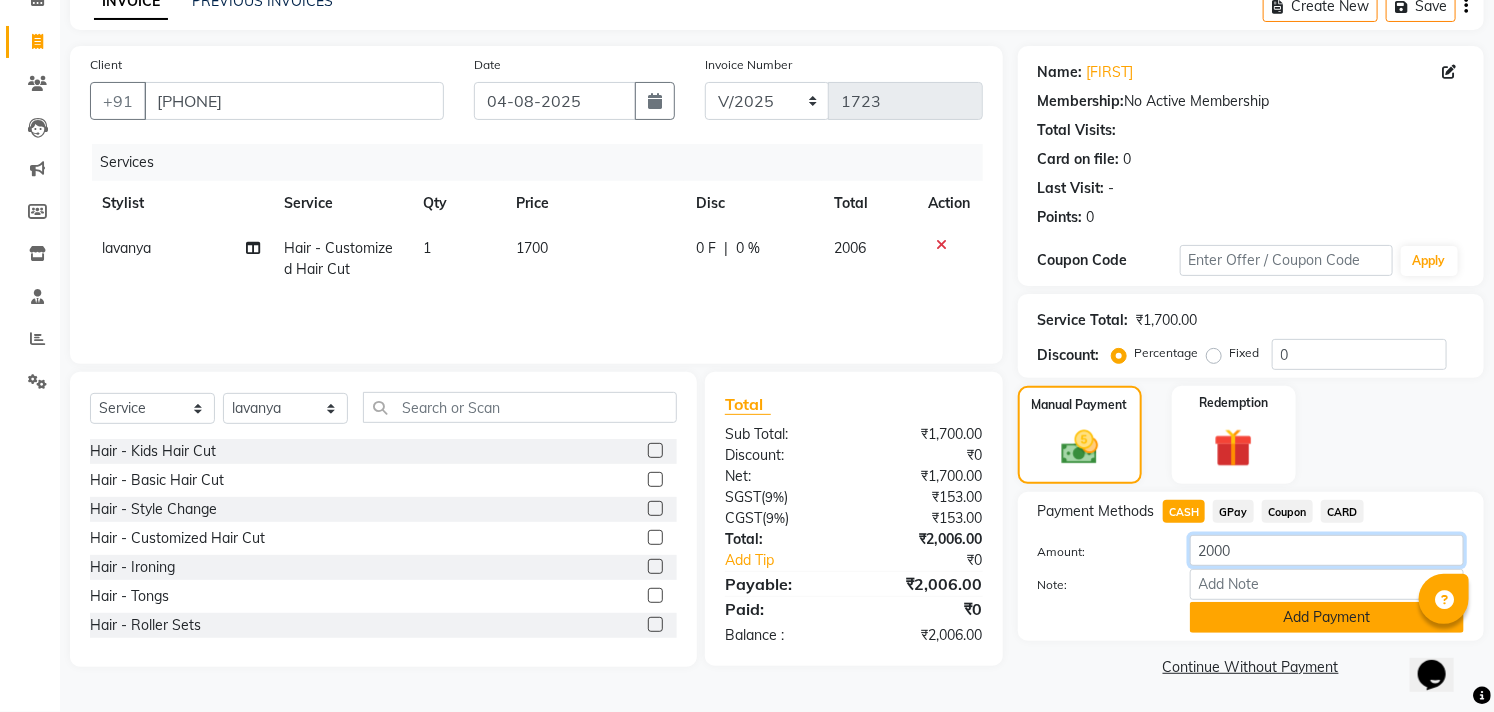 type on "2000" 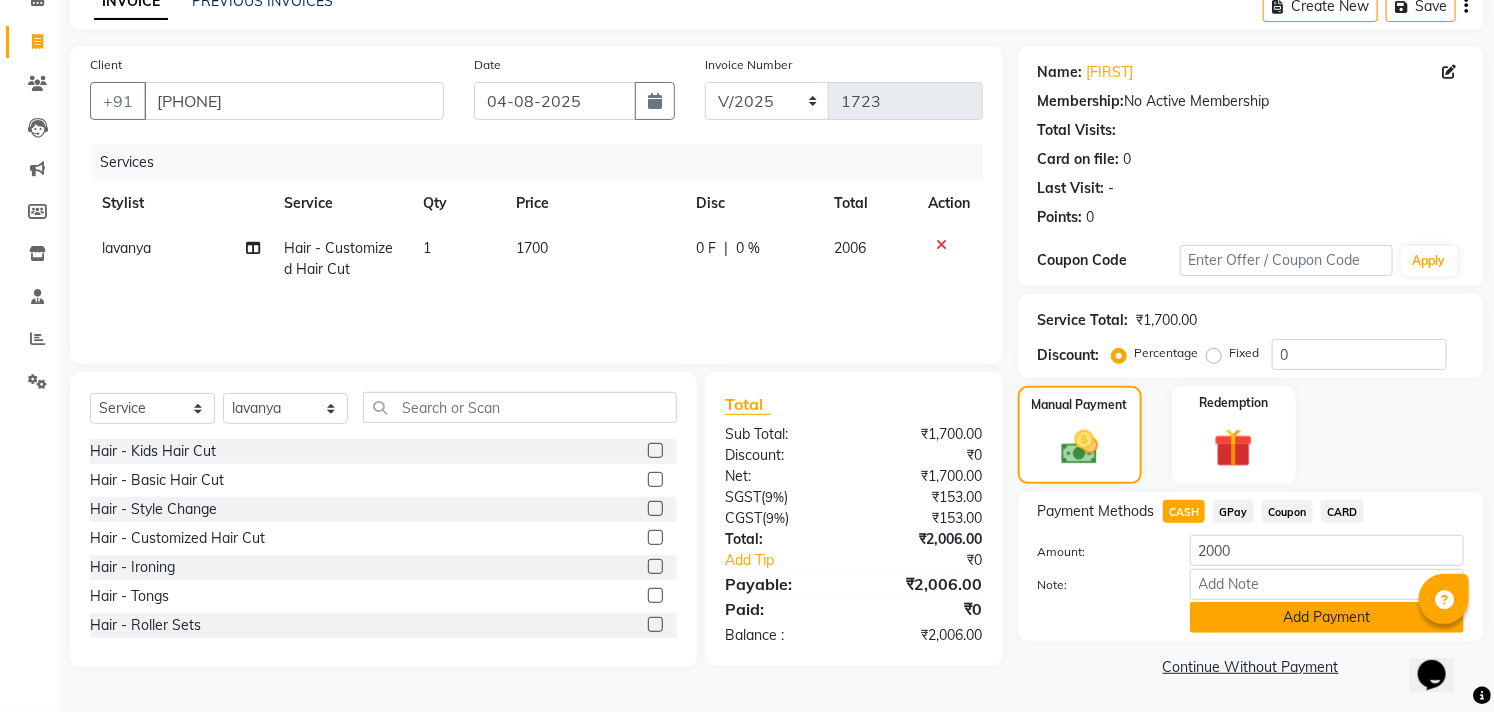 click on "Add Payment" 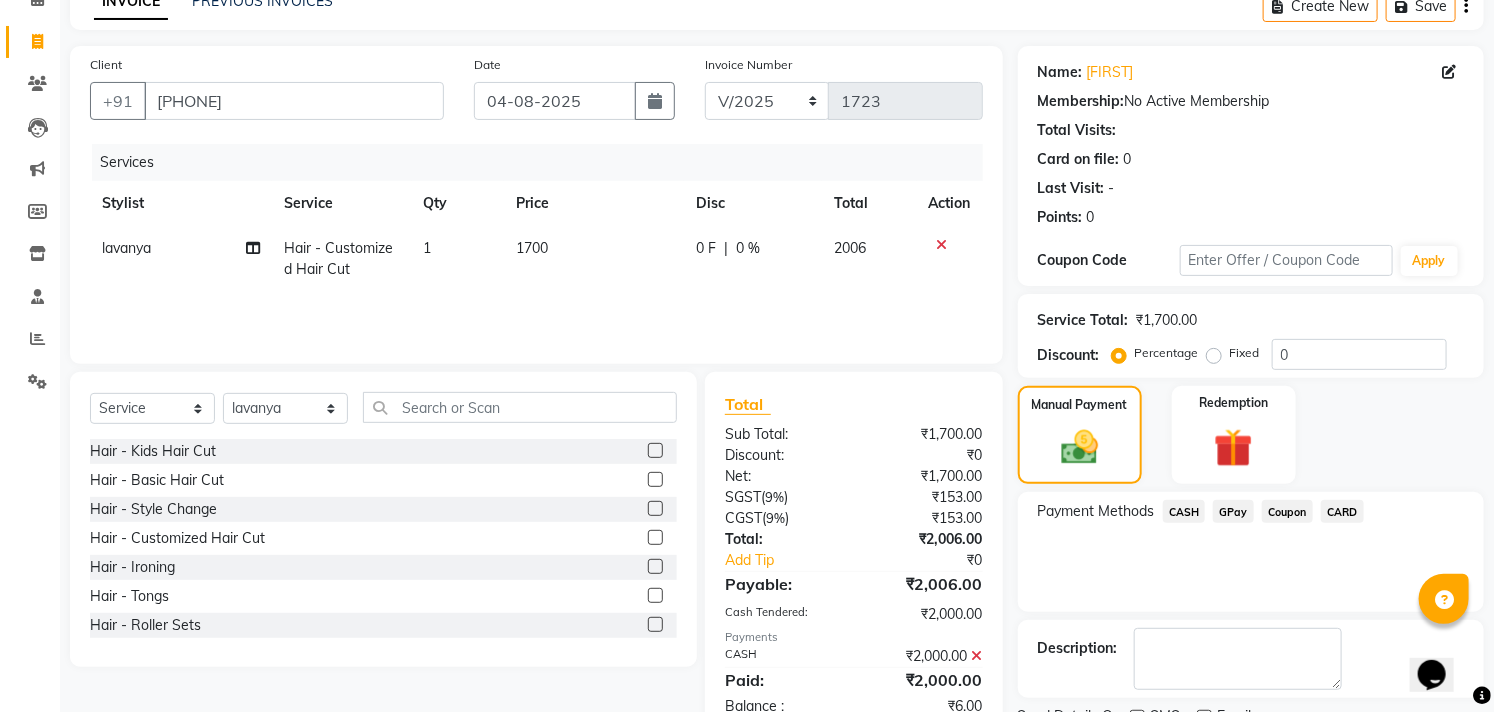 click on "GPay" 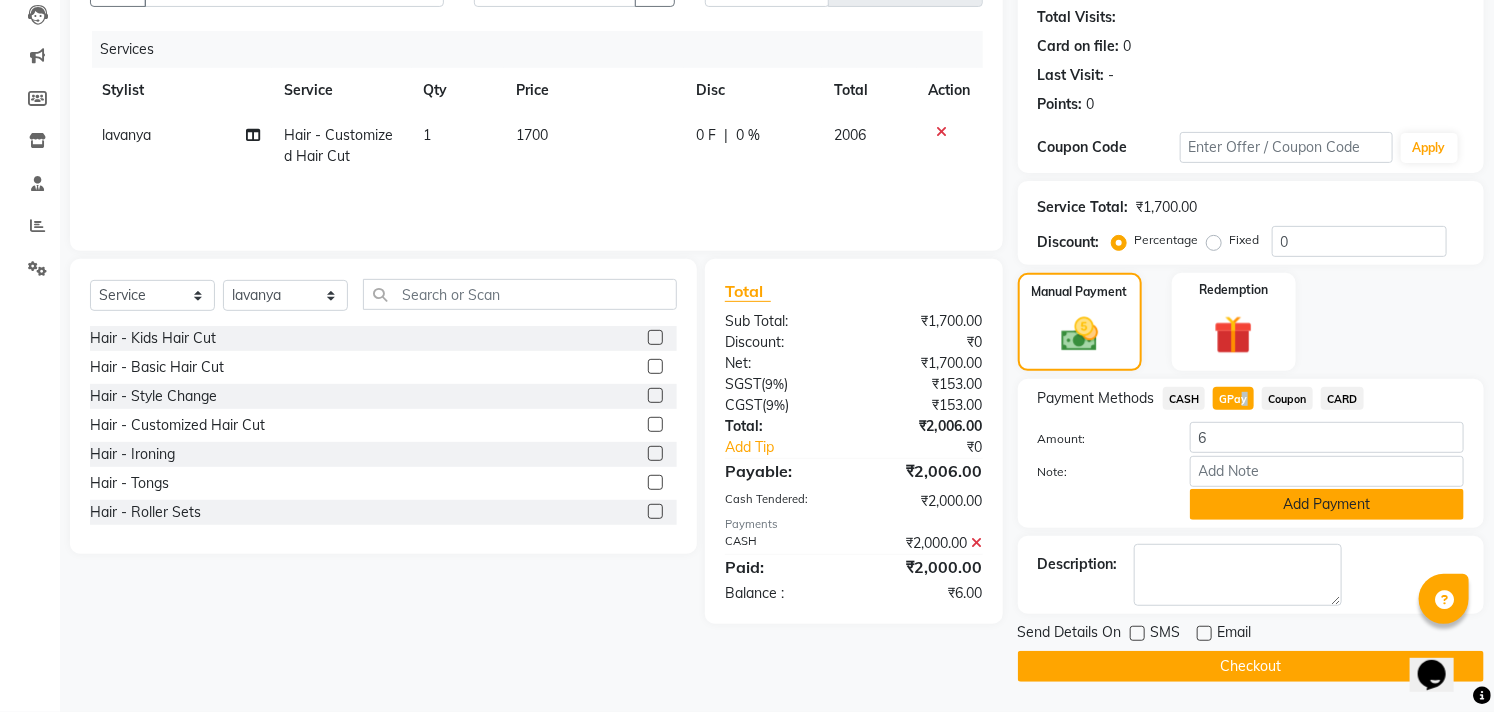 click on "Add Payment" 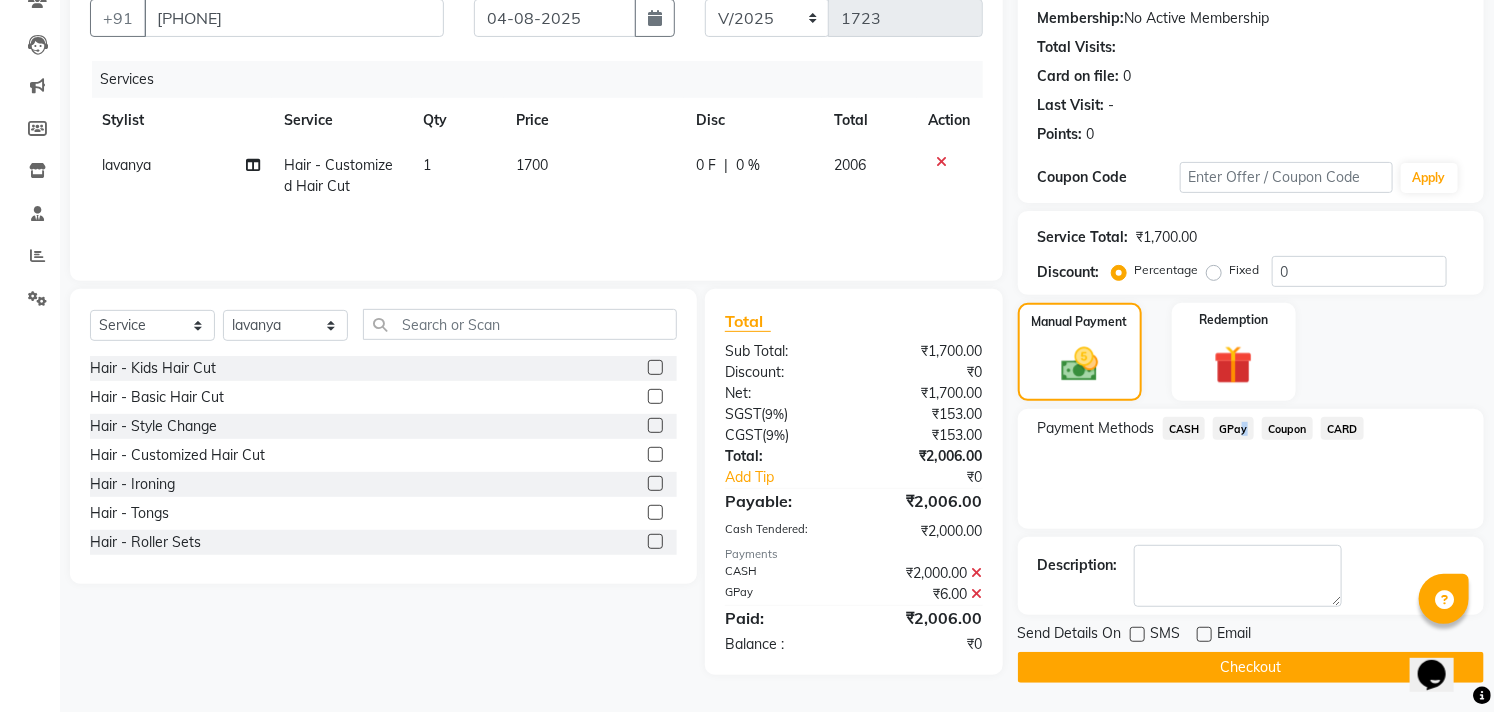 click on "Checkout" 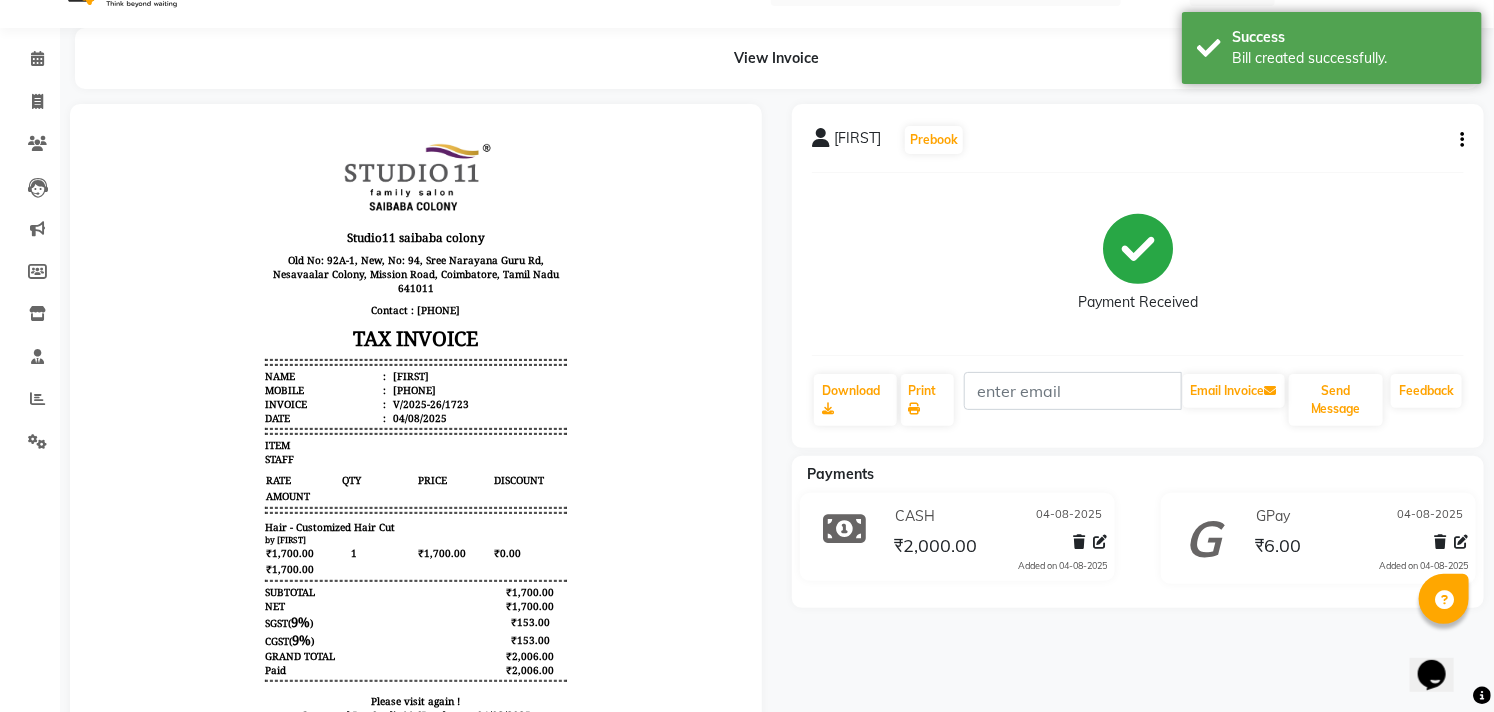 scroll, scrollTop: 0, scrollLeft: 0, axis: both 